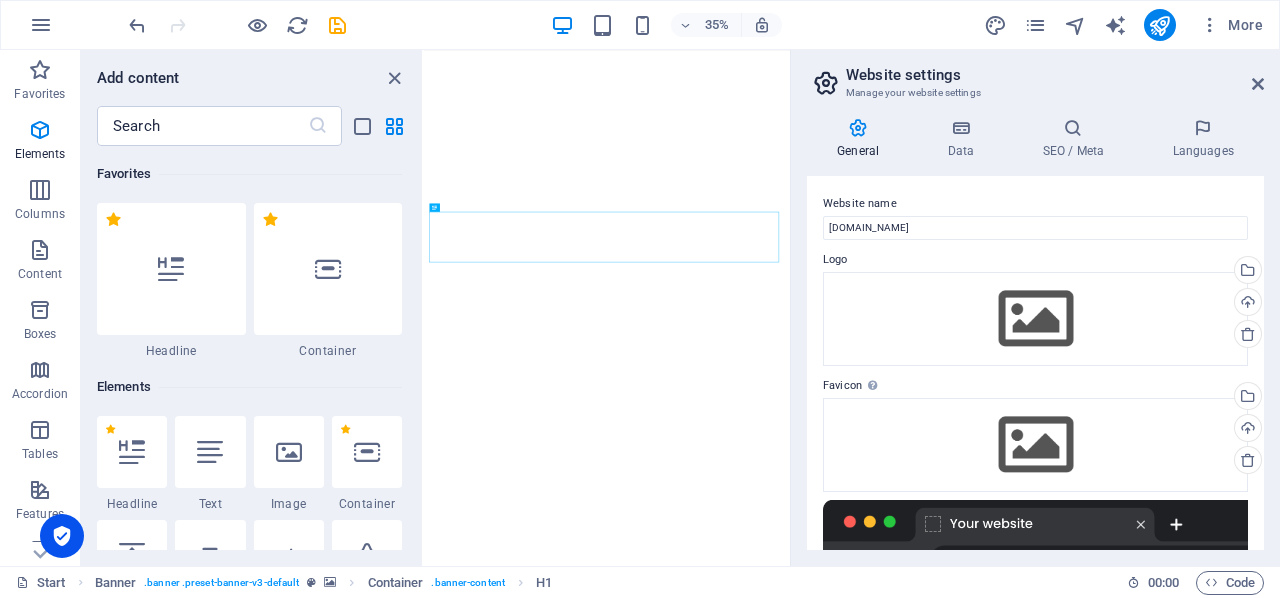 scroll, scrollTop: 0, scrollLeft: 0, axis: both 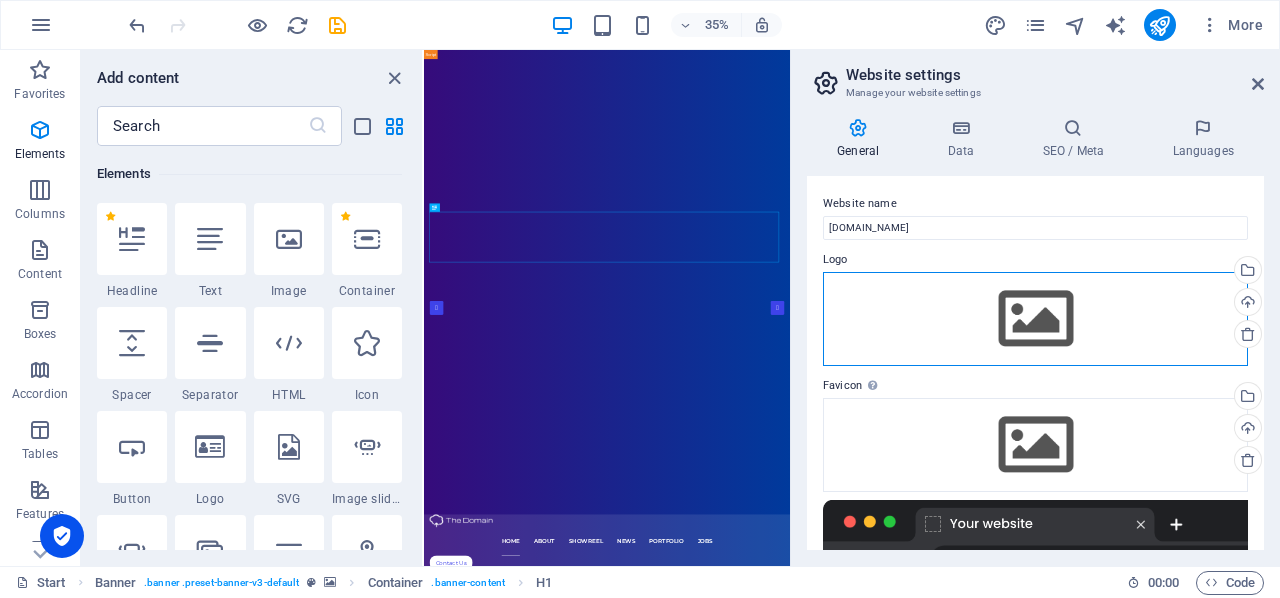 click on "Drag files here, click to choose files or select files from Files or our free stock photos & videos" at bounding box center [1035, 319] 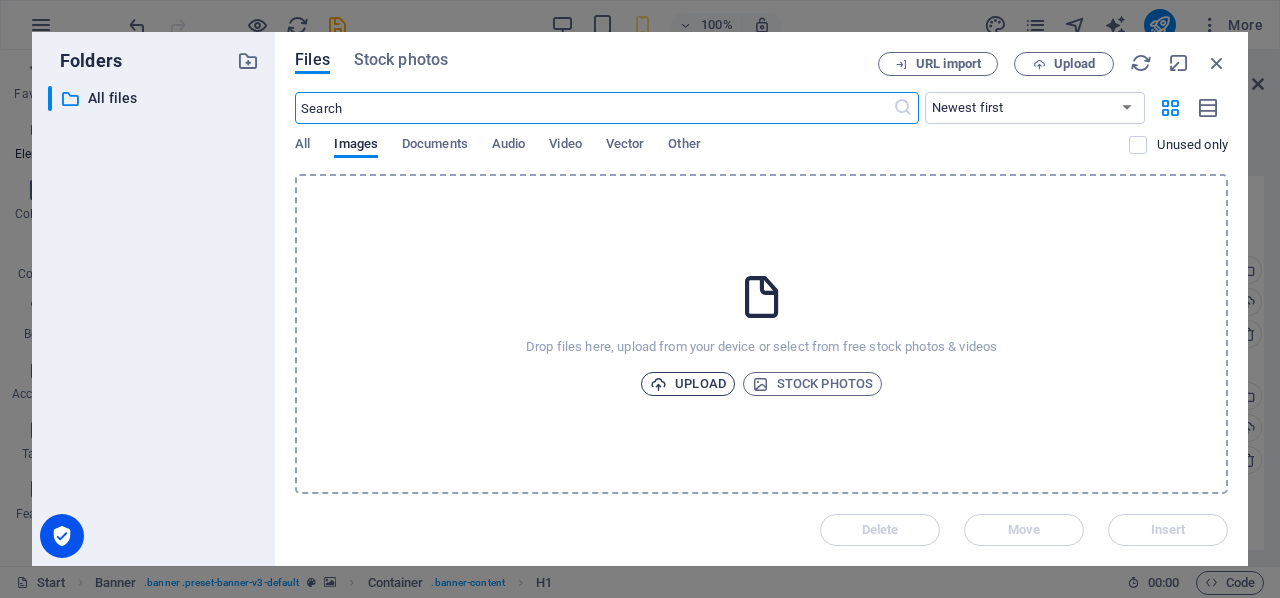 click on "Upload" at bounding box center (688, 384) 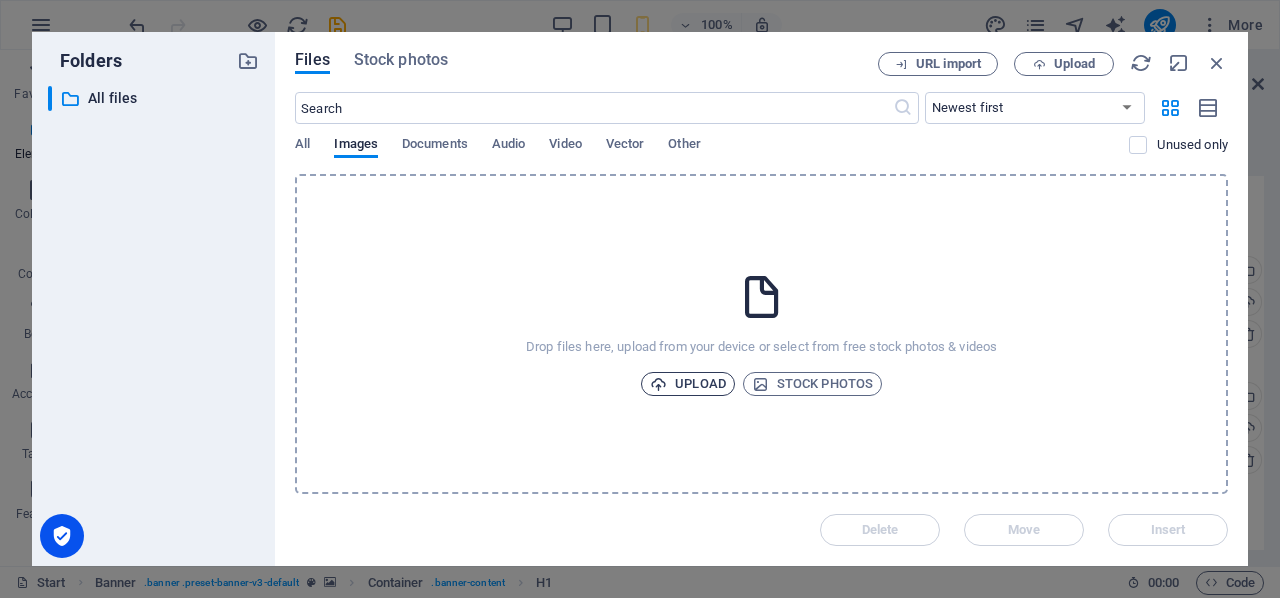 click on "Upload" at bounding box center [688, 384] 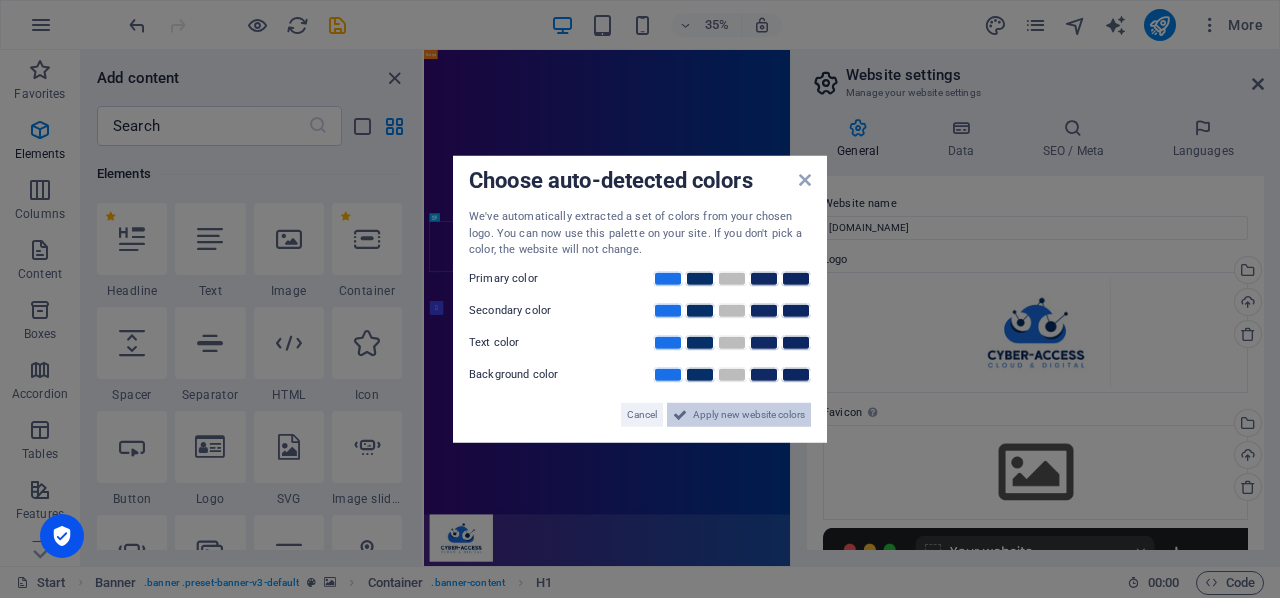 click on "Apply new website colors" at bounding box center (749, 414) 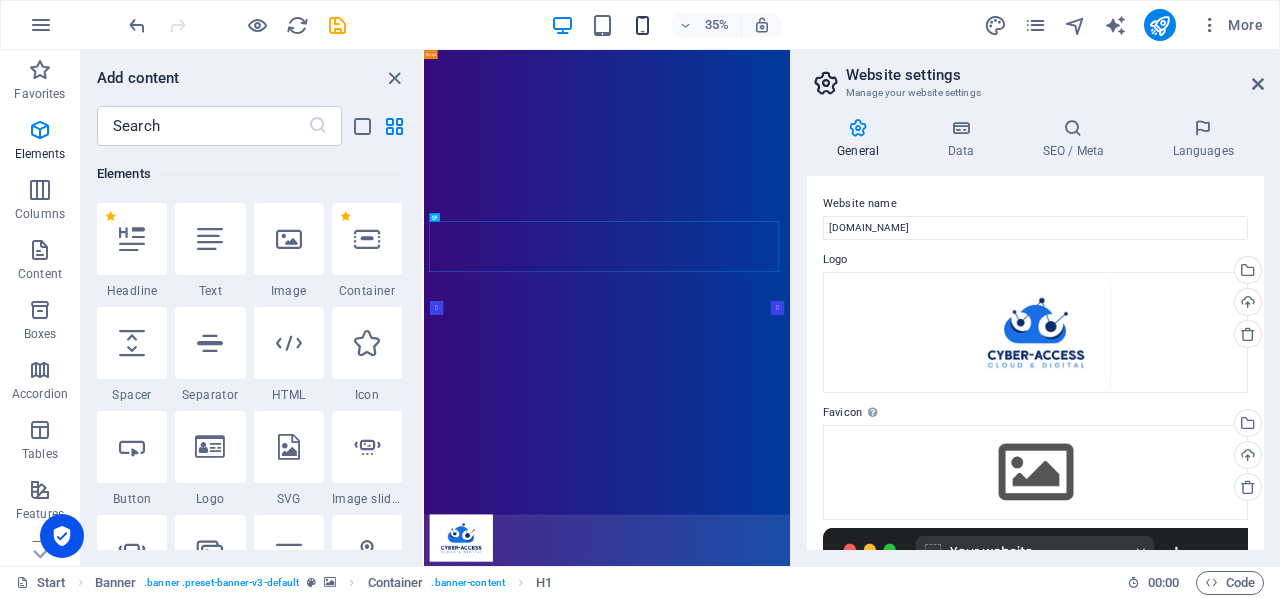 click at bounding box center (642, 25) 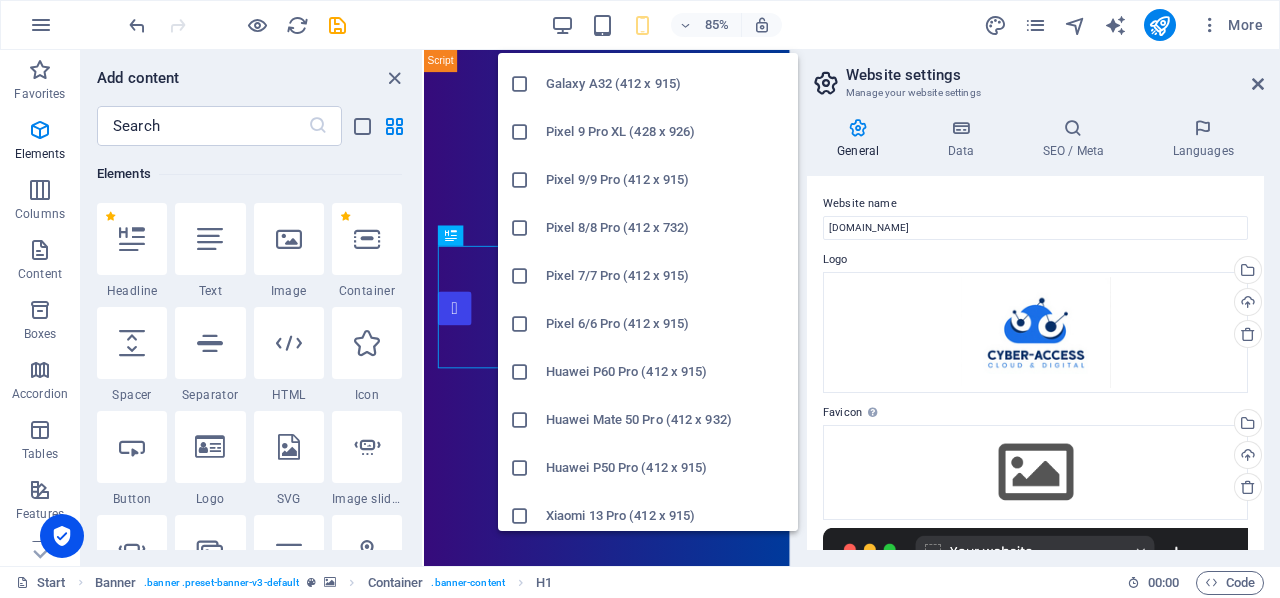 scroll, scrollTop: 1002, scrollLeft: 0, axis: vertical 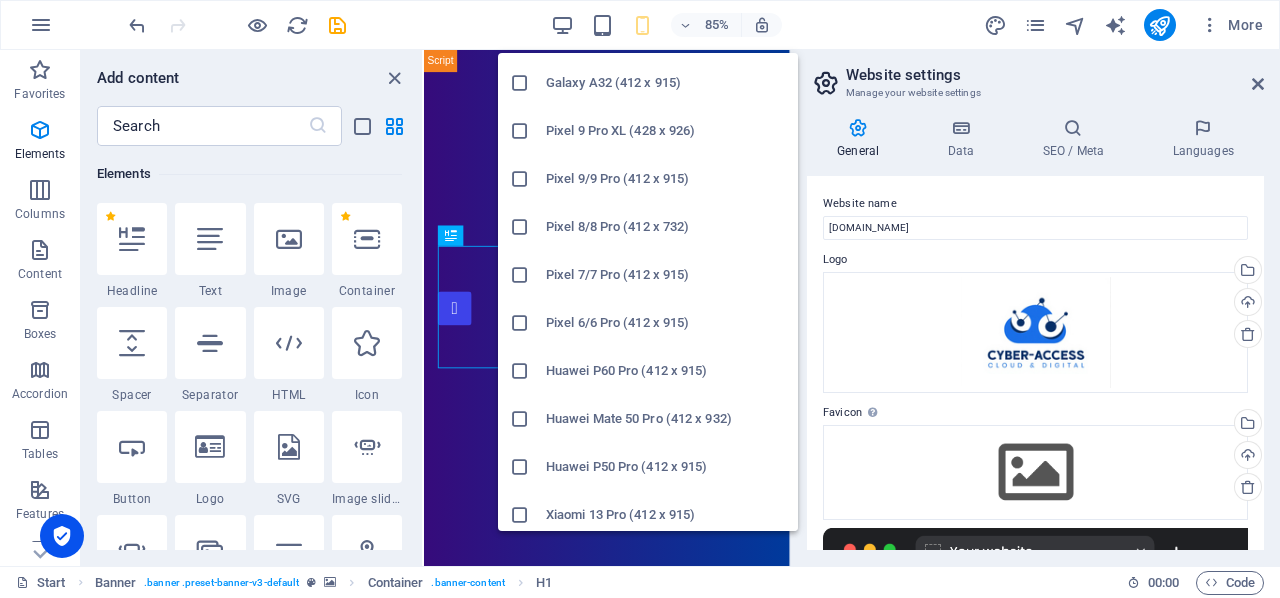 click at bounding box center (520, 227) 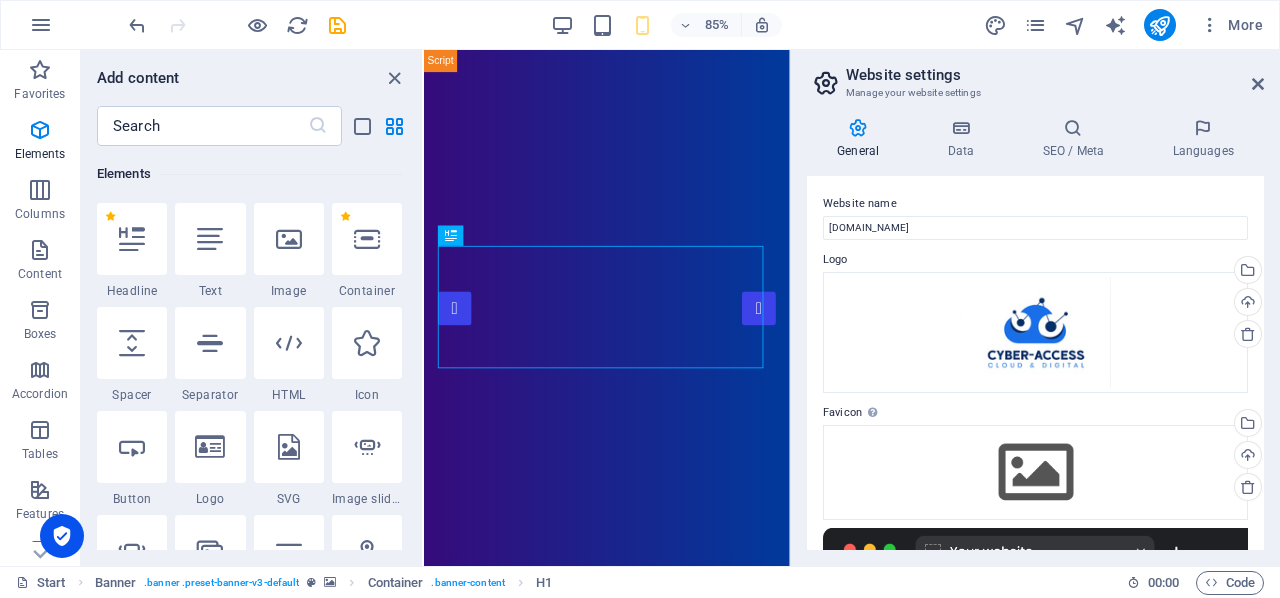 click on "85% More" at bounding box center [698, 25] 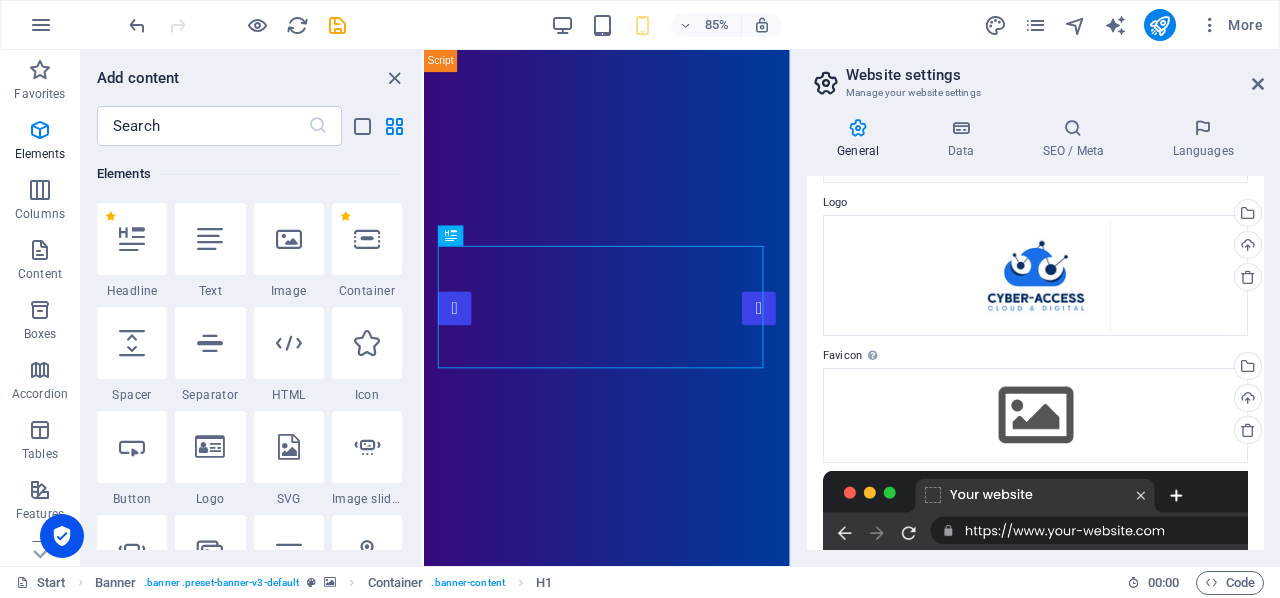 scroll, scrollTop: 0, scrollLeft: 0, axis: both 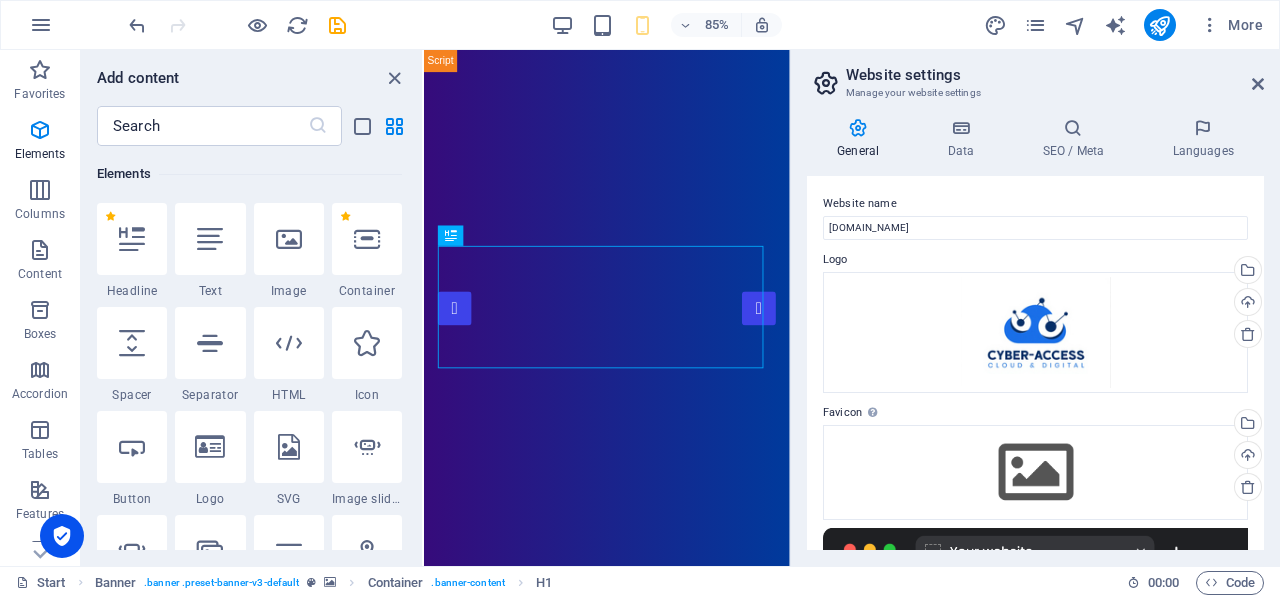 click on "Home About Showreel News Portfolio jobs Contact Us" at bounding box center (639, 1494) 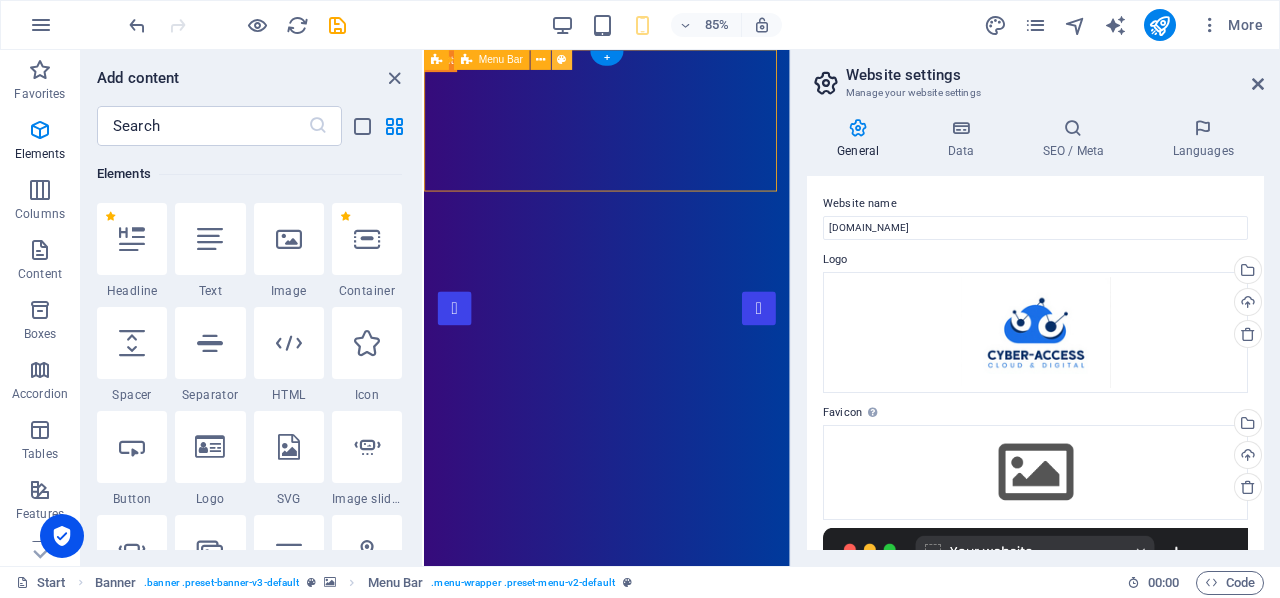 click at bounding box center [562, 60] 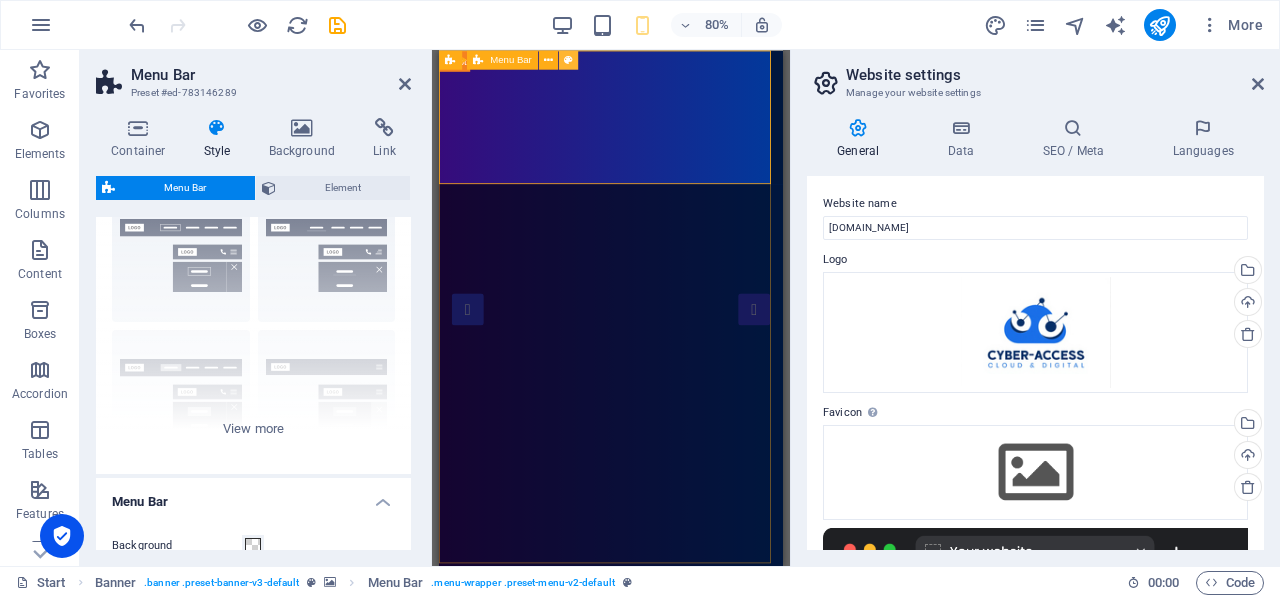 scroll, scrollTop: 78, scrollLeft: 0, axis: vertical 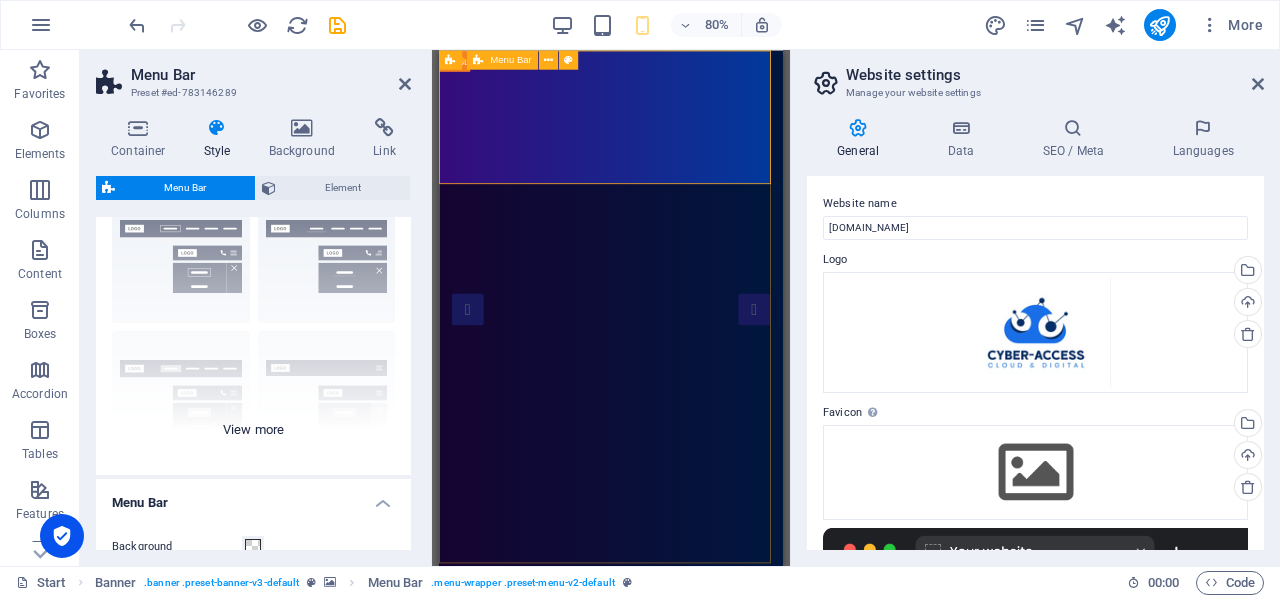 click on "Border Centered Default Fixed Loki Trigger Wide XXL" at bounding box center (253, 325) 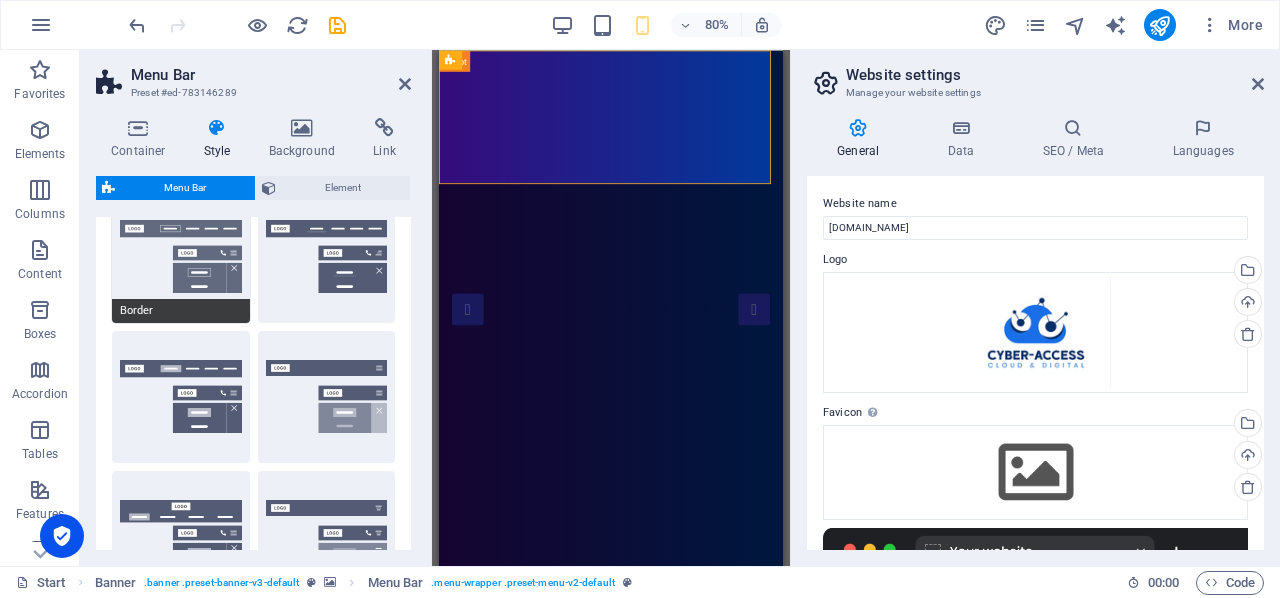 click on "Border" at bounding box center [181, 257] 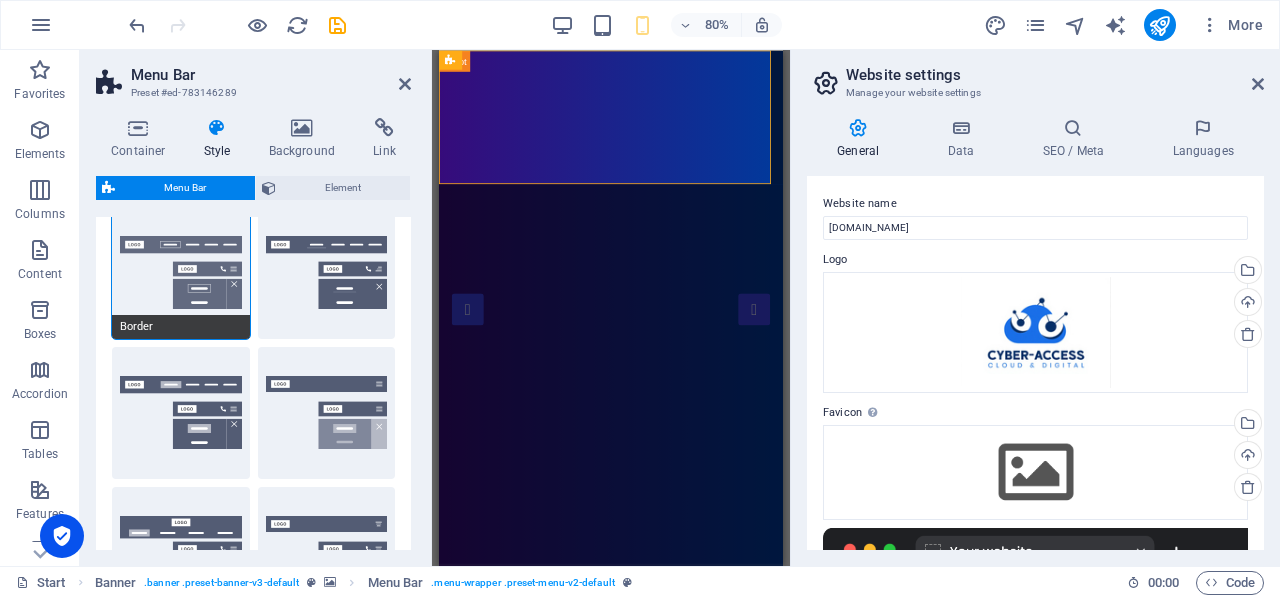 scroll, scrollTop: 0, scrollLeft: 0, axis: both 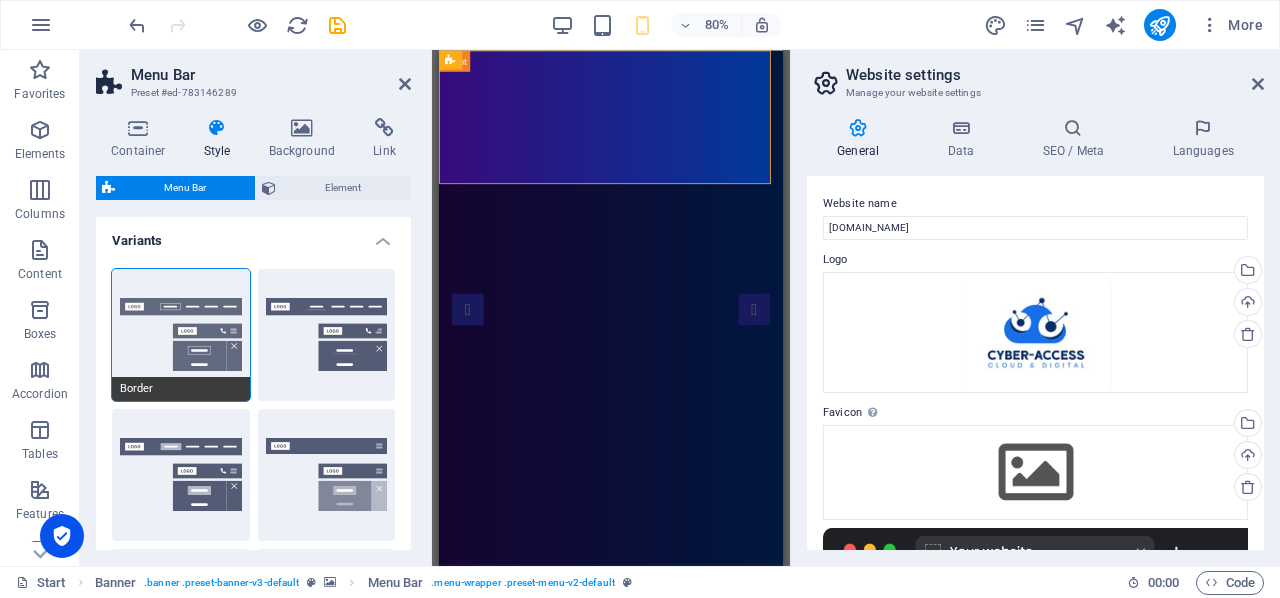 click on "Background" at bounding box center [306, 139] 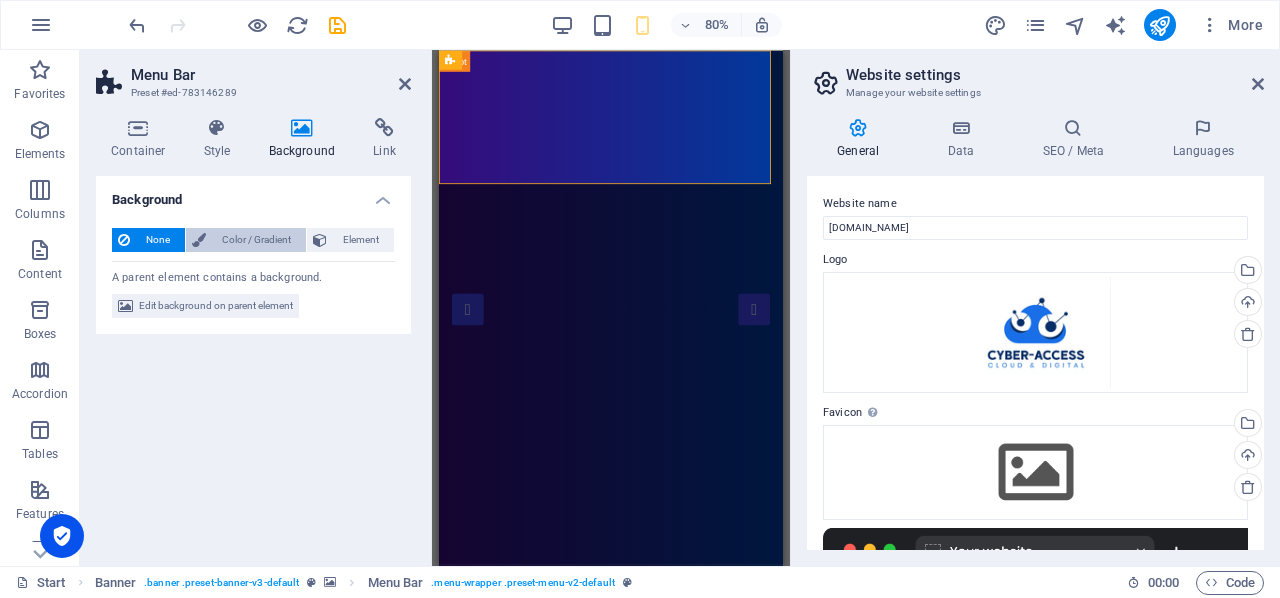click on "Color / Gradient" at bounding box center (256, 240) 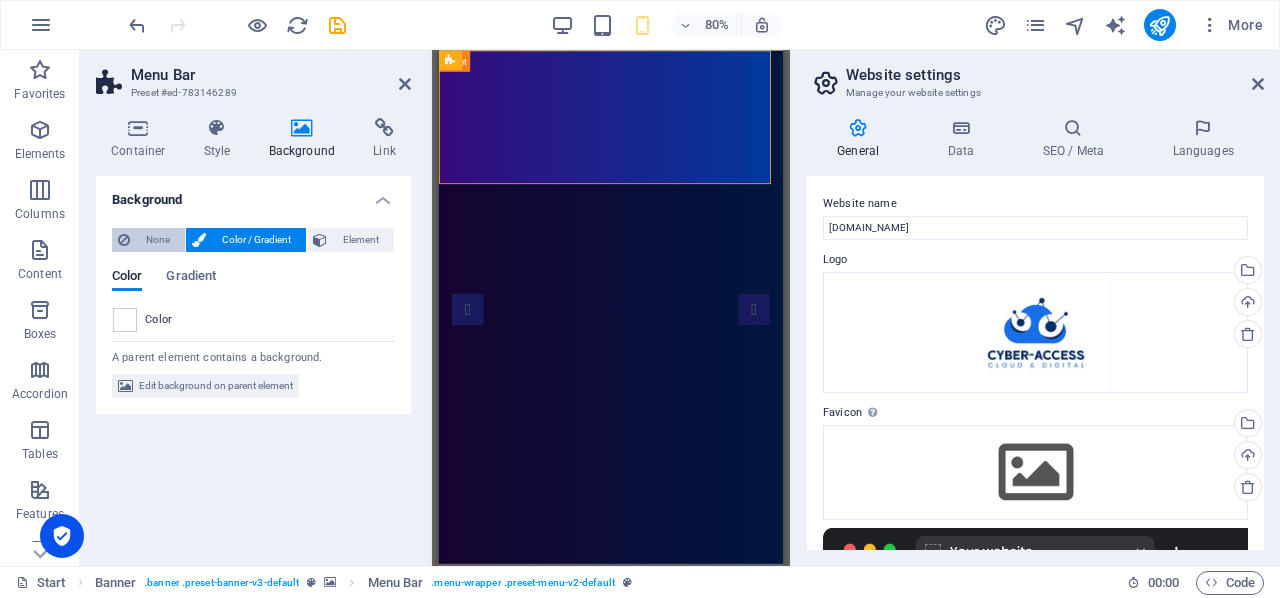 click on "None" at bounding box center (157, 240) 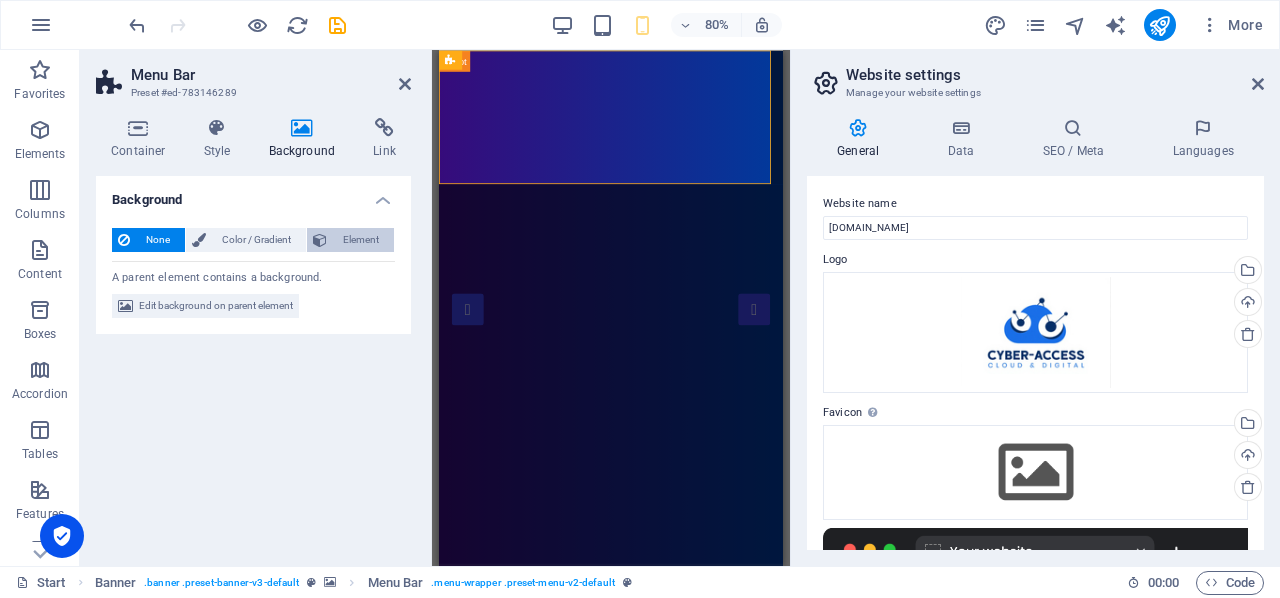 click on "Element" at bounding box center (360, 240) 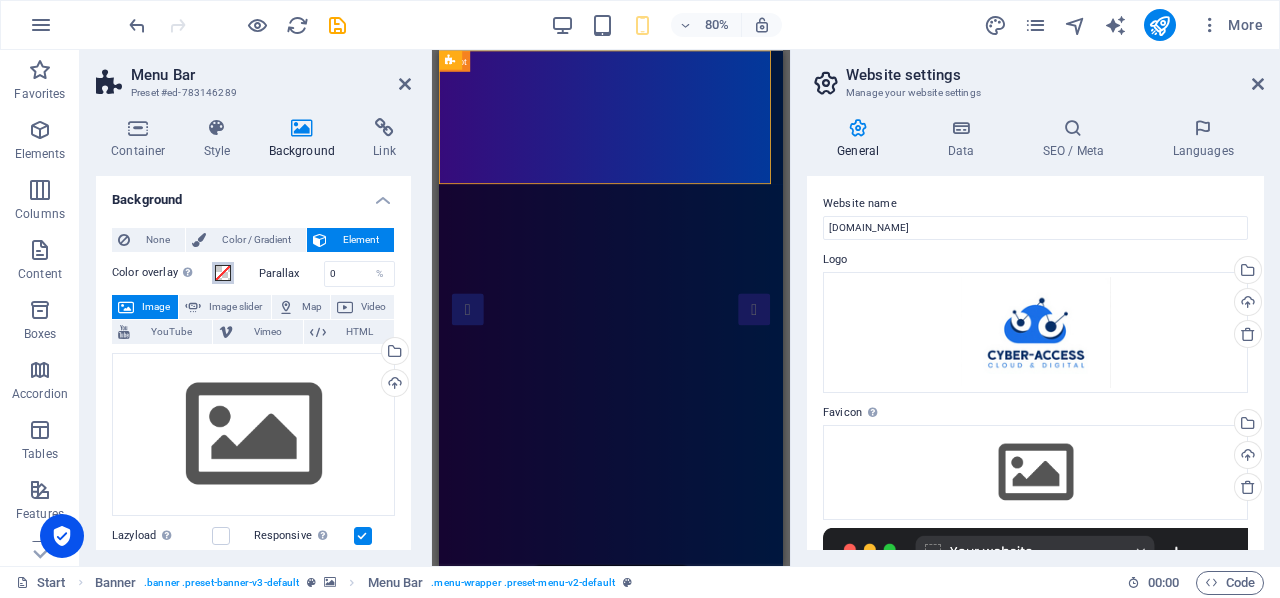 click at bounding box center [223, 273] 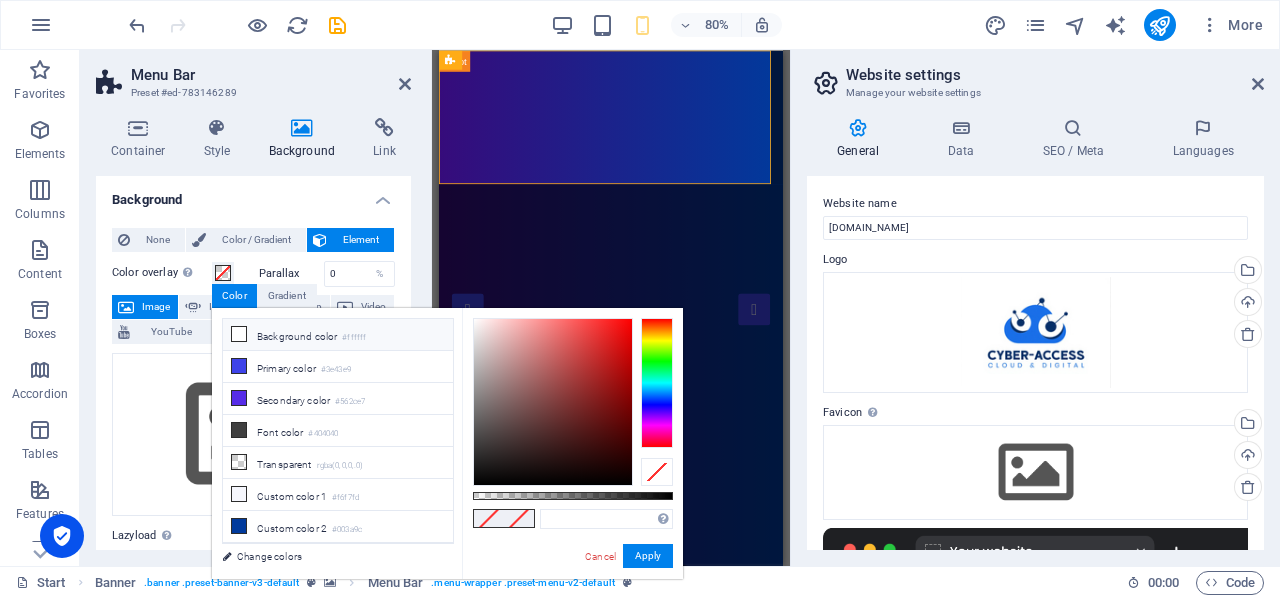click on "Background color
#ffffff" at bounding box center [338, 335] 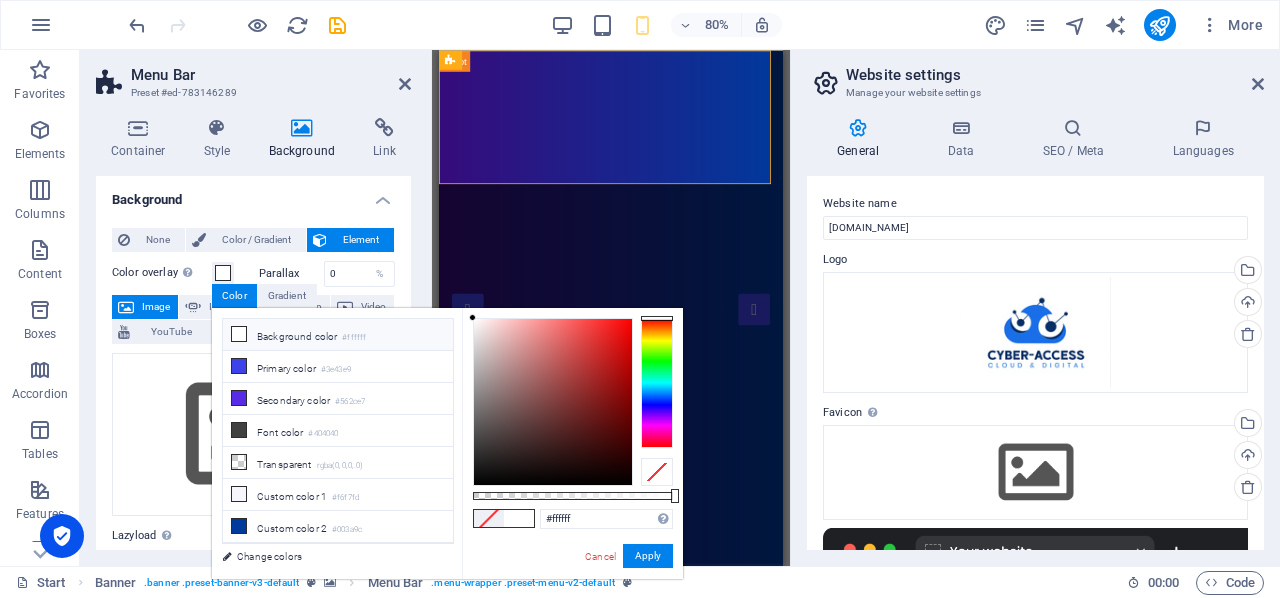 click at bounding box center [239, 334] 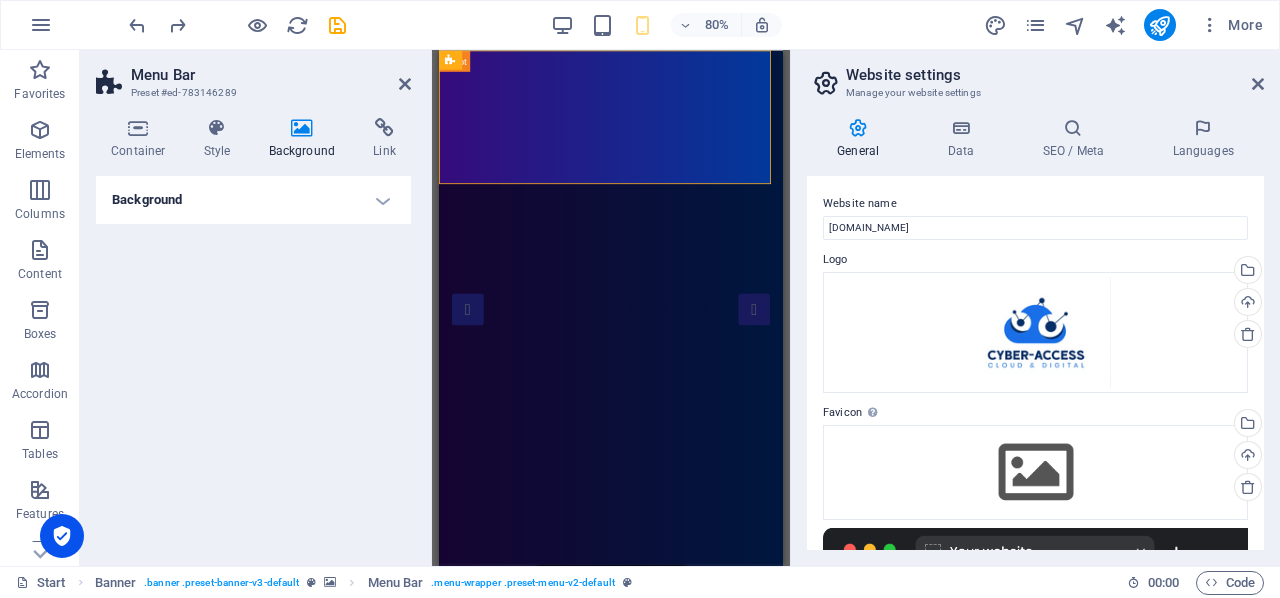 click at bounding box center (654, 941) 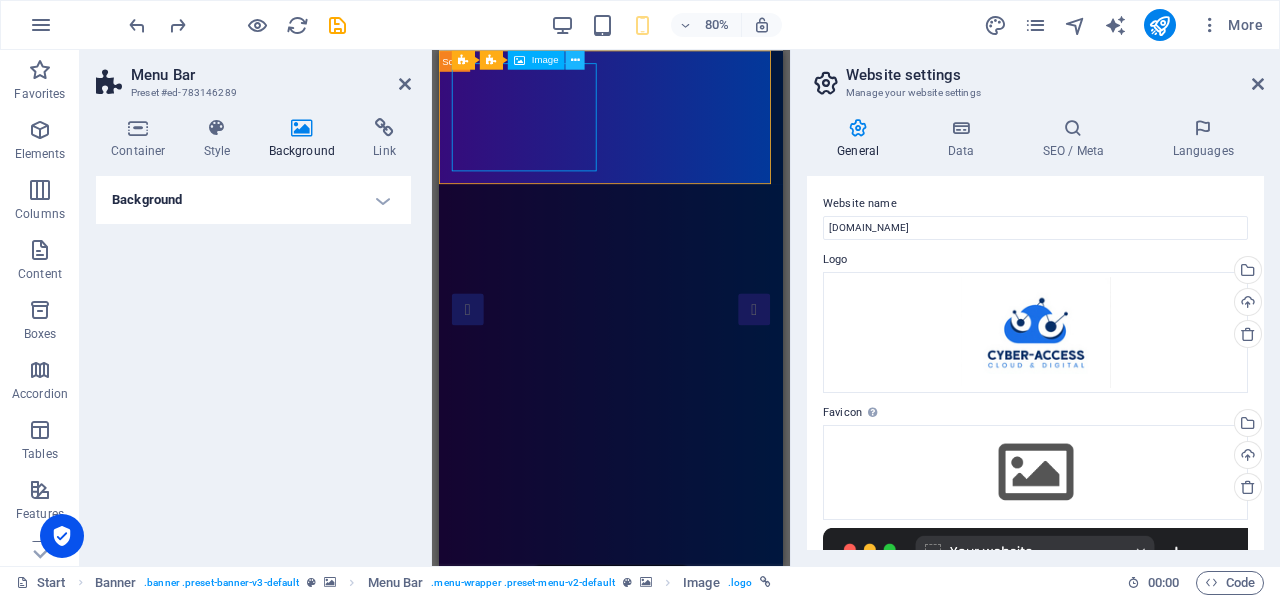 click at bounding box center [575, 59] 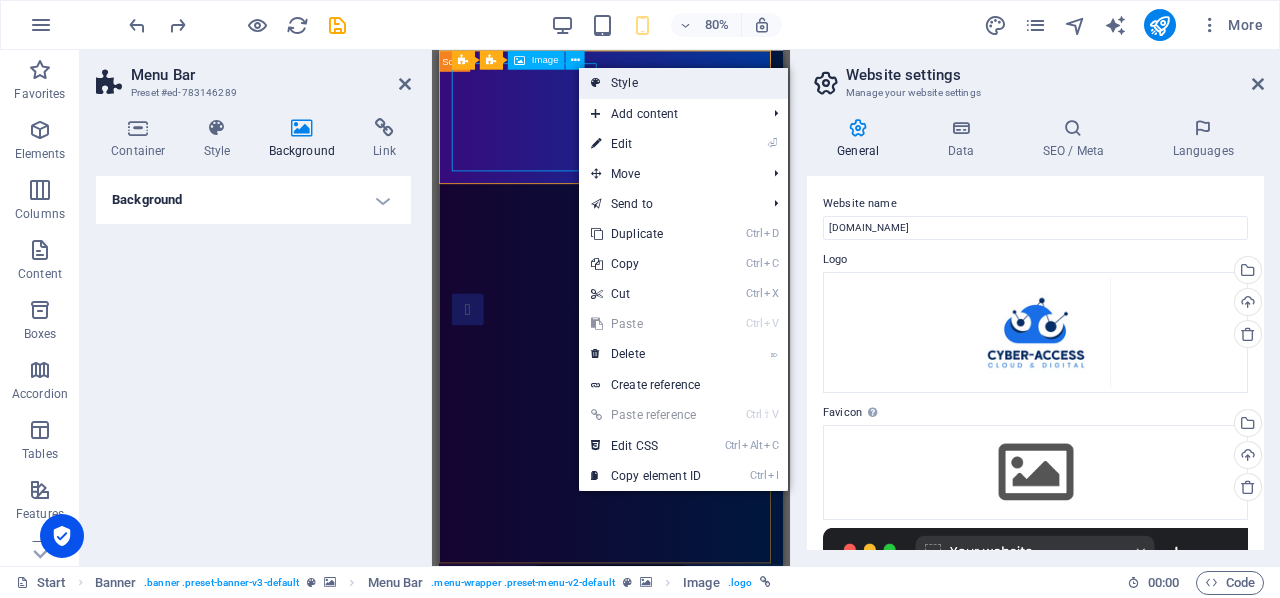 click on "Style" at bounding box center [683, 83] 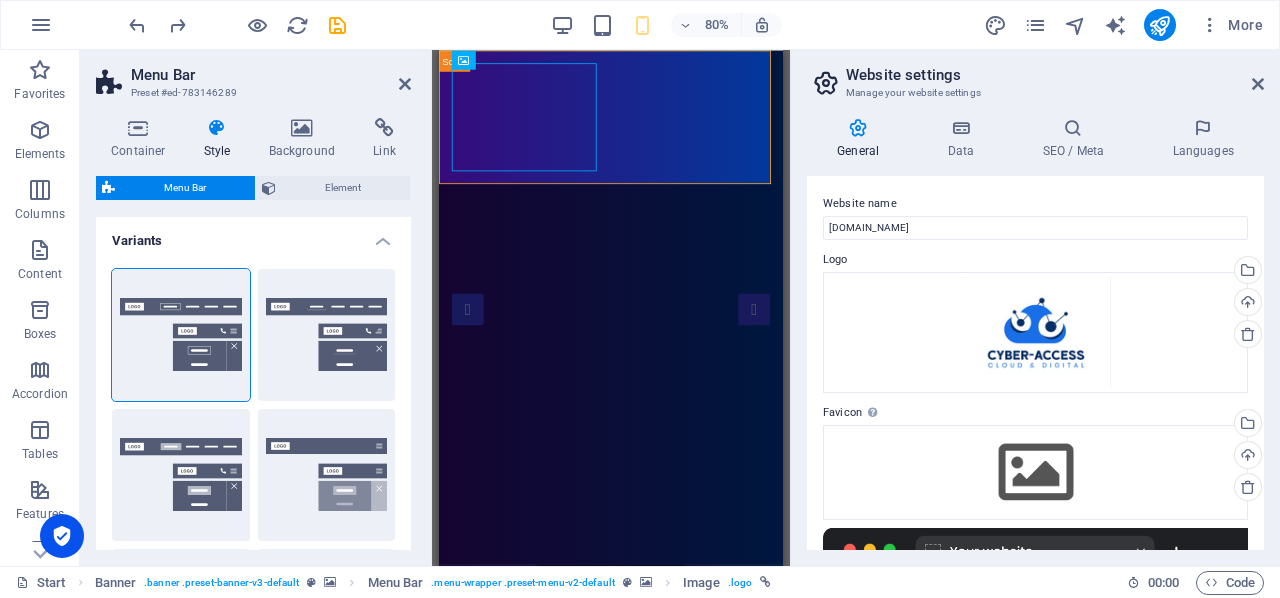 click on "Style" at bounding box center (221, 139) 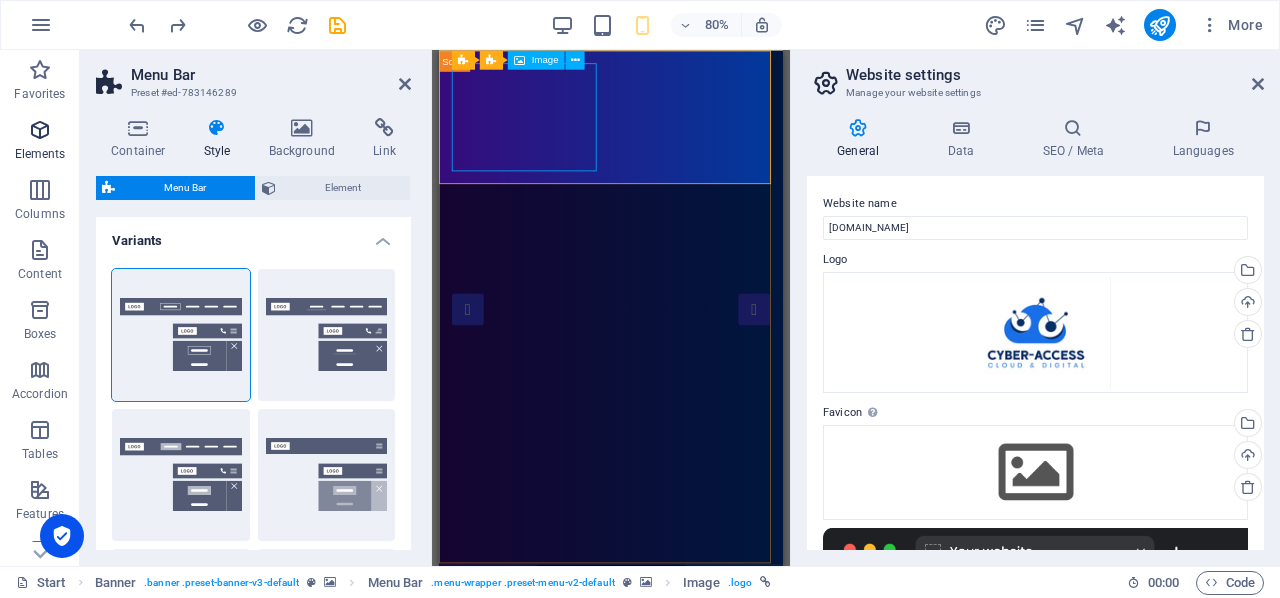 click on "Elements" at bounding box center (40, 154) 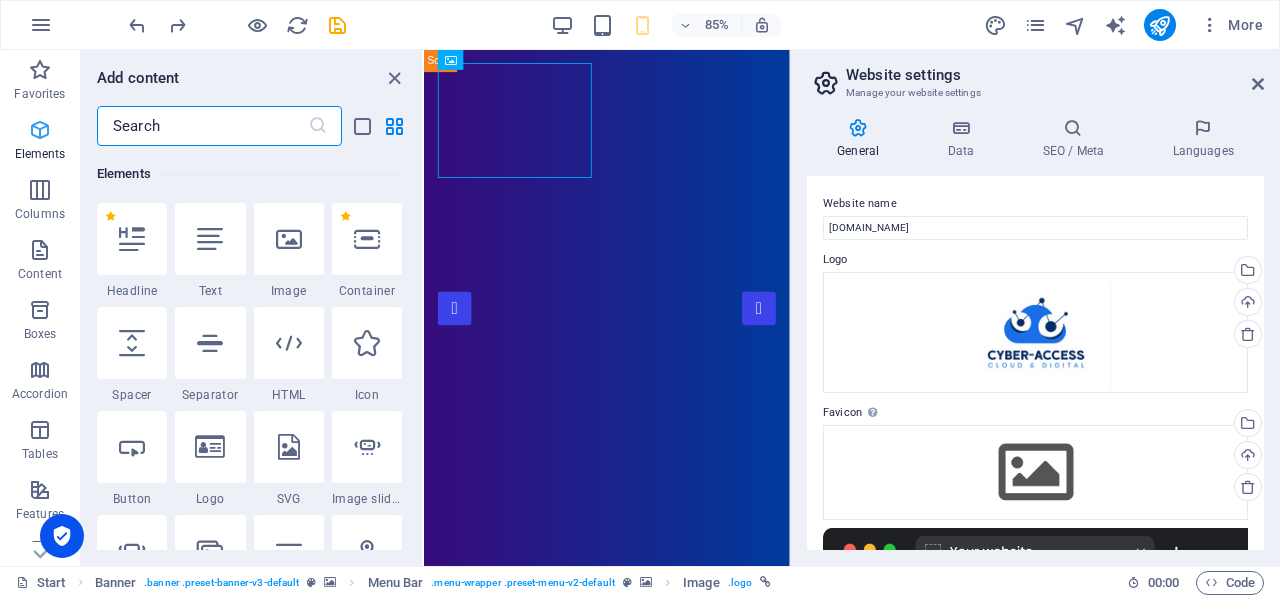 scroll, scrollTop: 213, scrollLeft: 0, axis: vertical 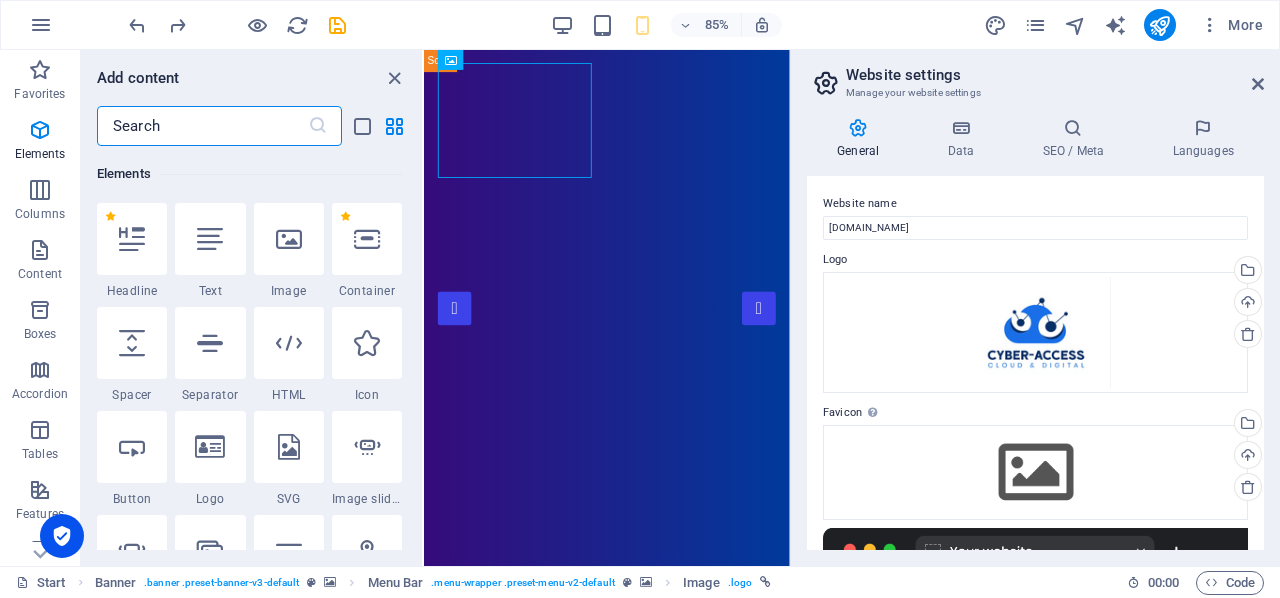 click at bounding box center (639, 941) 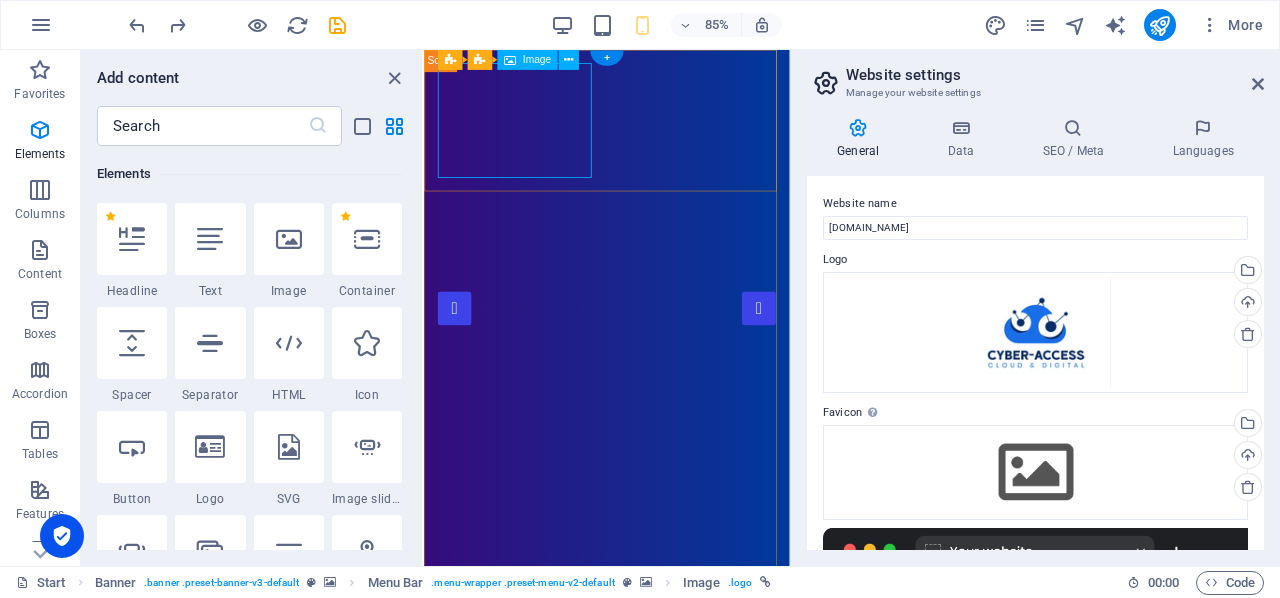 click on "Image" at bounding box center [527, 60] 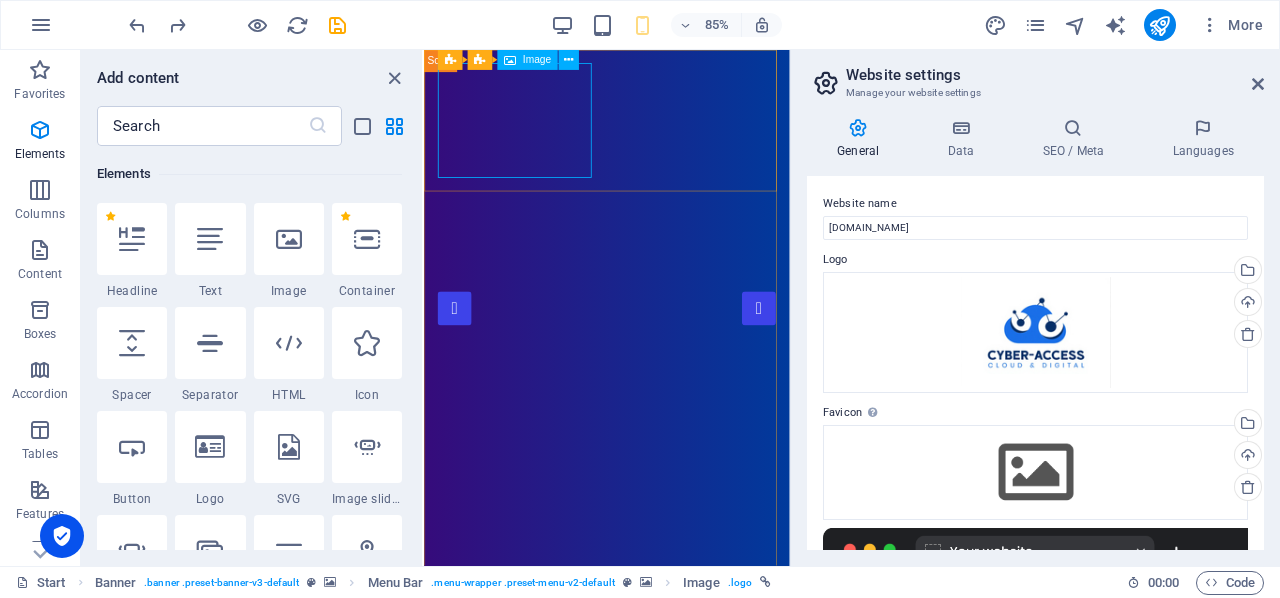 click on "Image" at bounding box center [537, 60] 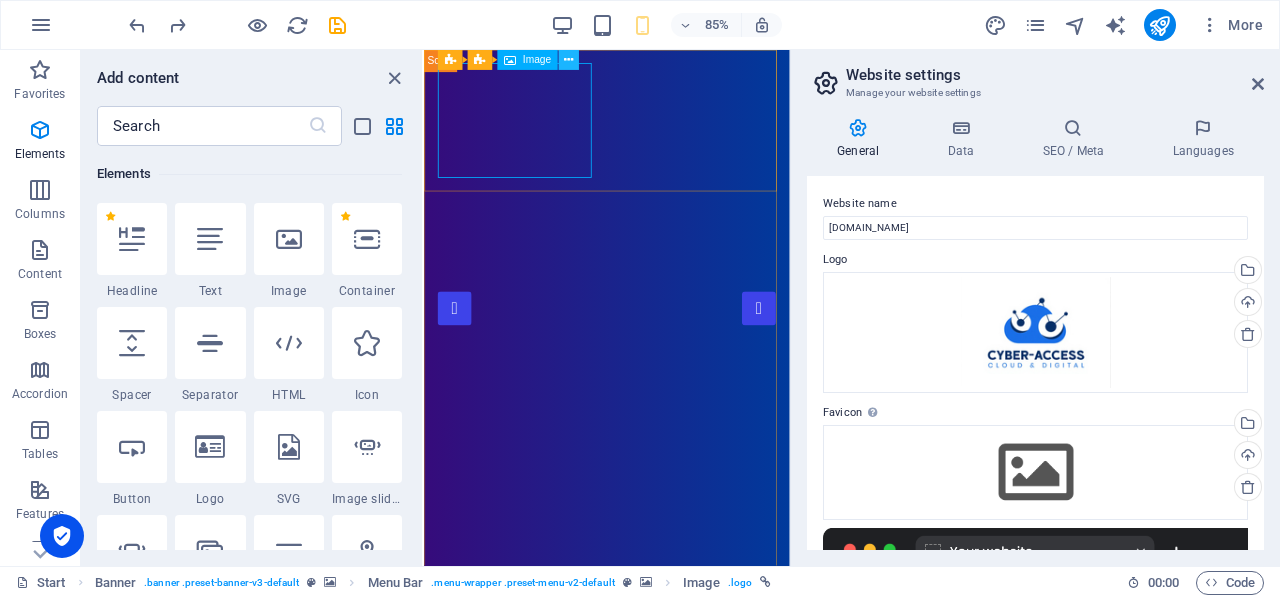 click at bounding box center (568, 60) 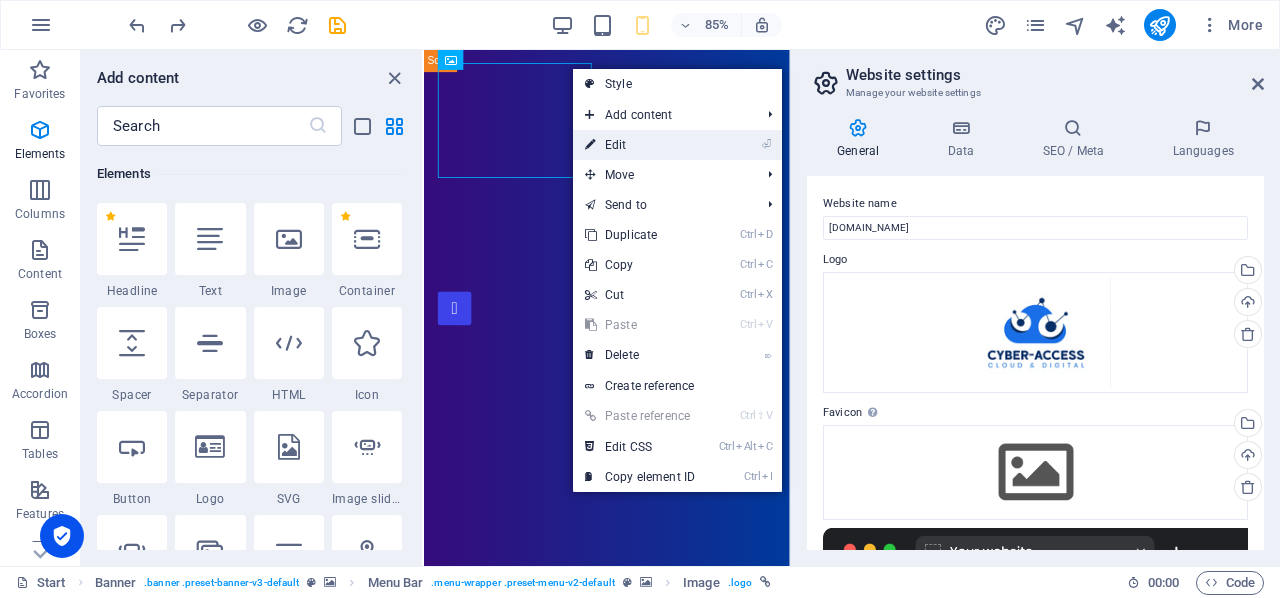 click on "⏎  Edit" at bounding box center (640, 145) 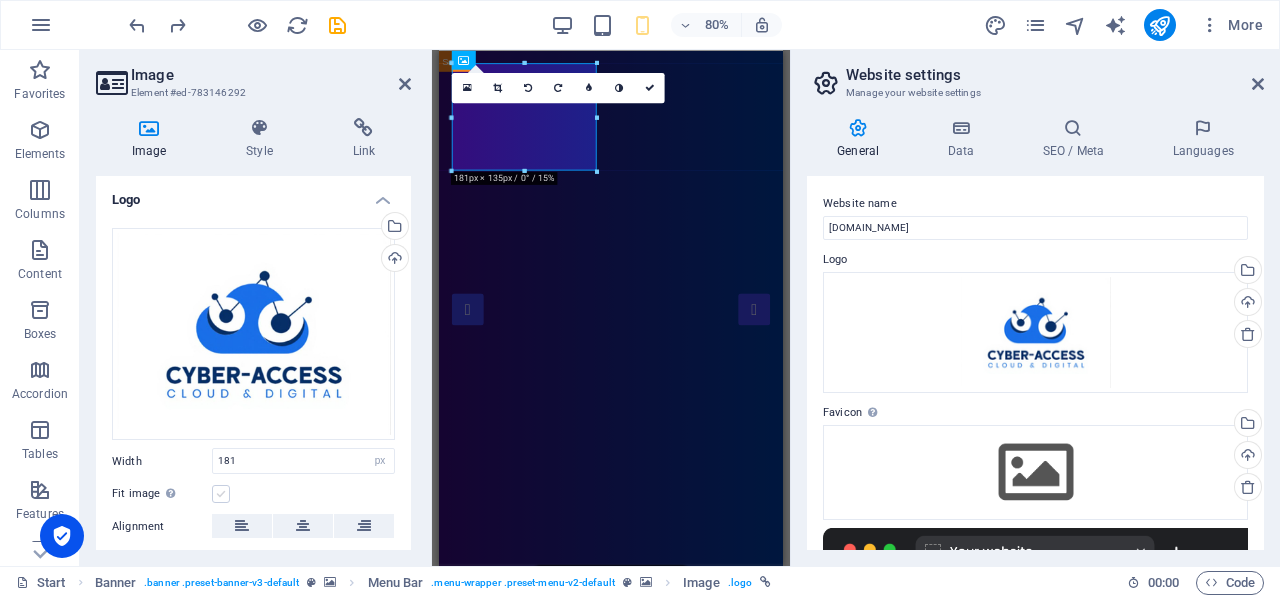 click at bounding box center (221, 494) 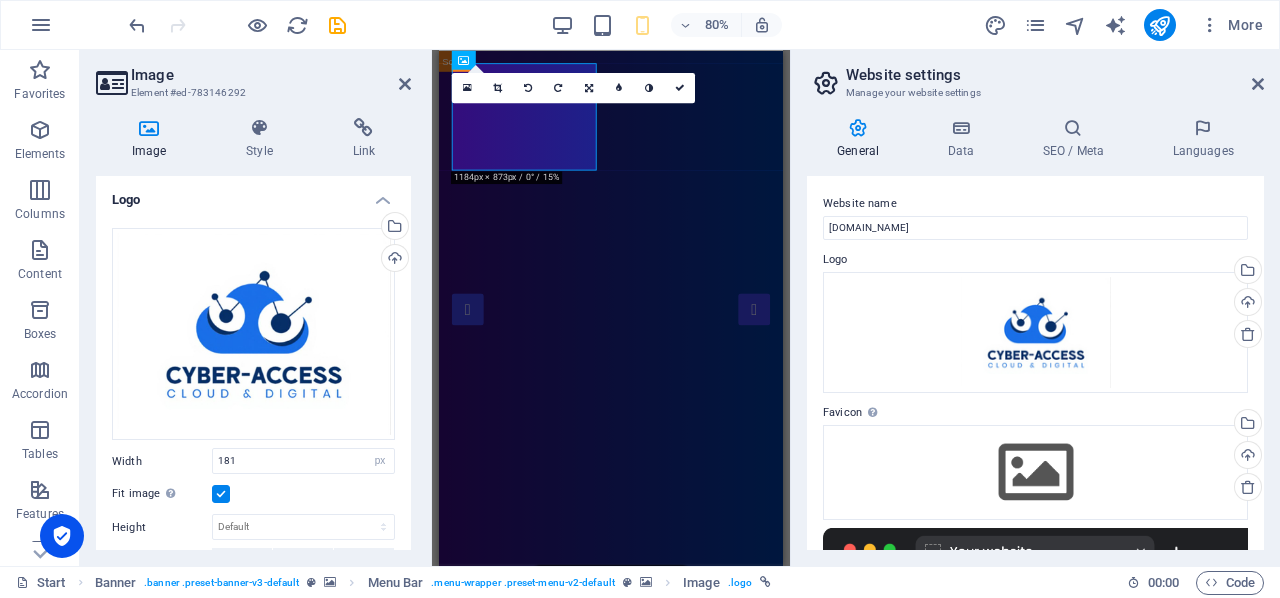 click at bounding box center [221, 494] 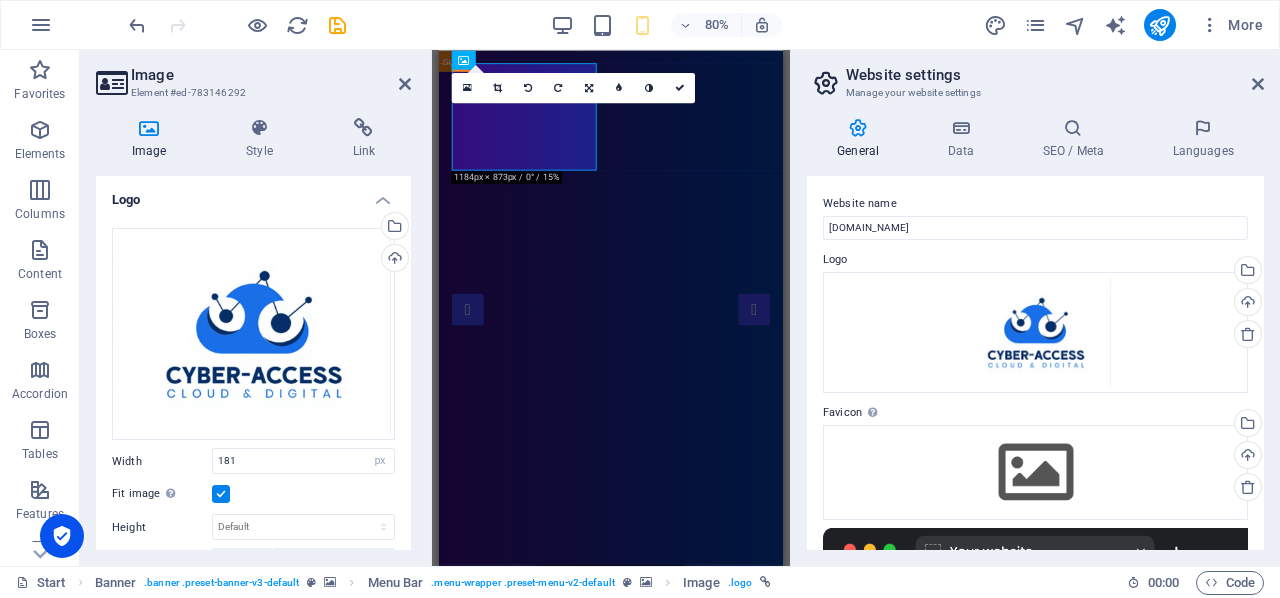 click on "Fit image Automatically fit image to a fixed width and height" at bounding box center [0, 0] 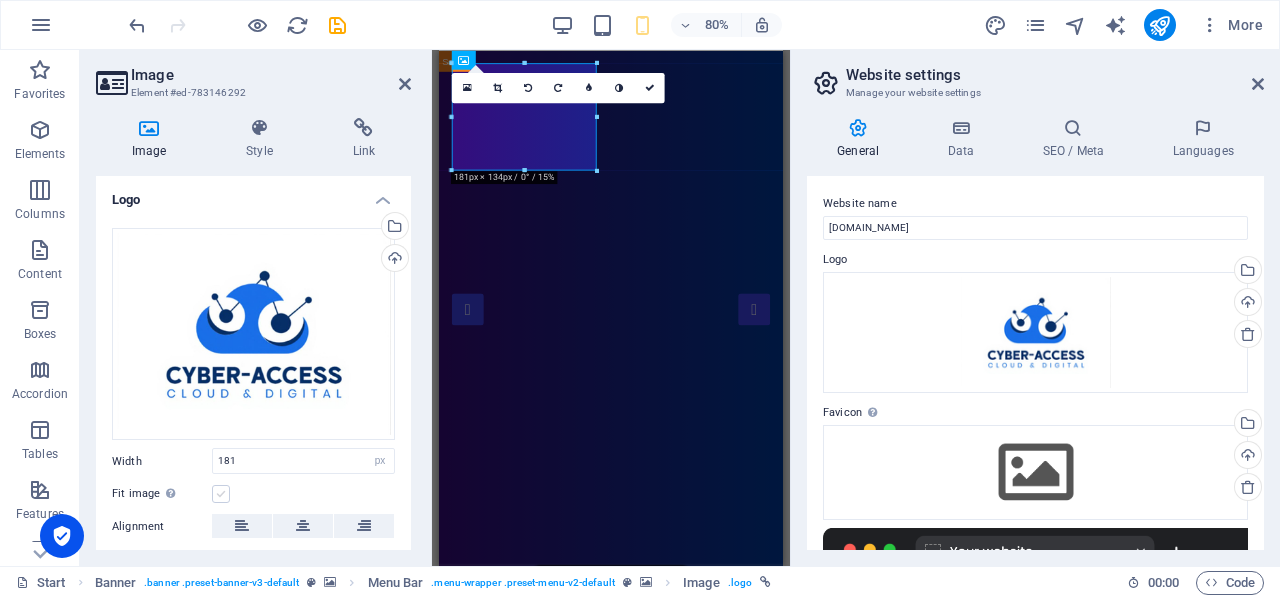 click at bounding box center [221, 494] 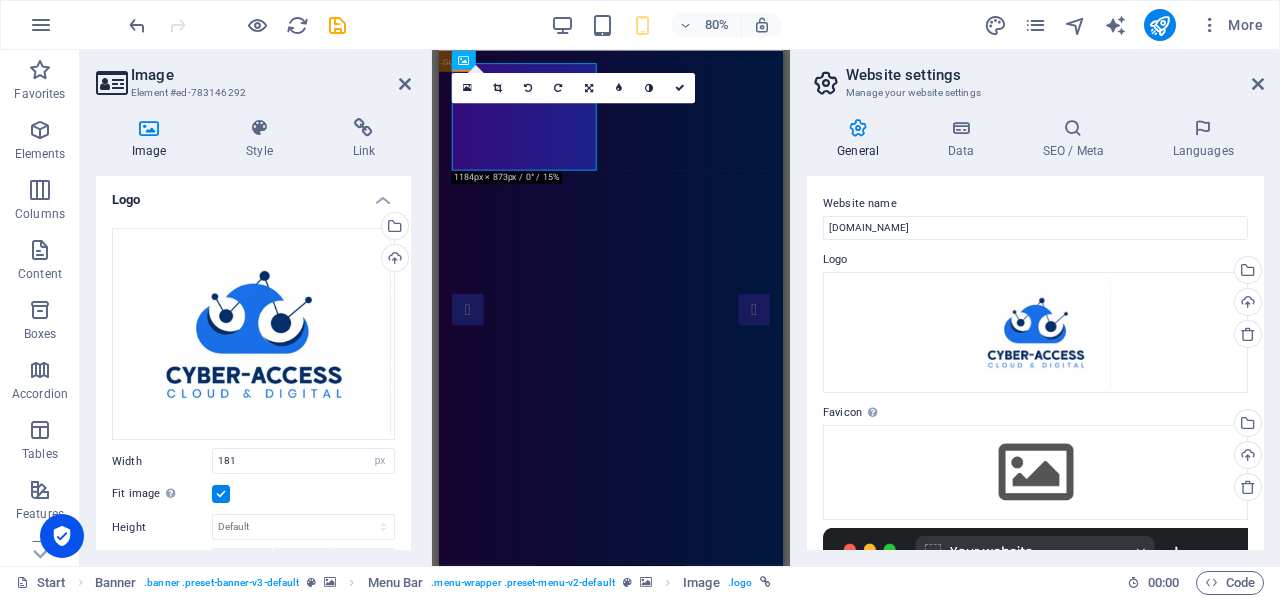 click at bounding box center [221, 494] 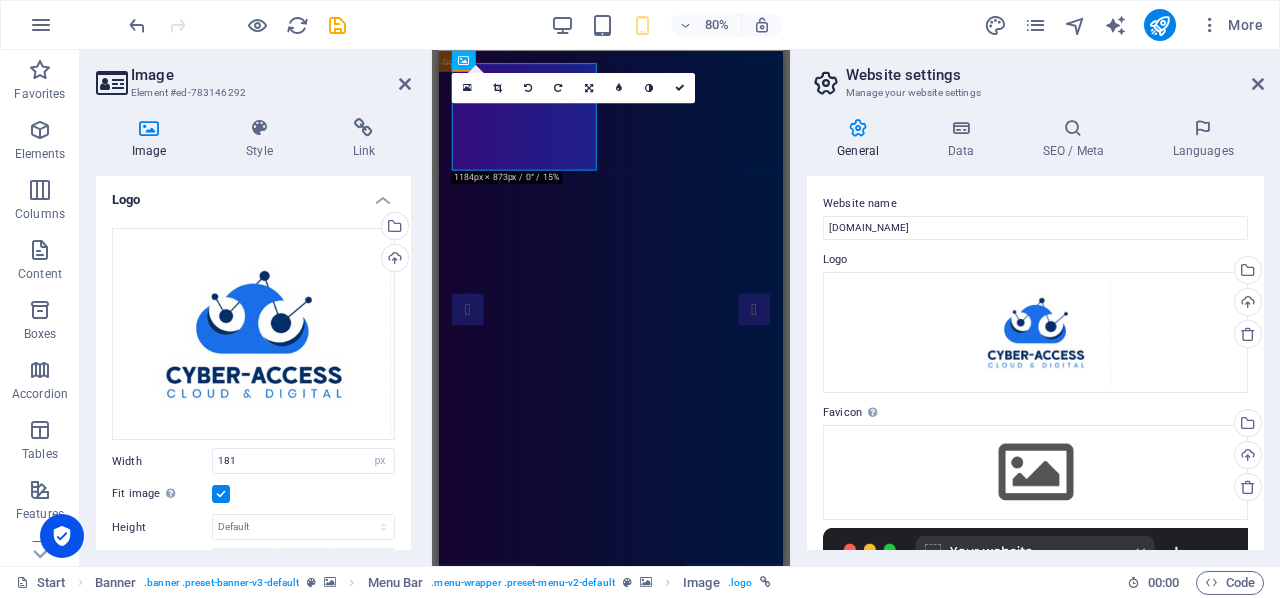 click on "Fit image Automatically fit image to a fixed width and height" at bounding box center [0, 0] 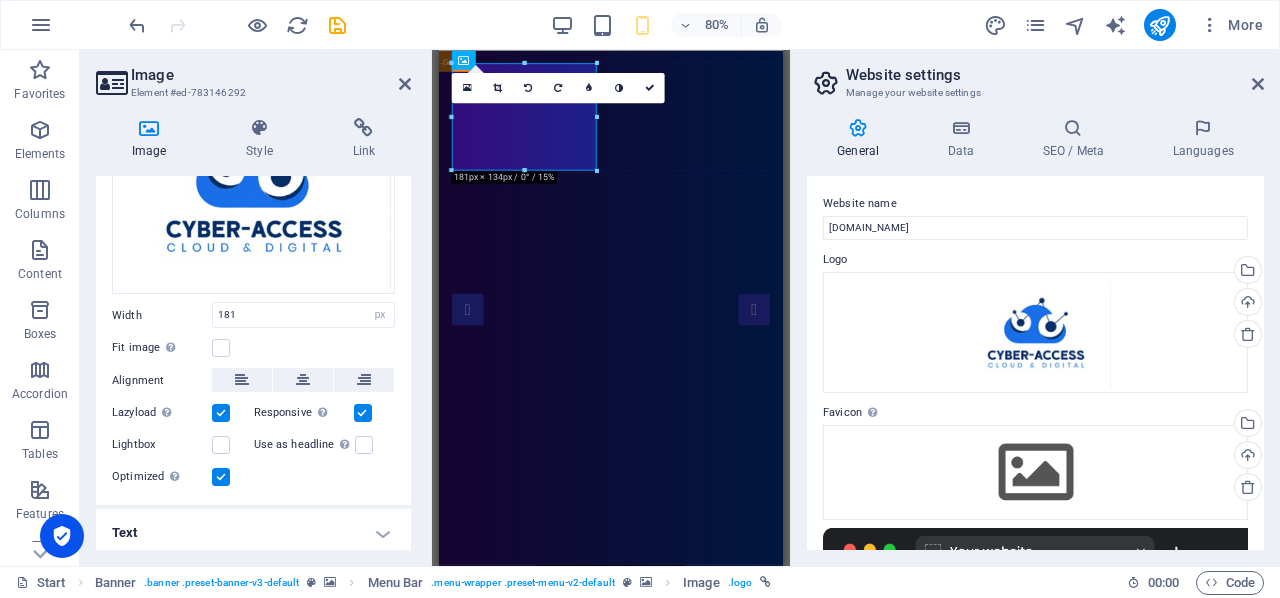 scroll, scrollTop: 149, scrollLeft: 0, axis: vertical 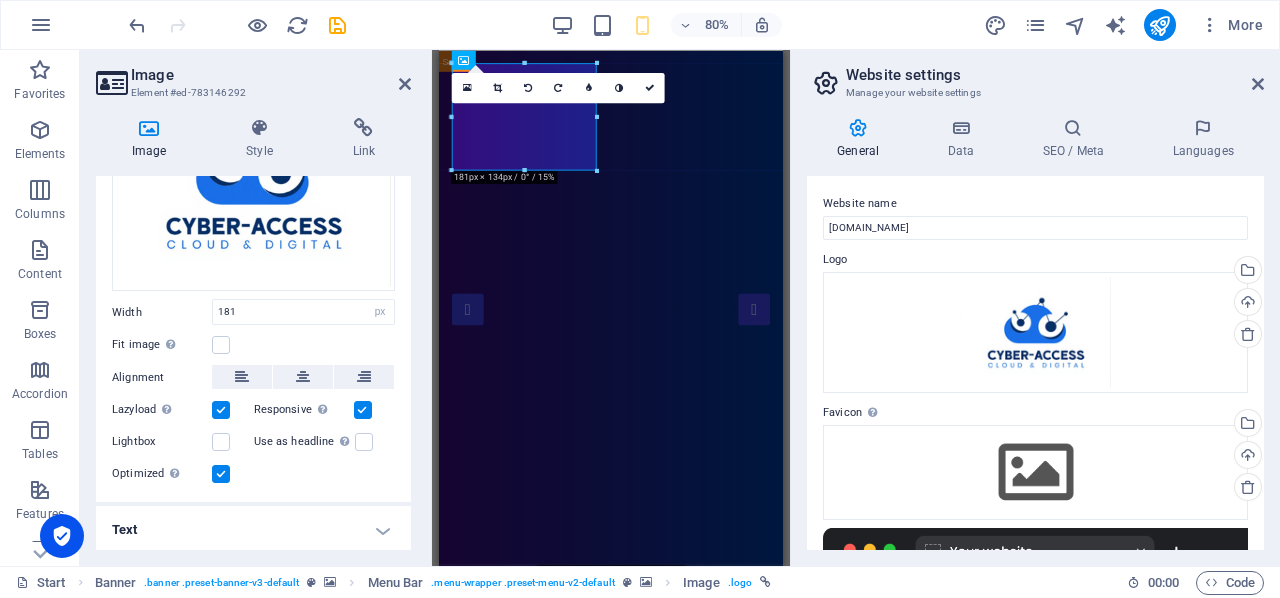 click on "Text" at bounding box center [253, 530] 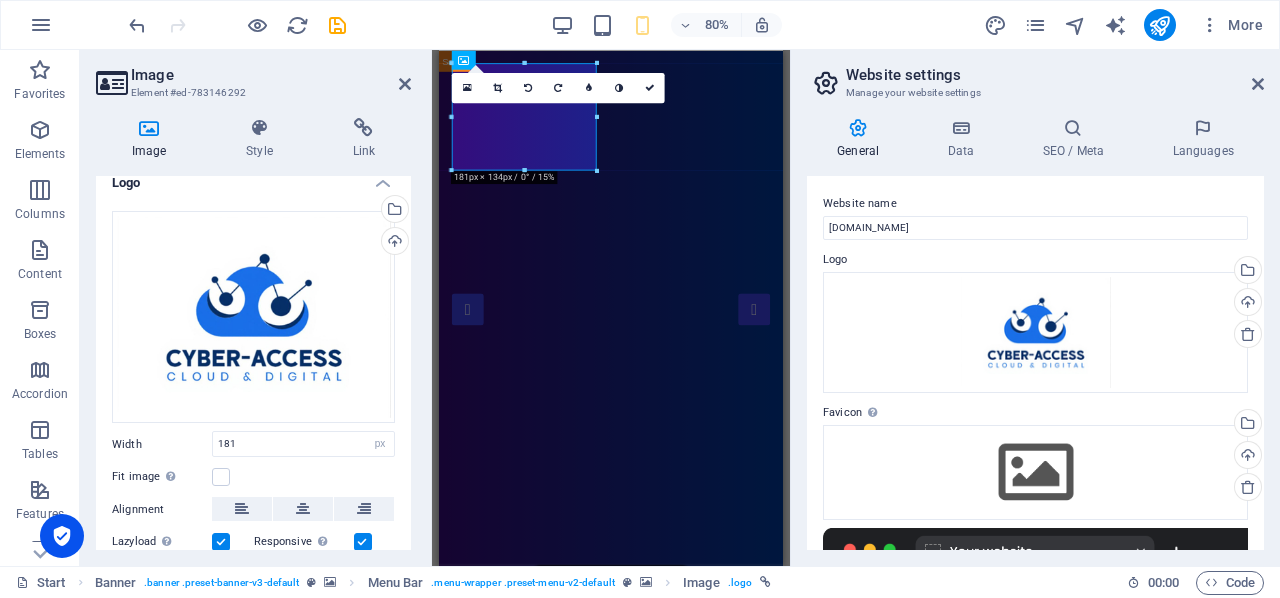 scroll, scrollTop: 0, scrollLeft: 0, axis: both 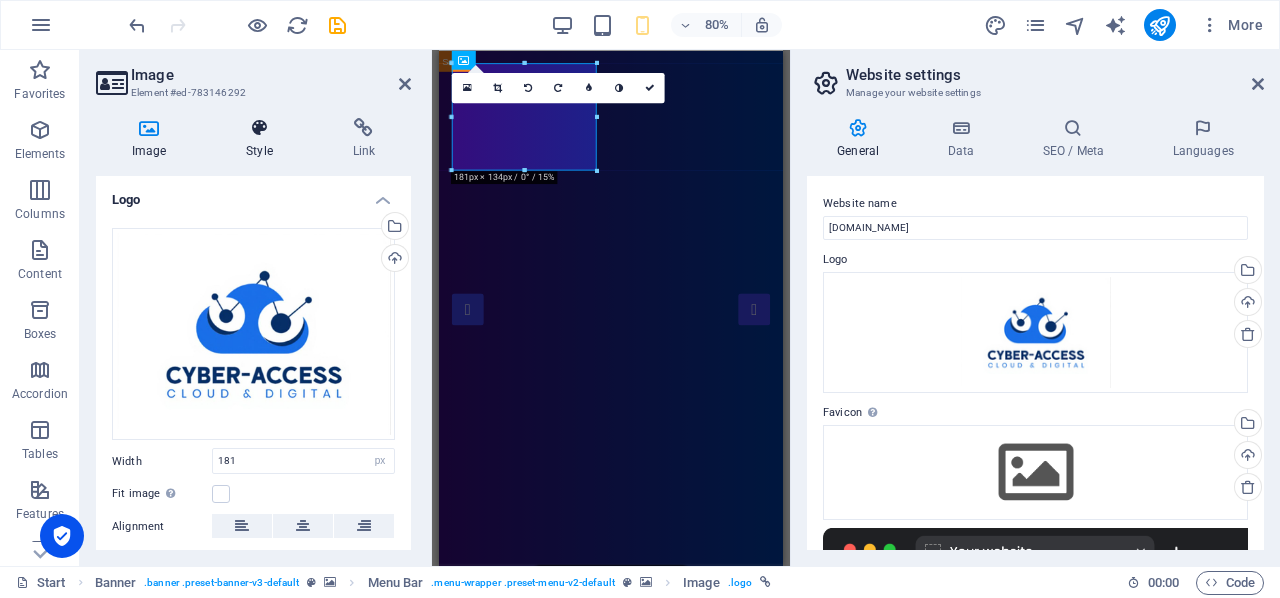 click at bounding box center (259, 128) 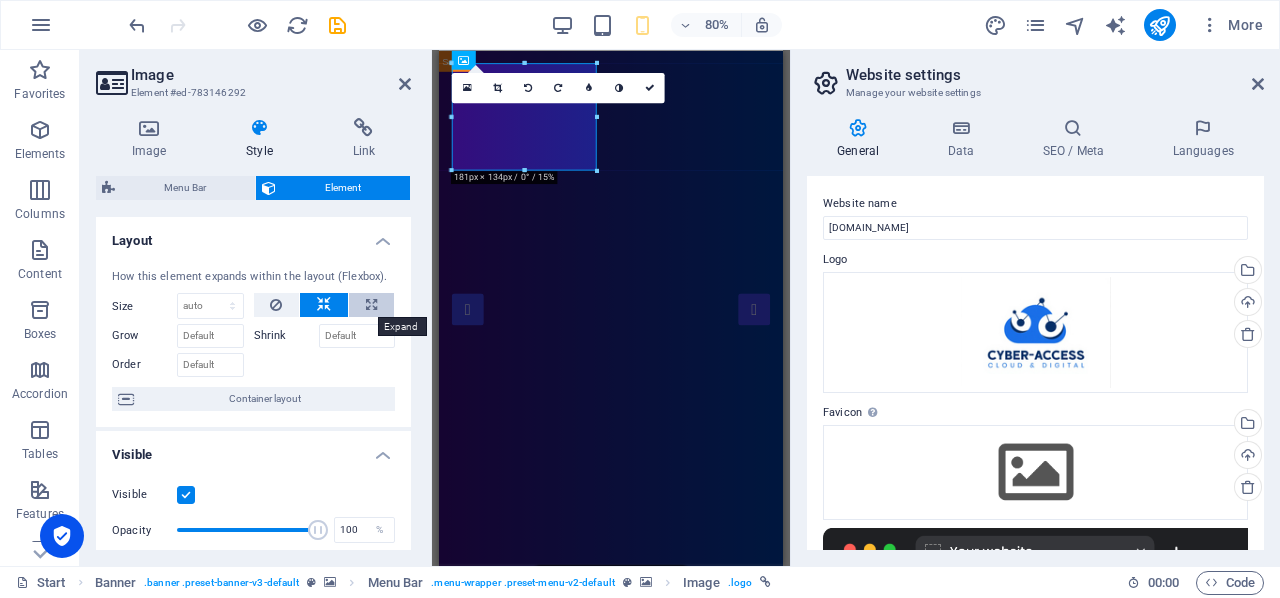 click at bounding box center [371, 305] 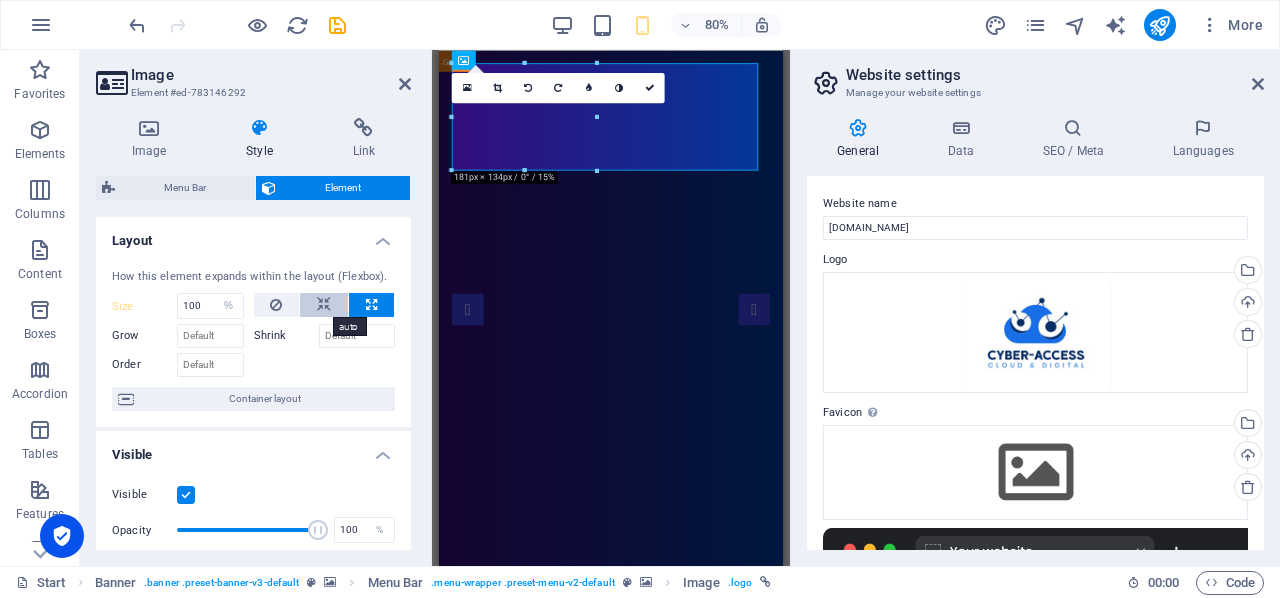 click at bounding box center [324, 305] 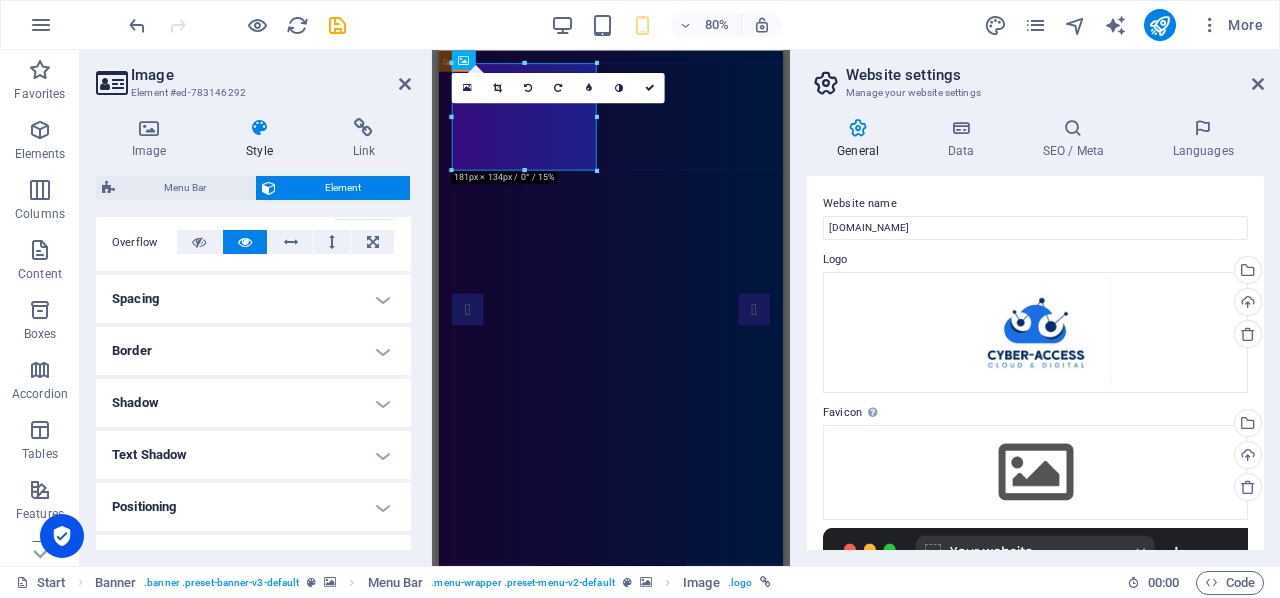 scroll, scrollTop: 322, scrollLeft: 0, axis: vertical 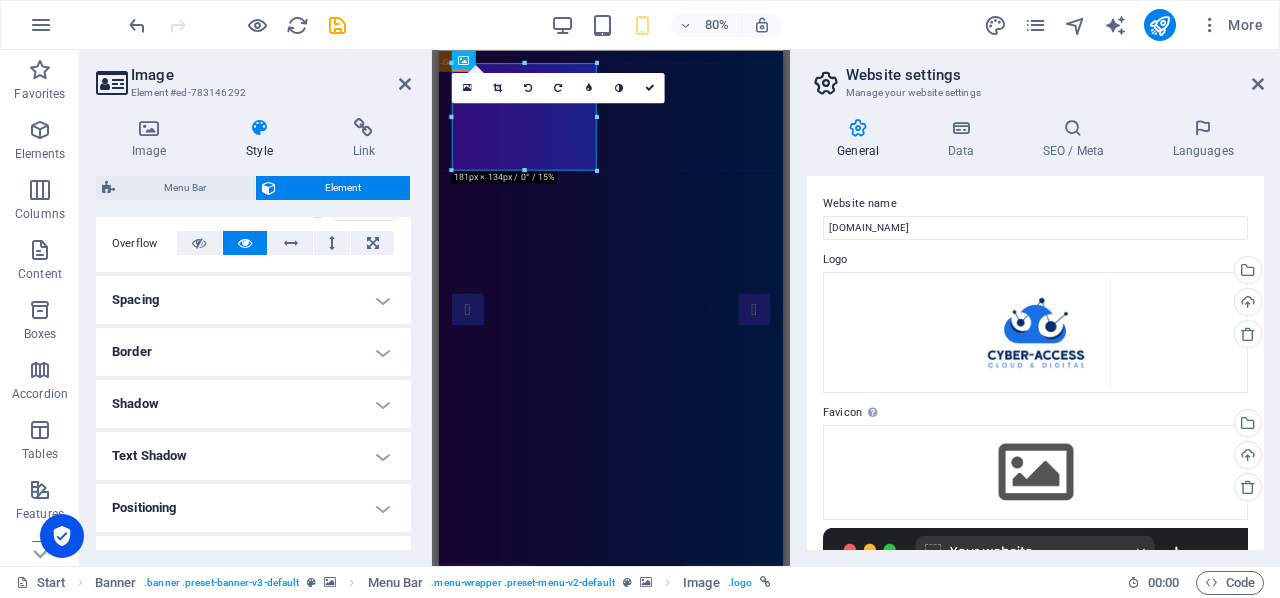 click on "Spacing" at bounding box center [253, 300] 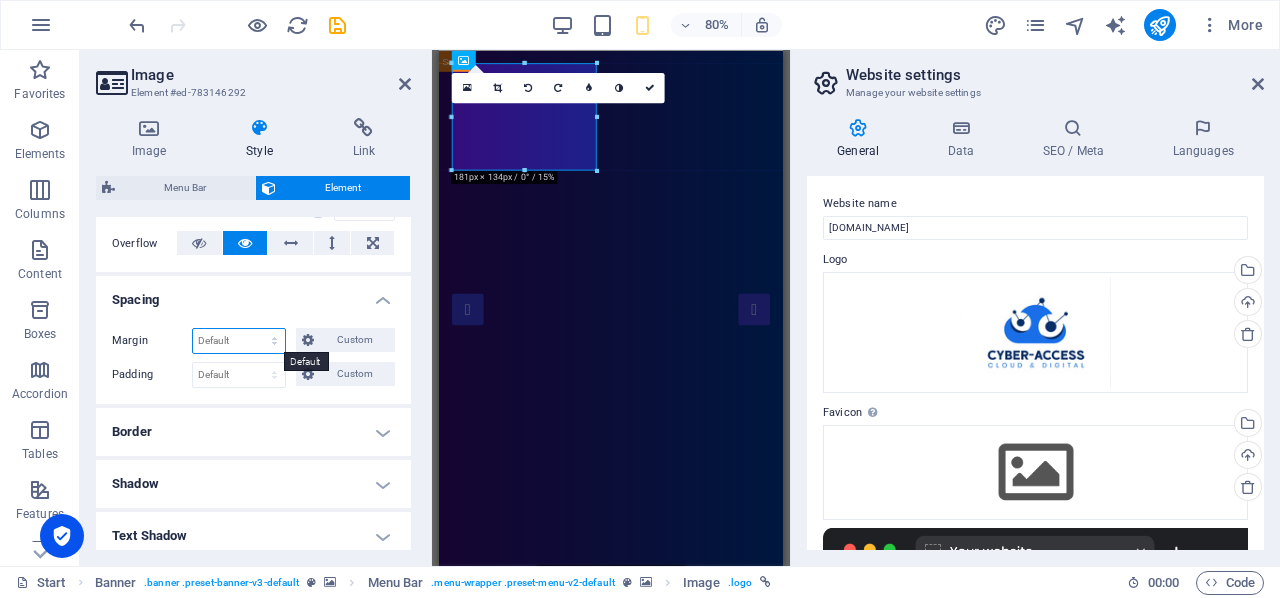 click on "Default auto px % rem vw vh Custom" at bounding box center [239, 341] 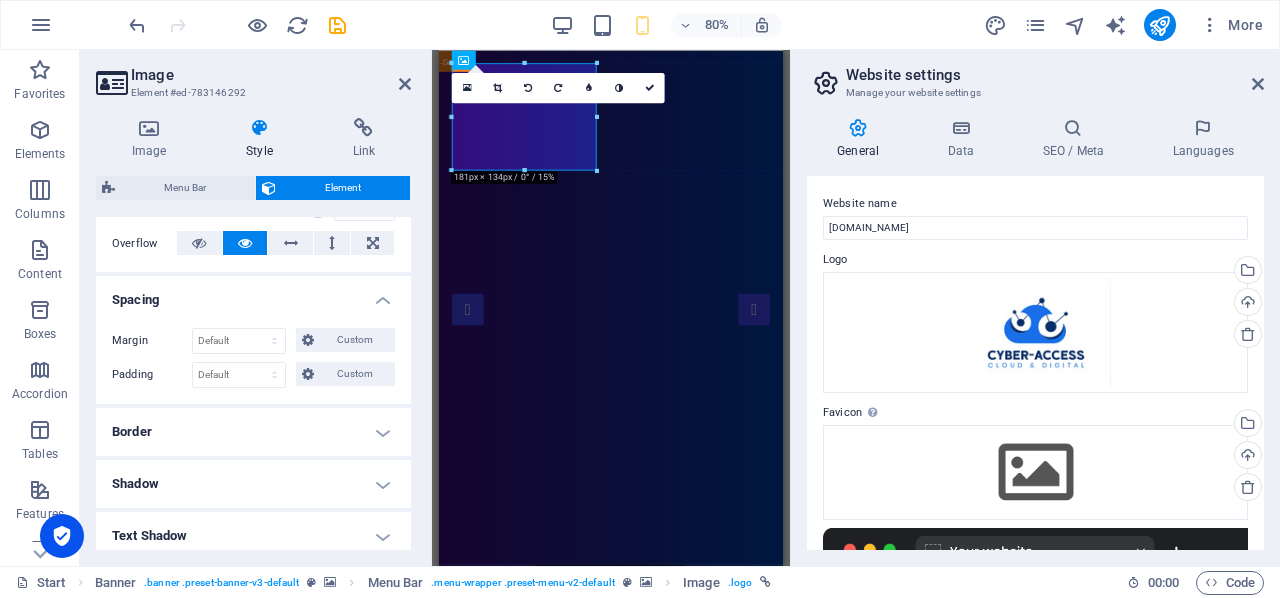 click on "Spacing" at bounding box center [253, 294] 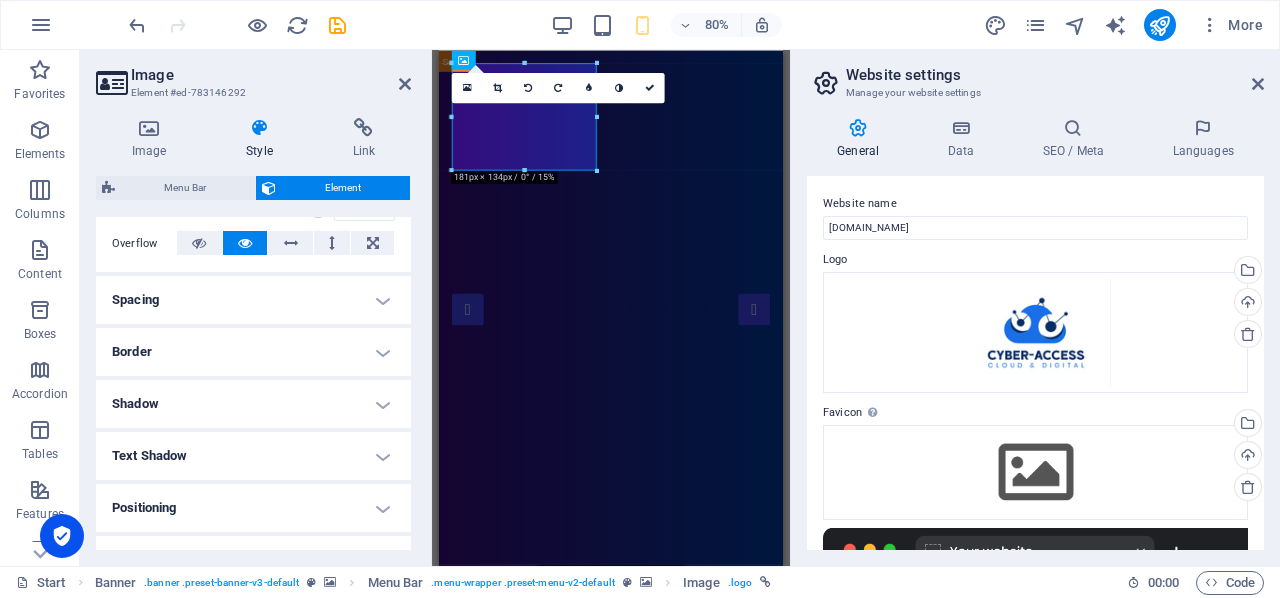 click on "Spacing" at bounding box center (253, 300) 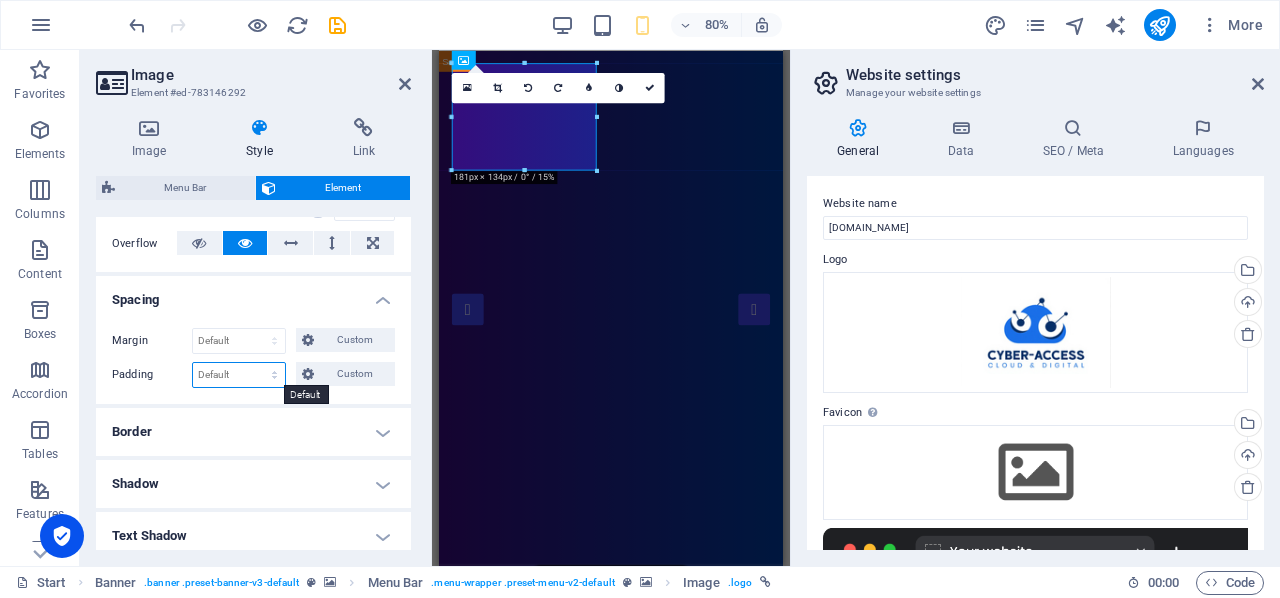 click on "Default px rem % vh vw Custom" at bounding box center (239, 375) 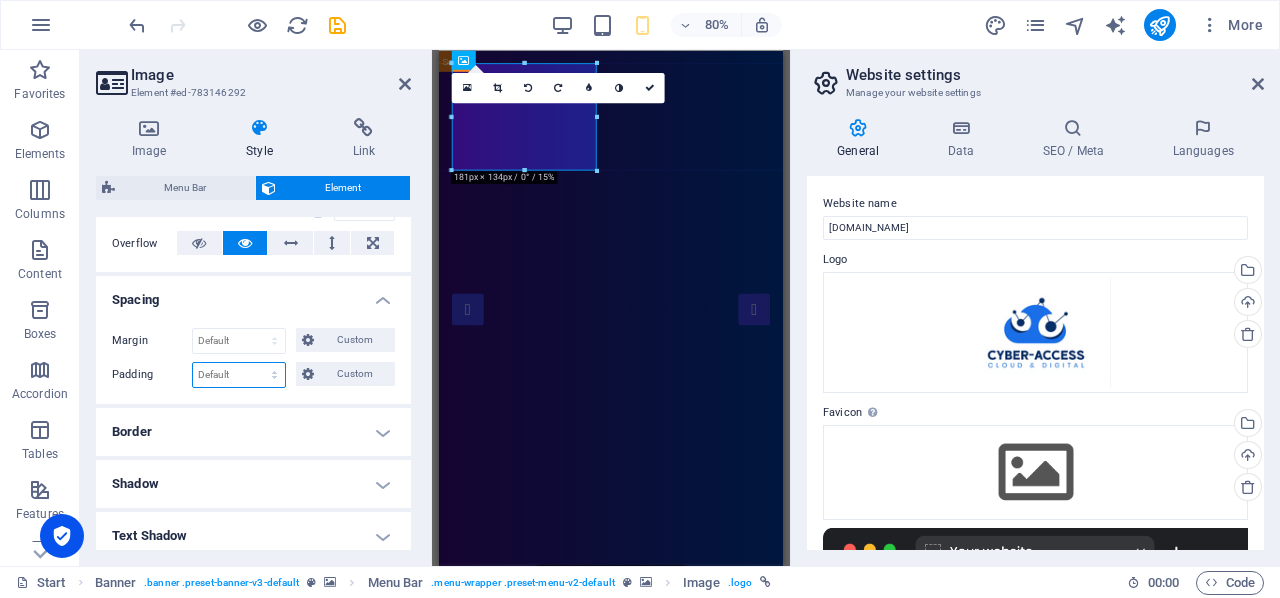 click on "Default px rem % vh vw Custom" at bounding box center (239, 375) 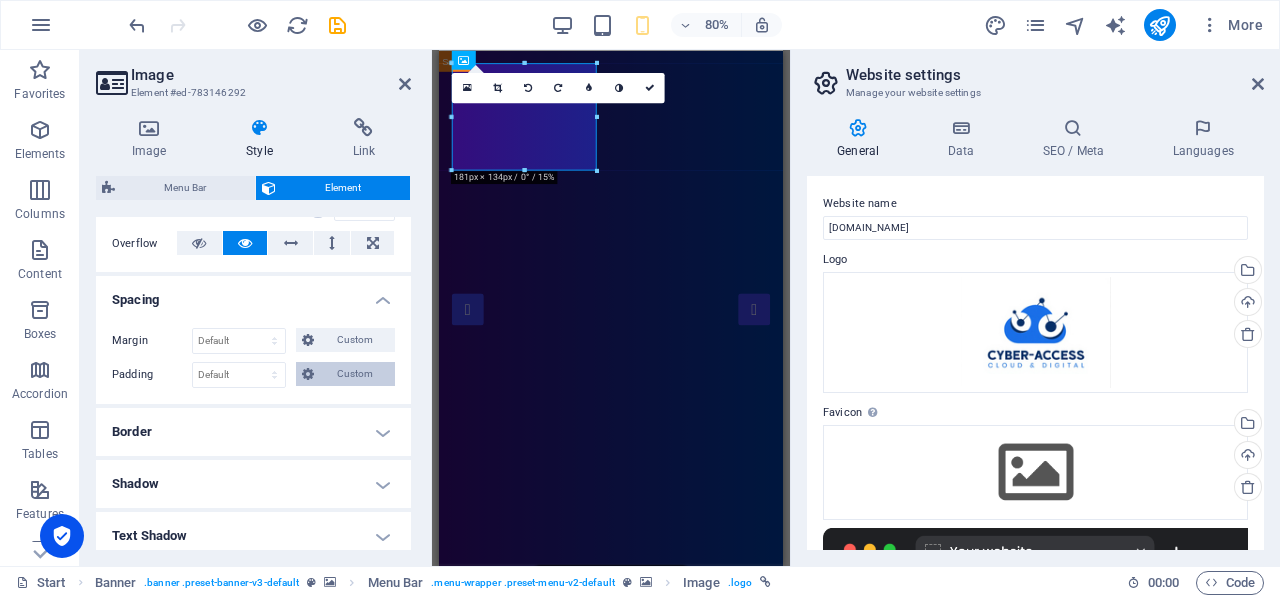 click on "Custom" at bounding box center [345, 374] 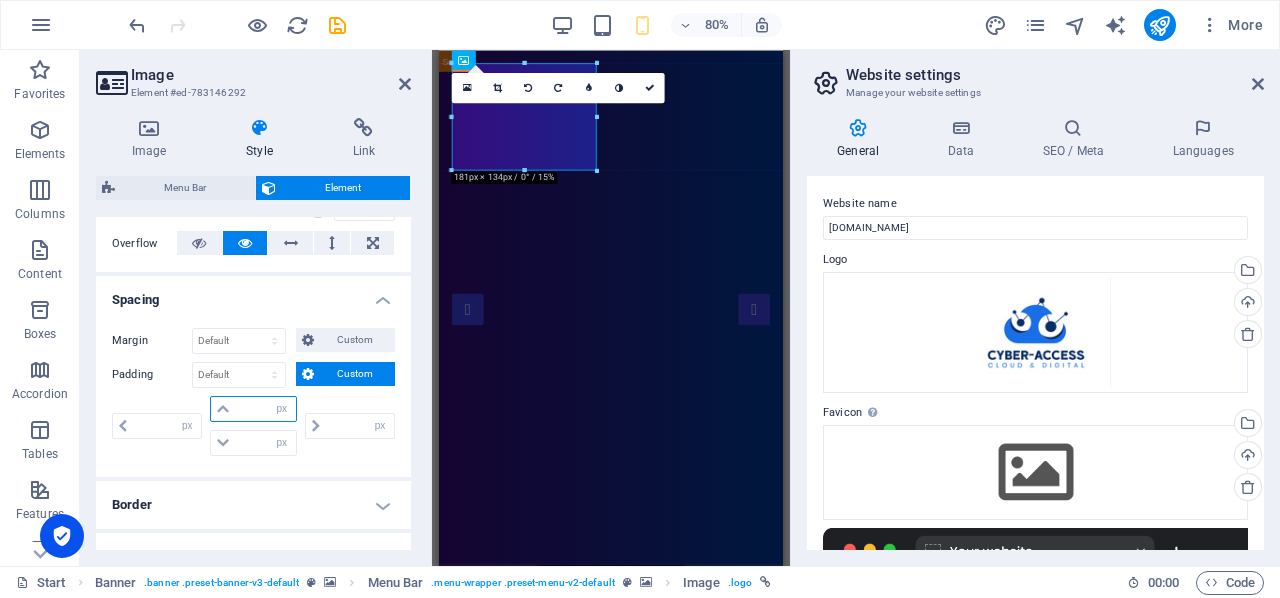 click at bounding box center [265, 409] 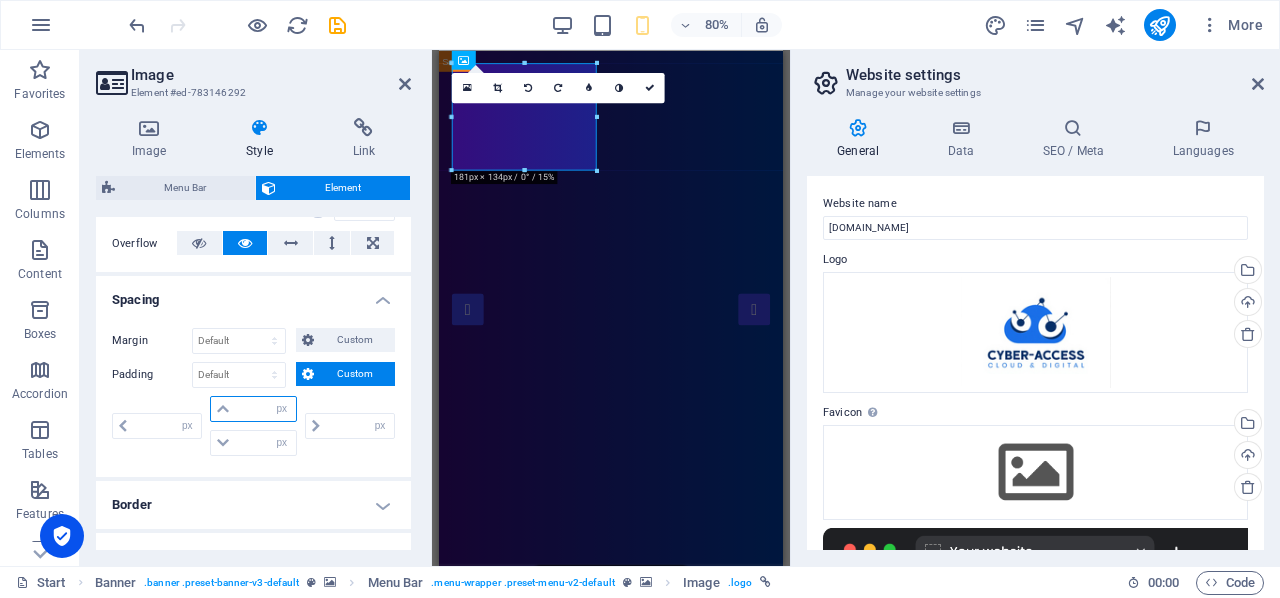 type on "0" 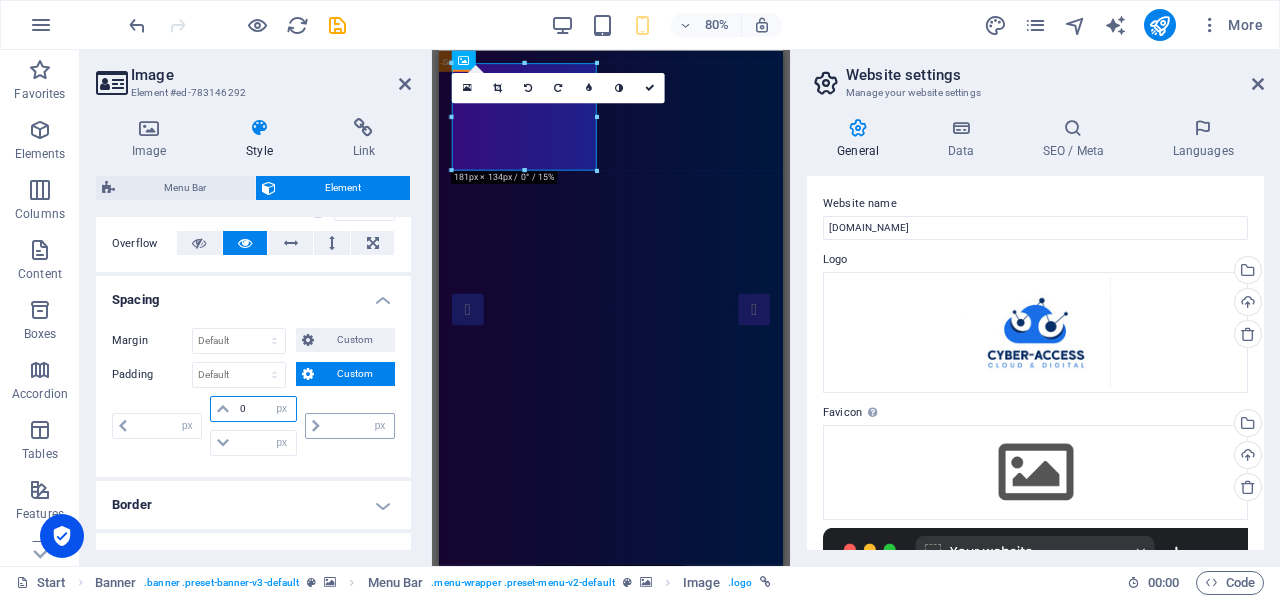 type on "0" 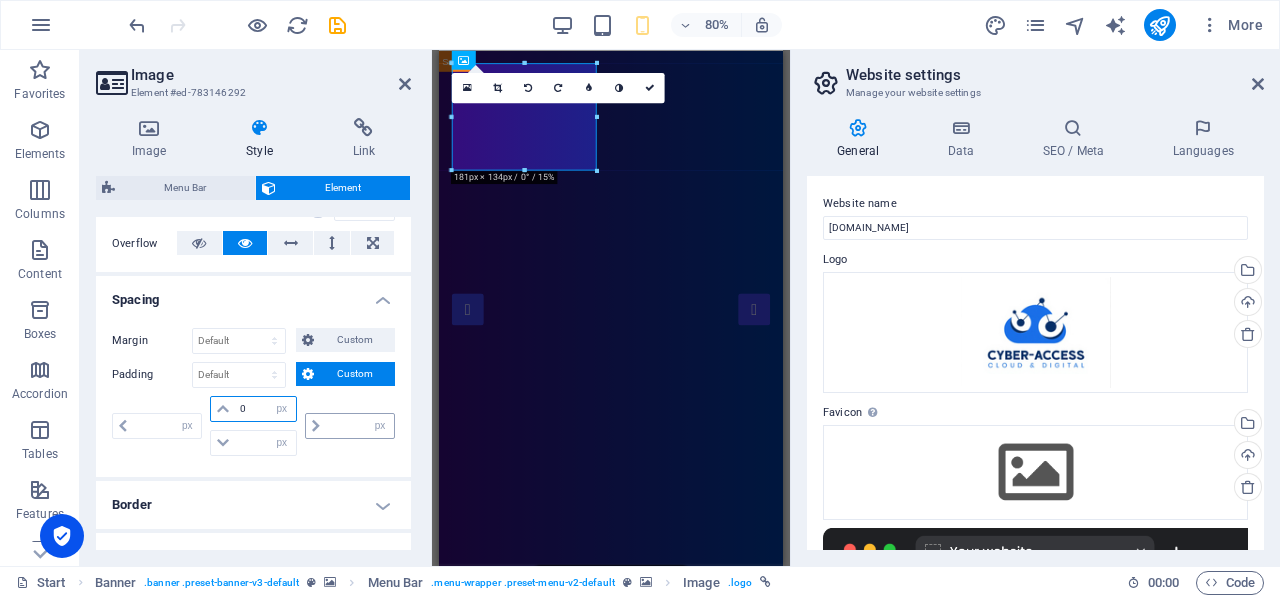 select on "px" 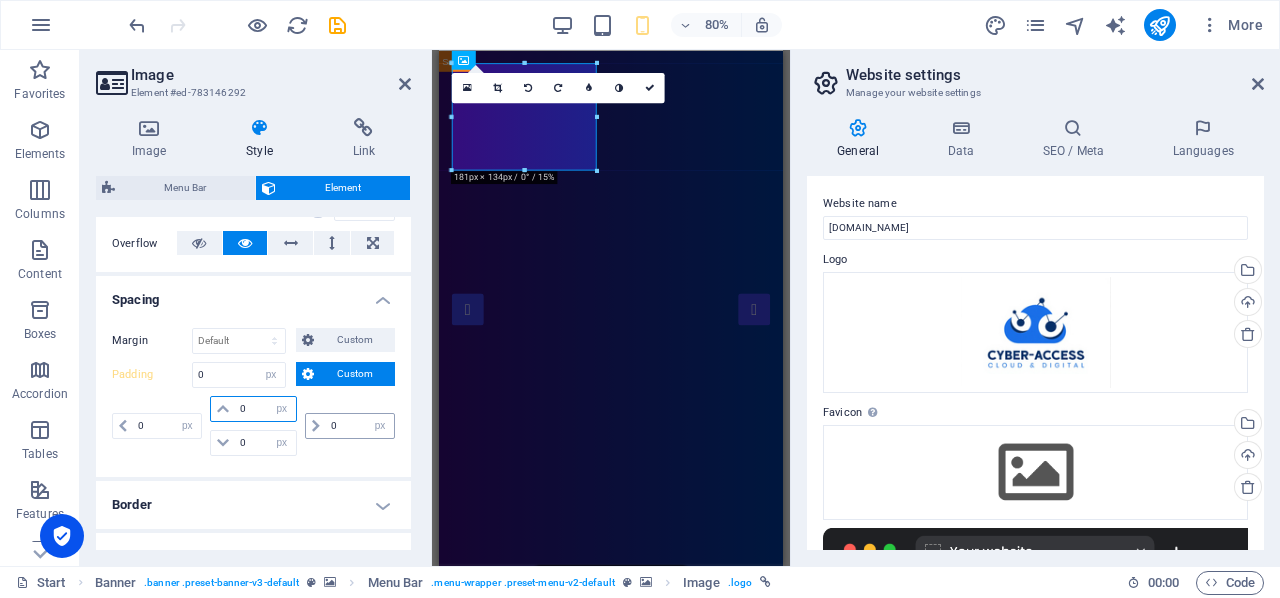 type on "0" 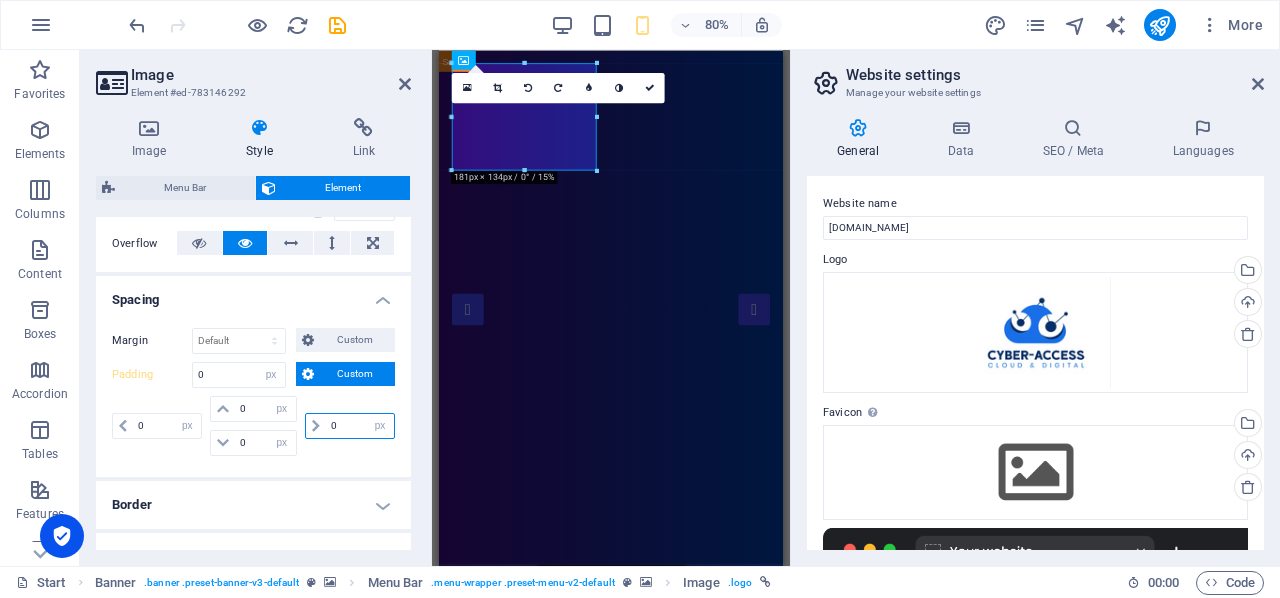 click on "0" at bounding box center (360, 426) 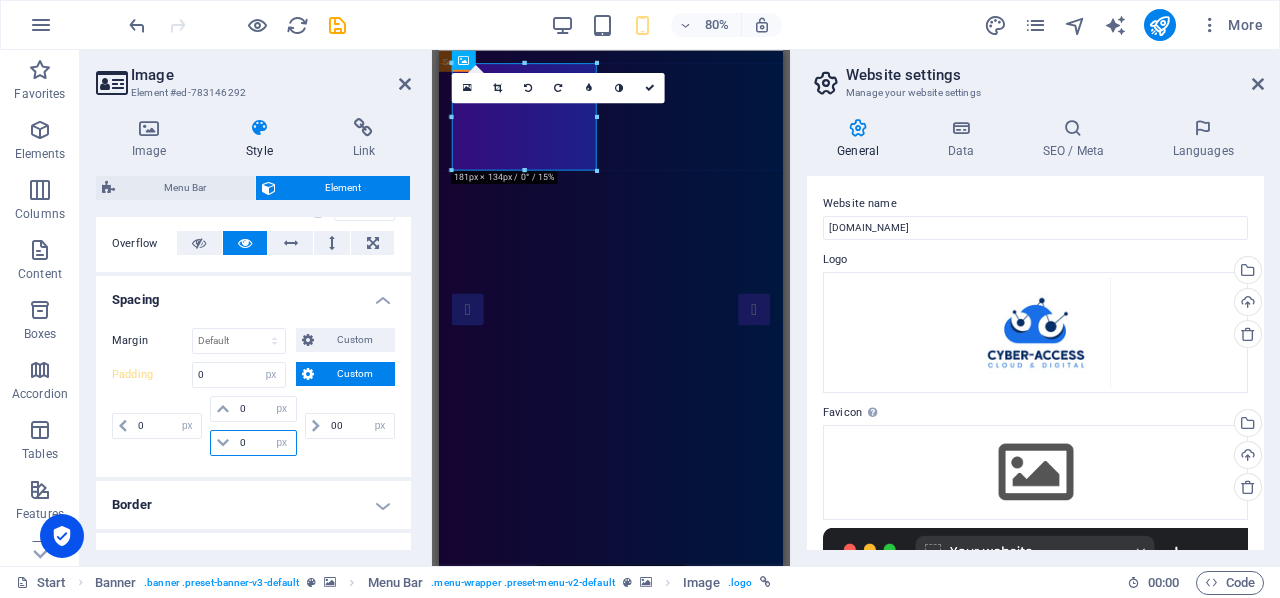 type on "0" 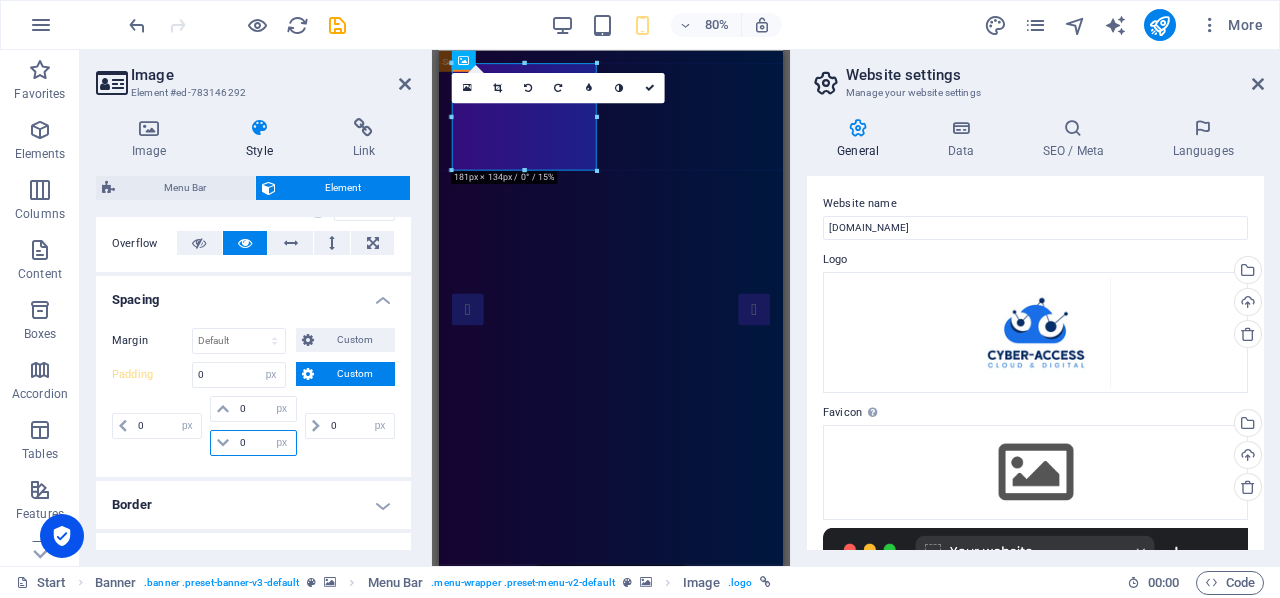 click on "0" at bounding box center [265, 443] 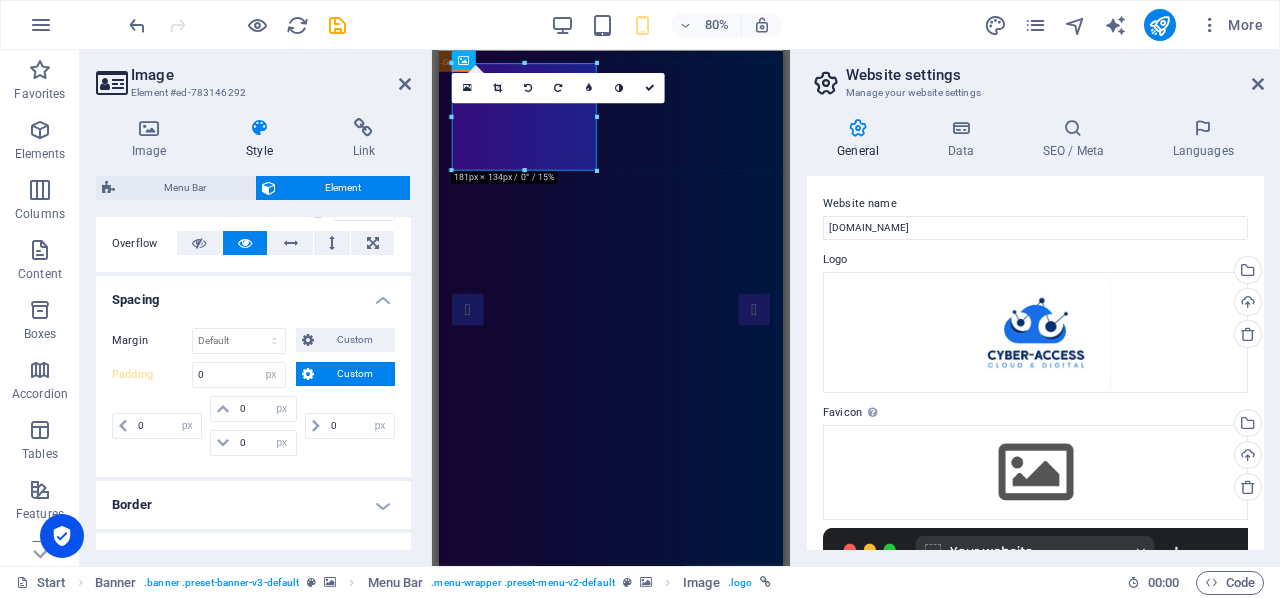 click on "Custom" at bounding box center (354, 374) 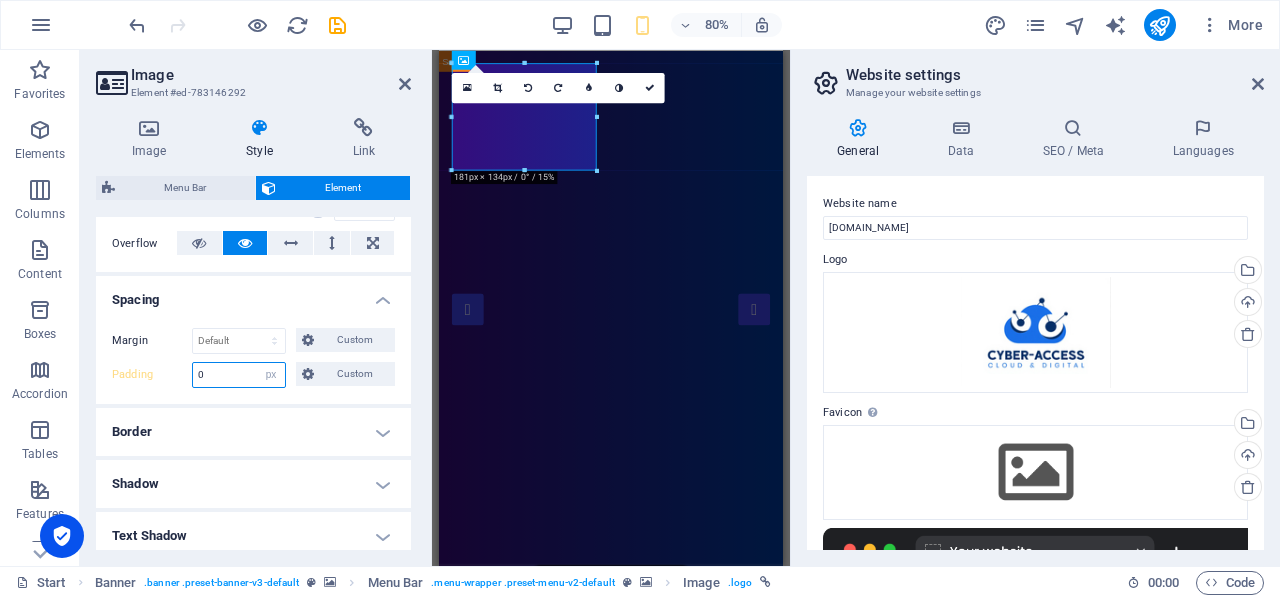 click on "0" at bounding box center [239, 375] 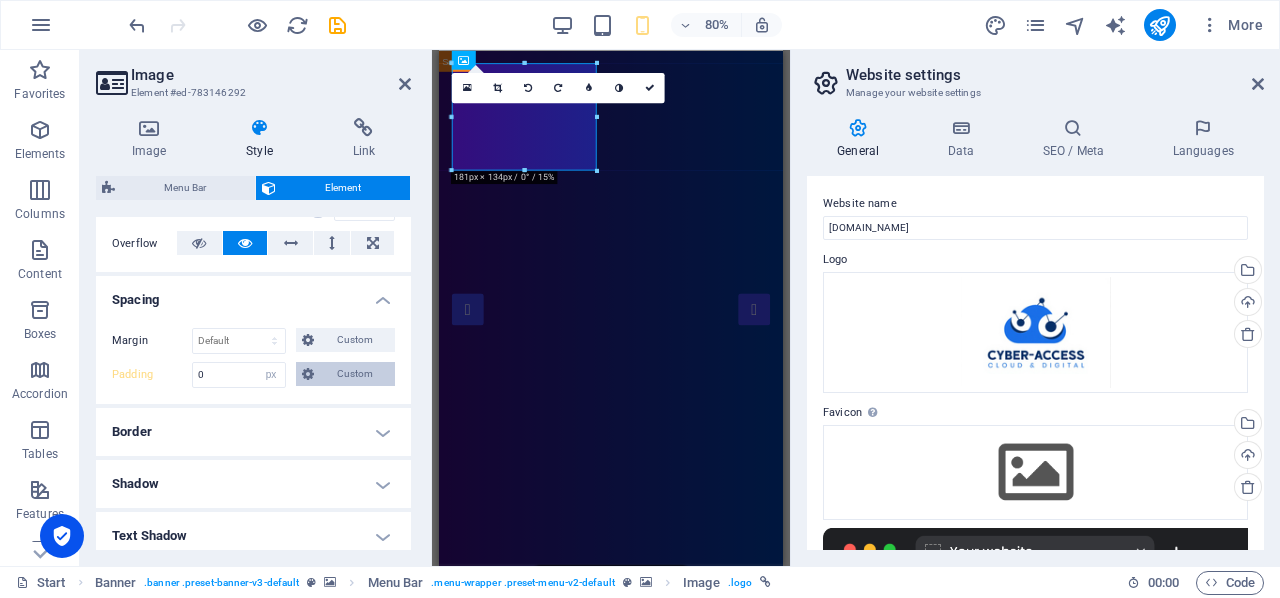 click on "Custom" at bounding box center [354, 374] 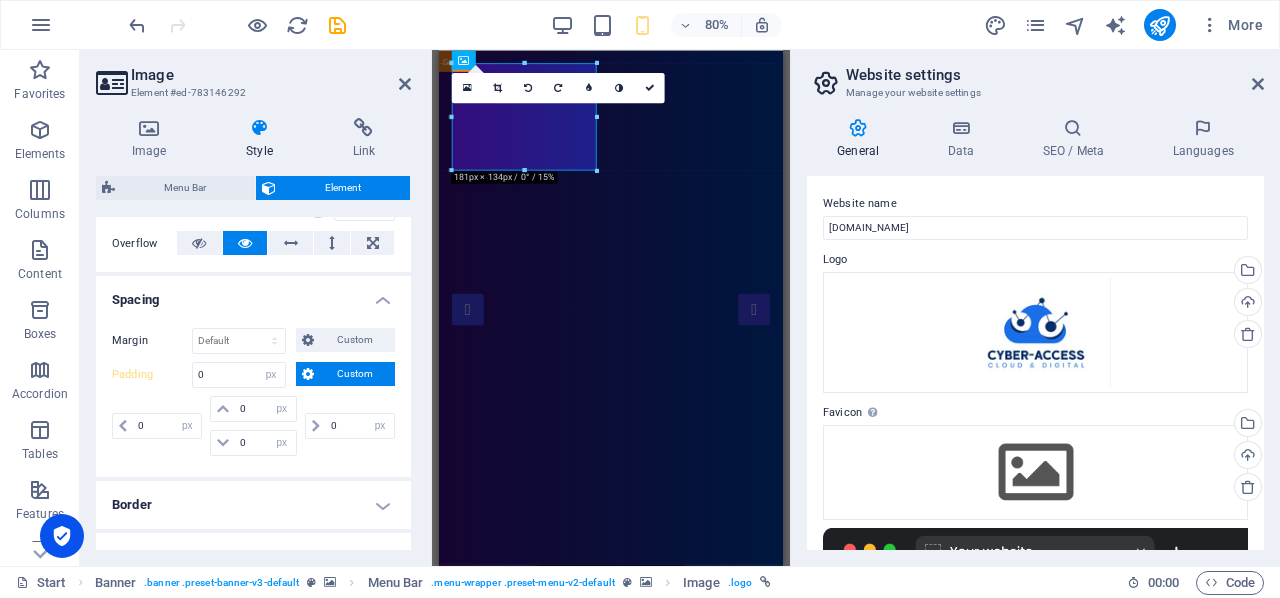 type 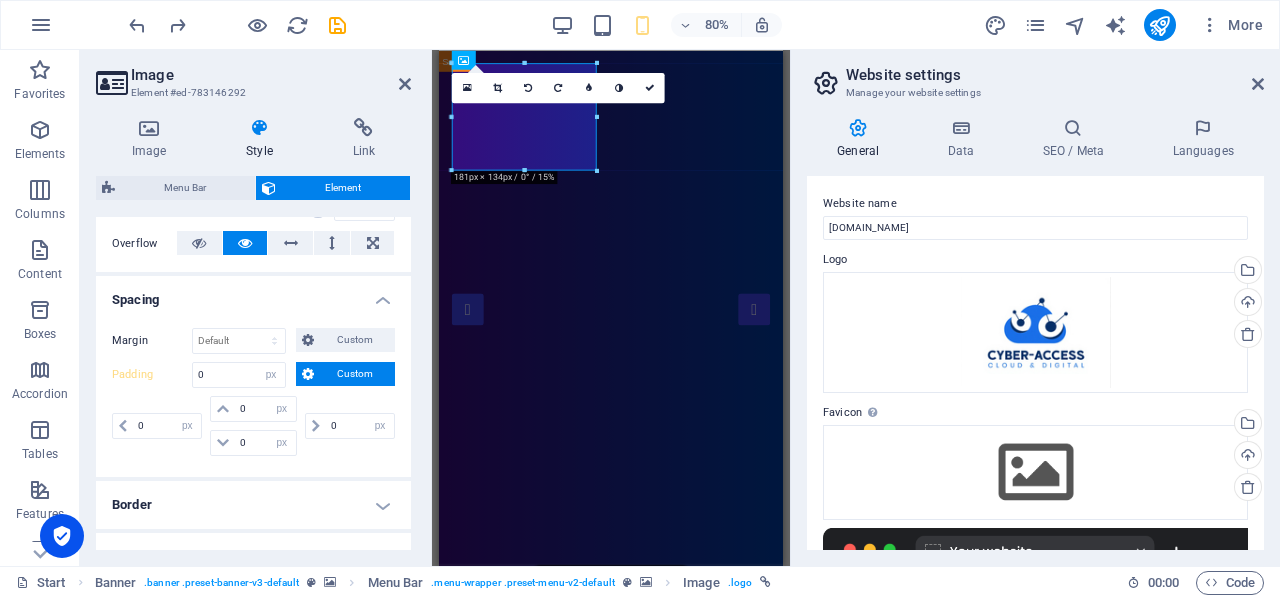 click on "0 px rem % vh vw" at bounding box center [348, 426] 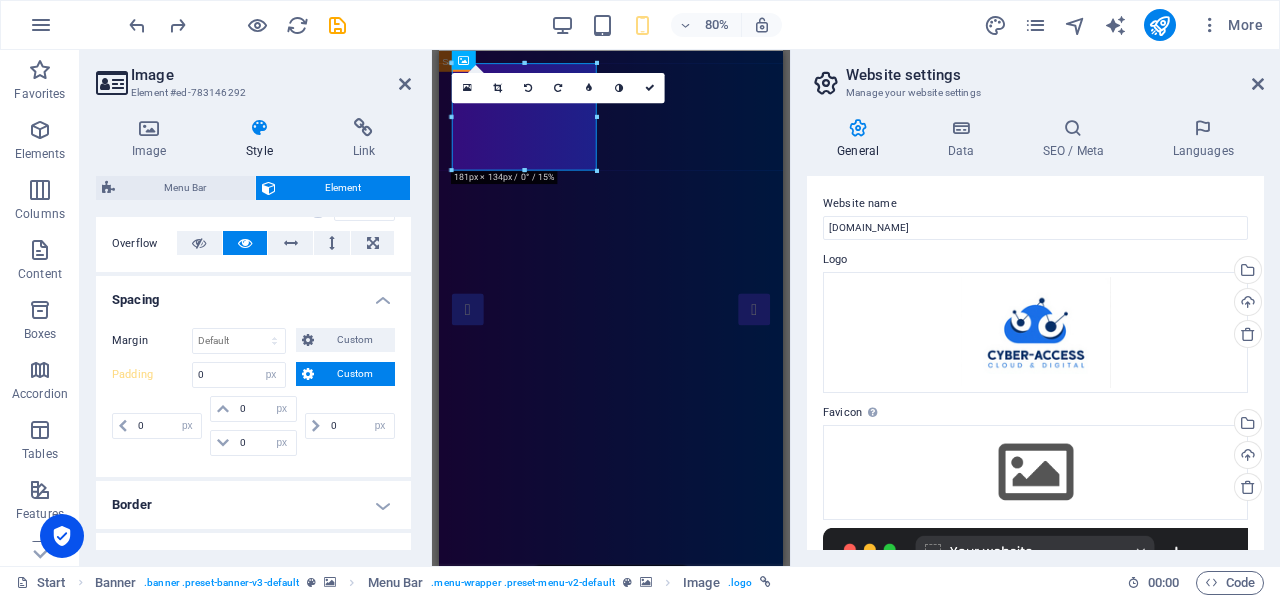 type 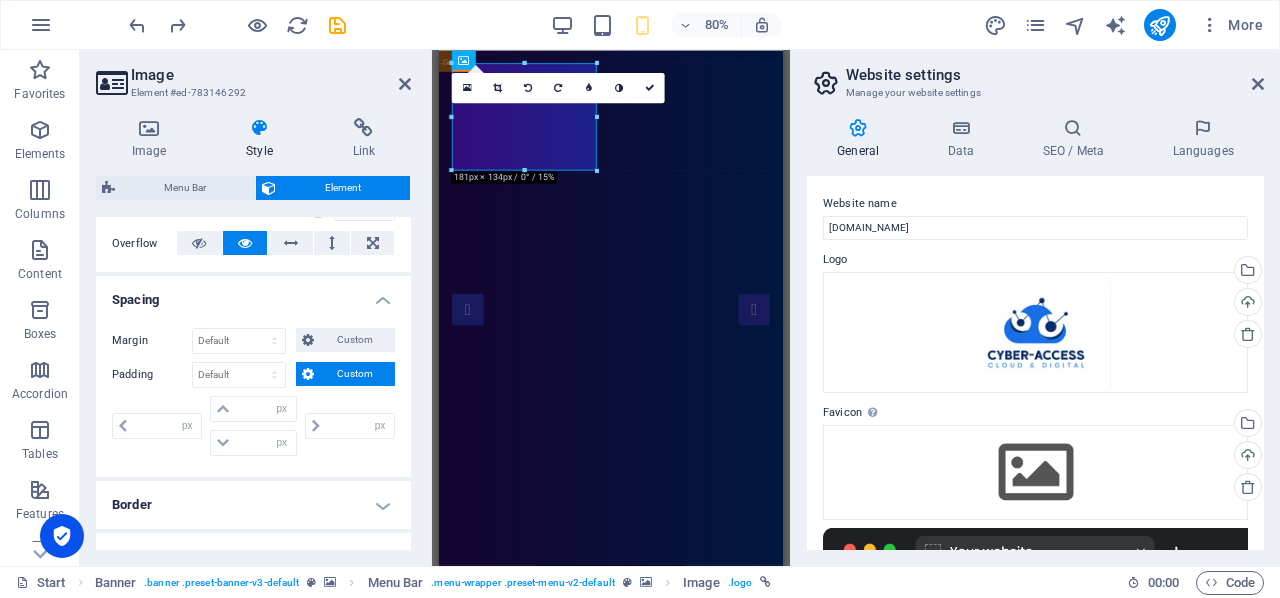 click on "px rem % vh vw" at bounding box center [348, 426] 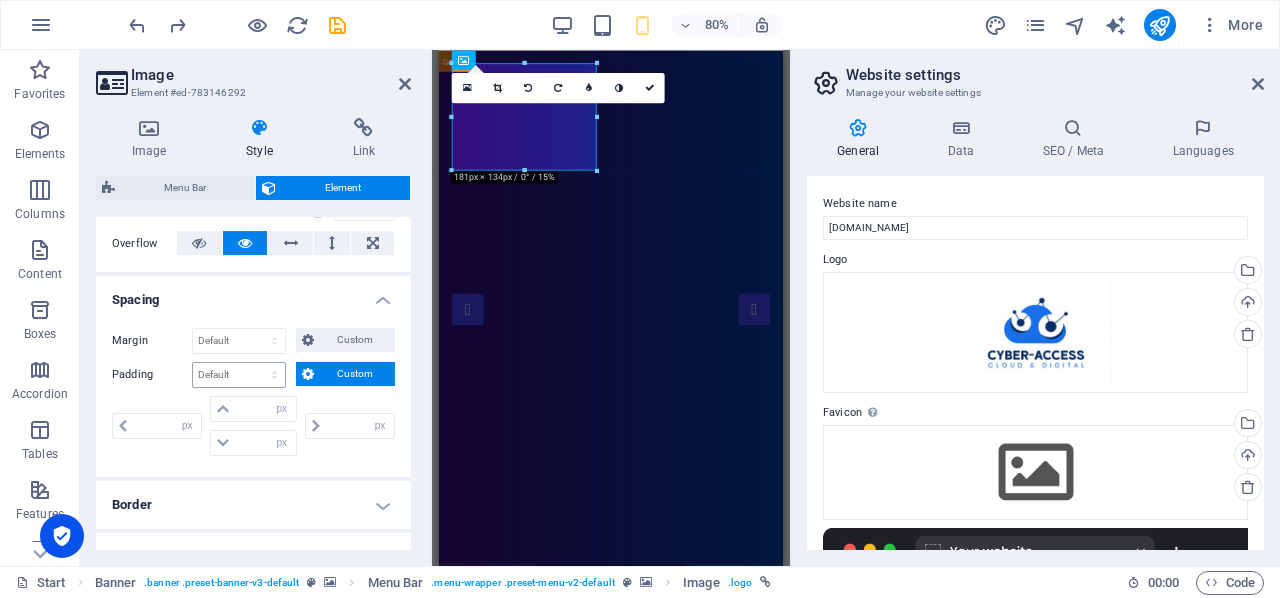 click on "Default px rem % vh vw Custom" at bounding box center (239, 375) 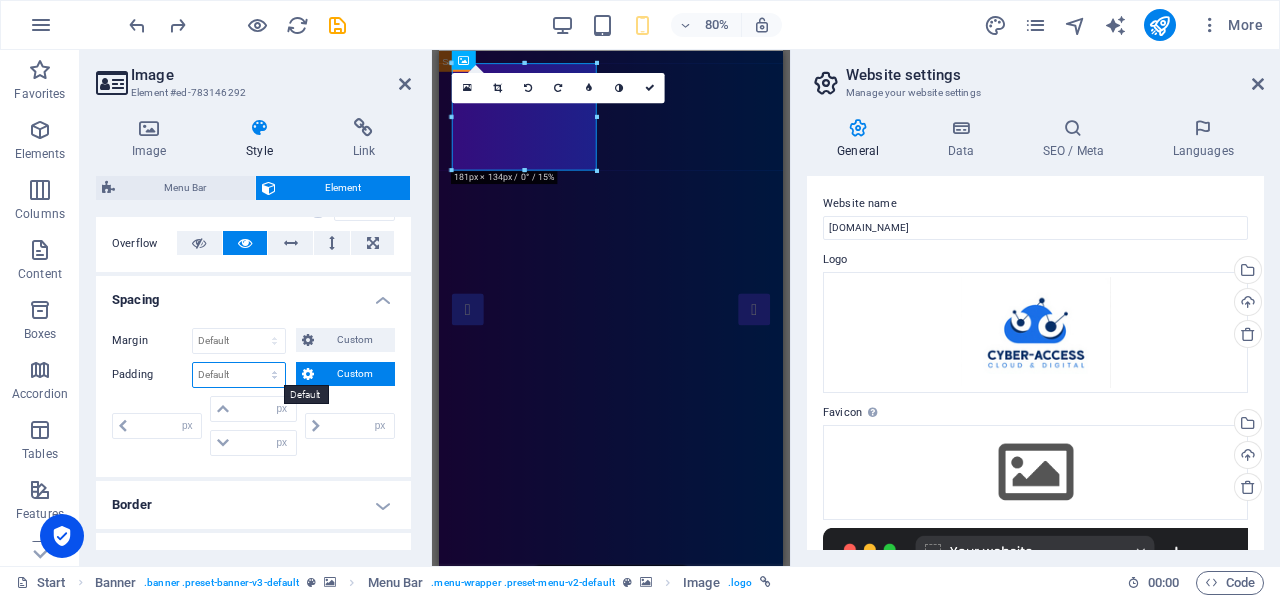 click on "Default px rem % vh vw Custom" at bounding box center [239, 375] 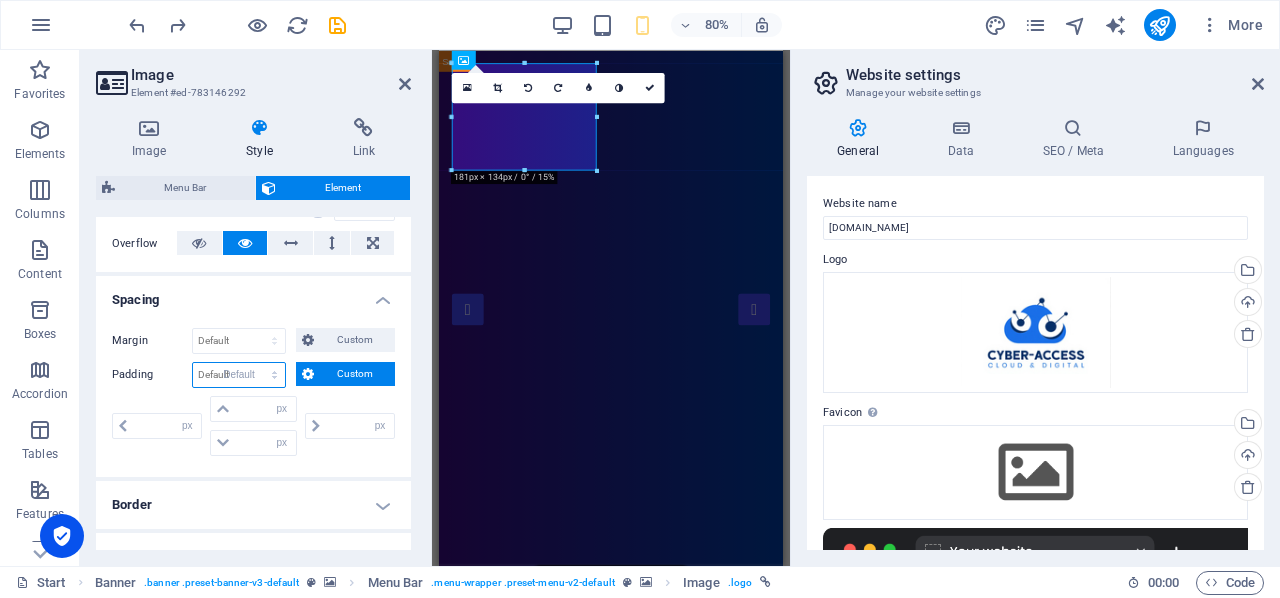 click on "Default px rem % vh vw Custom" at bounding box center (239, 375) 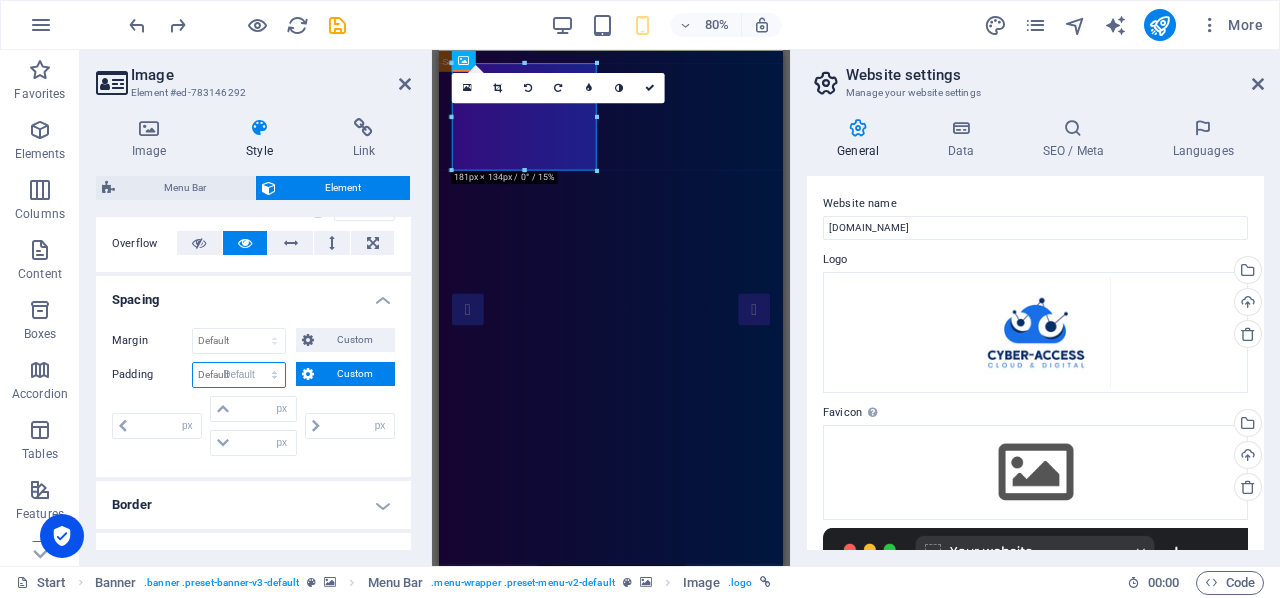 select on "DISABLED_OPTION_VALUE" 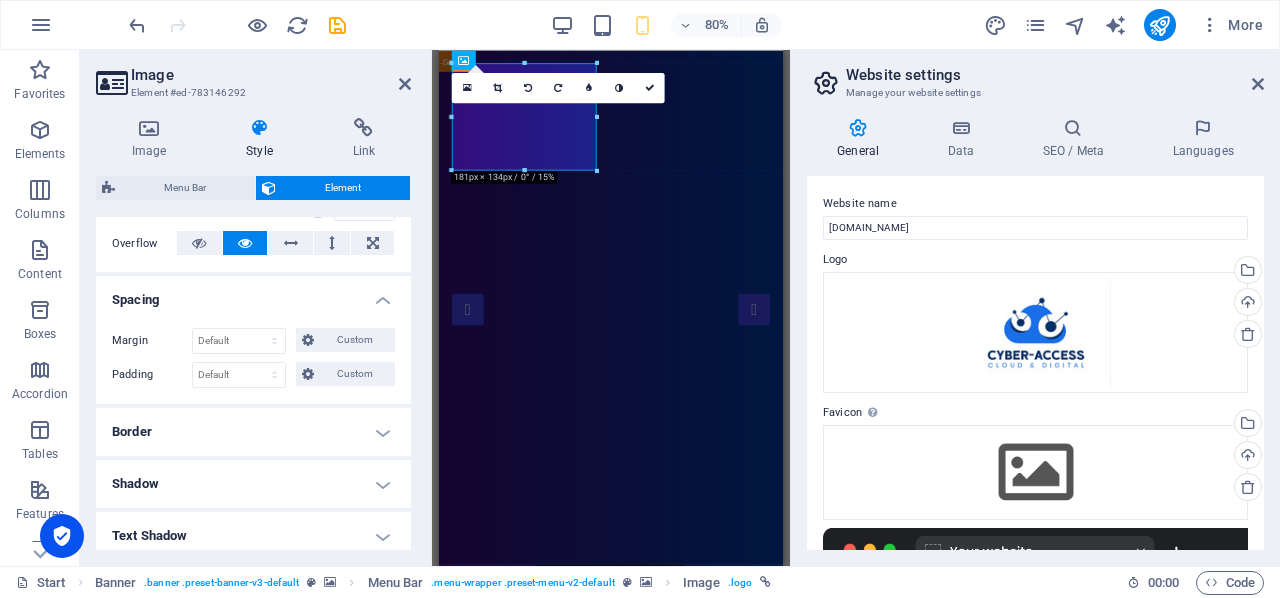 drag, startPoint x: 448, startPoint y: 197, endPoint x: 438, endPoint y: 211, distance: 17.20465 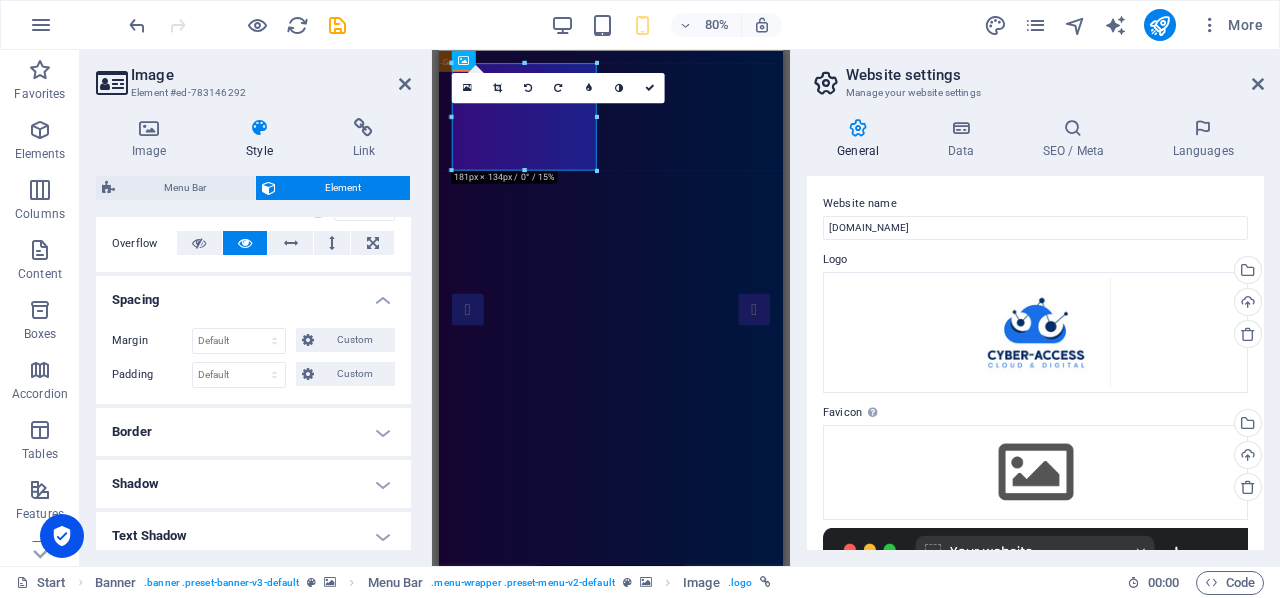 click at bounding box center [654, 774] 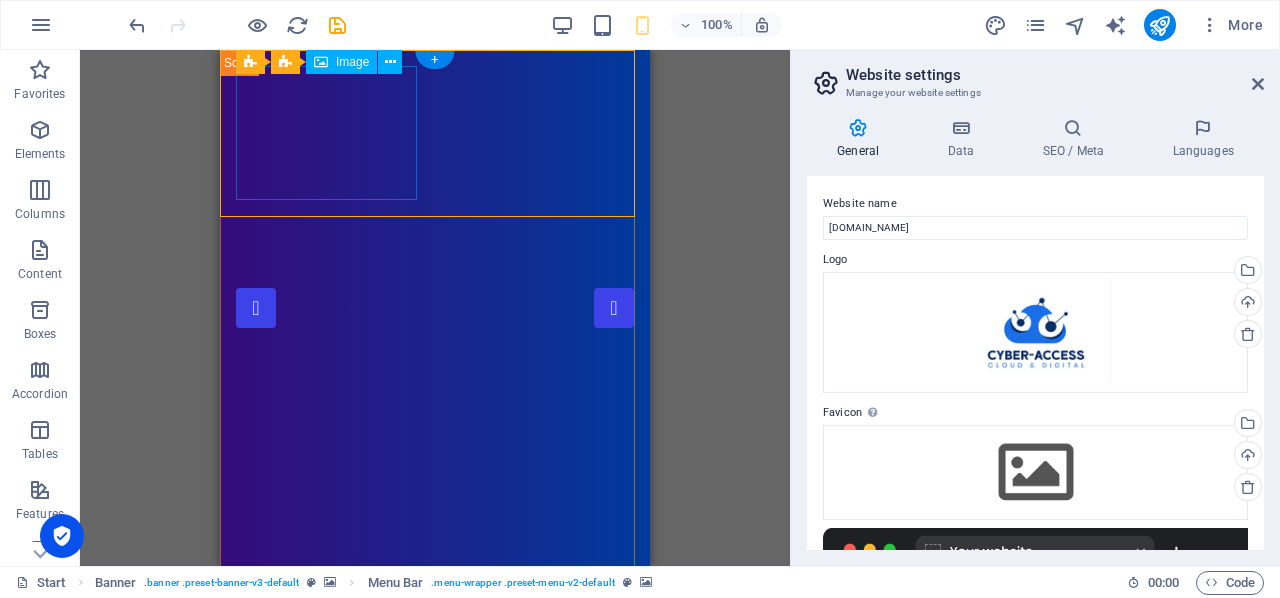 click at bounding box center [435, 941] 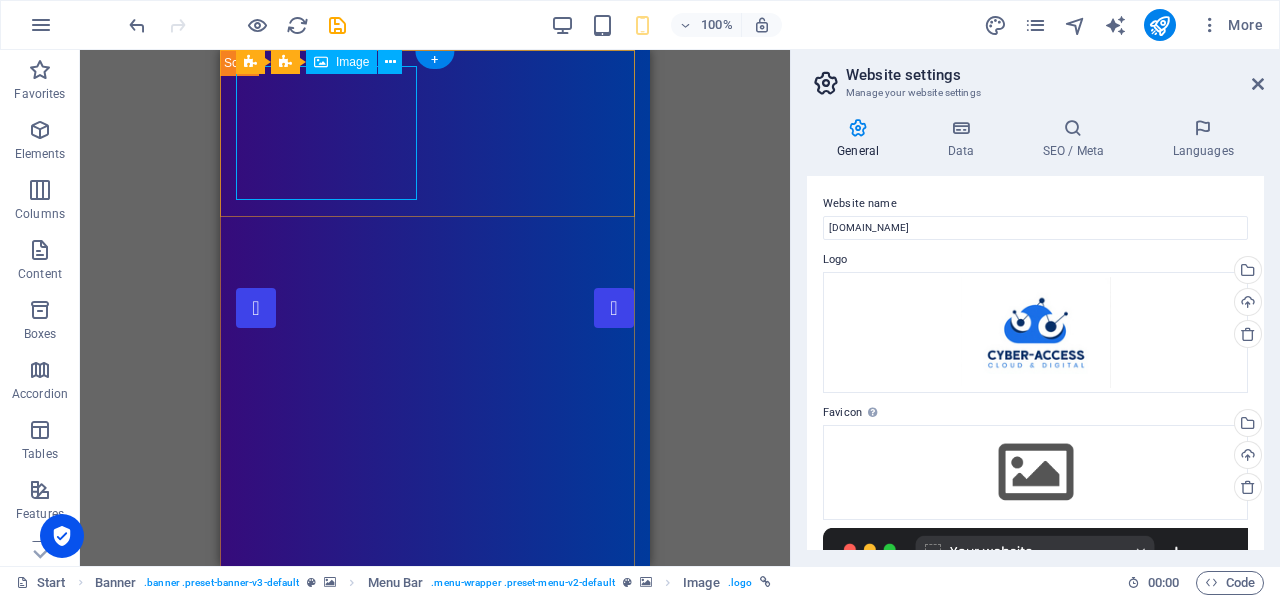 click at bounding box center [435, 941] 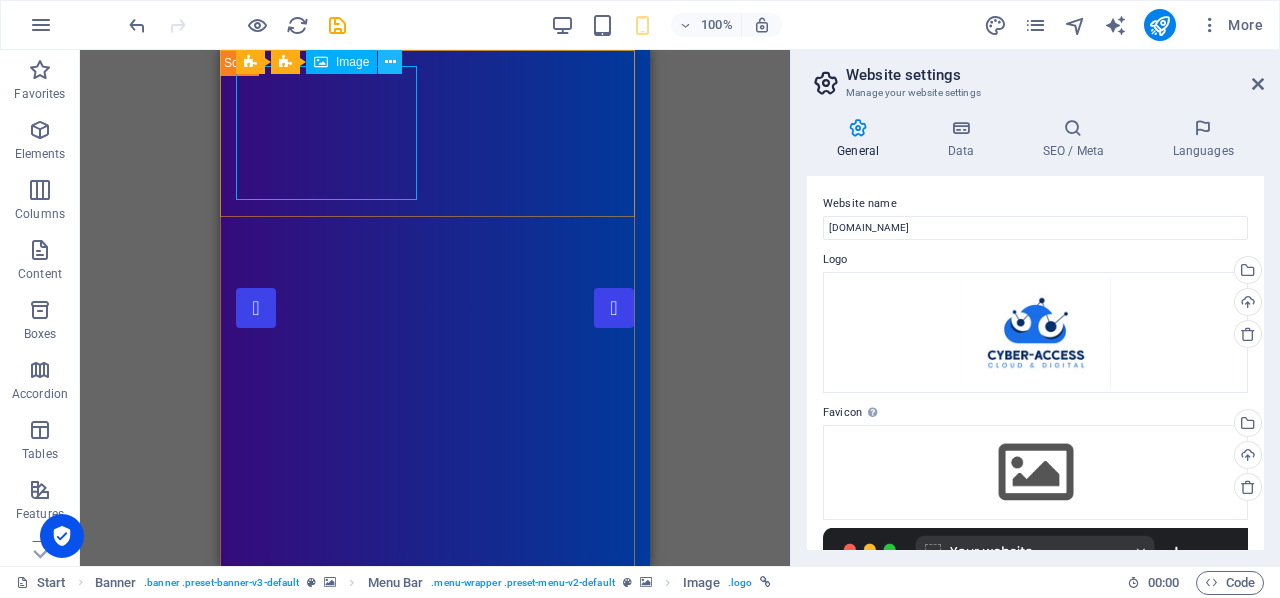 click at bounding box center [390, 62] 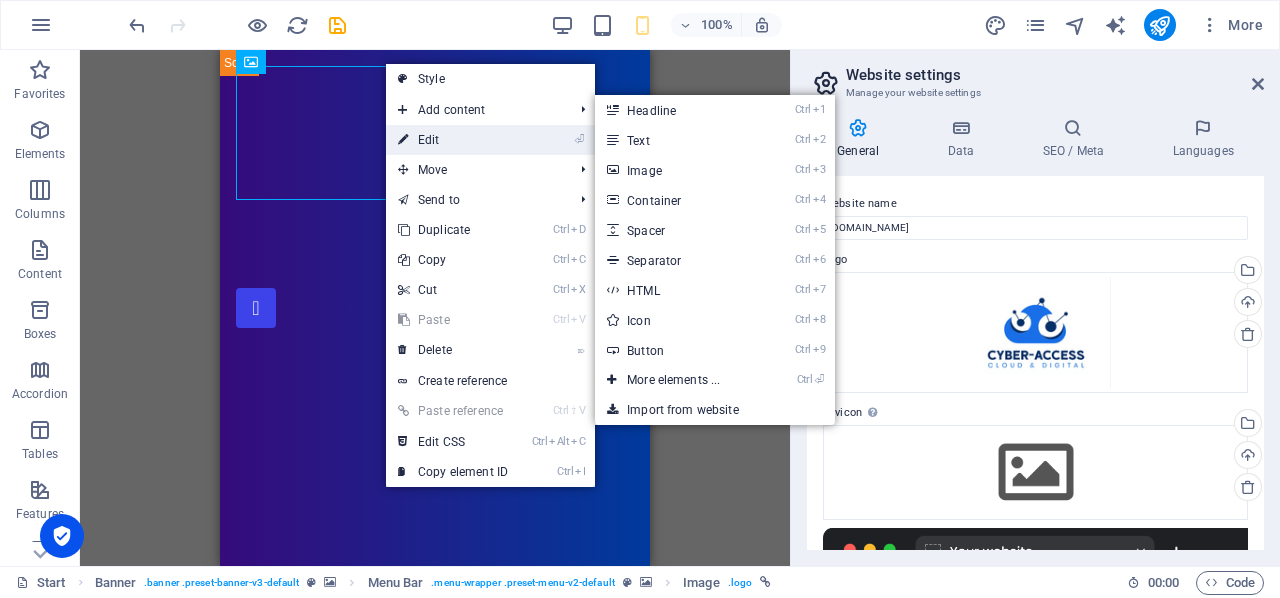 click on "⏎  Edit" at bounding box center [453, 140] 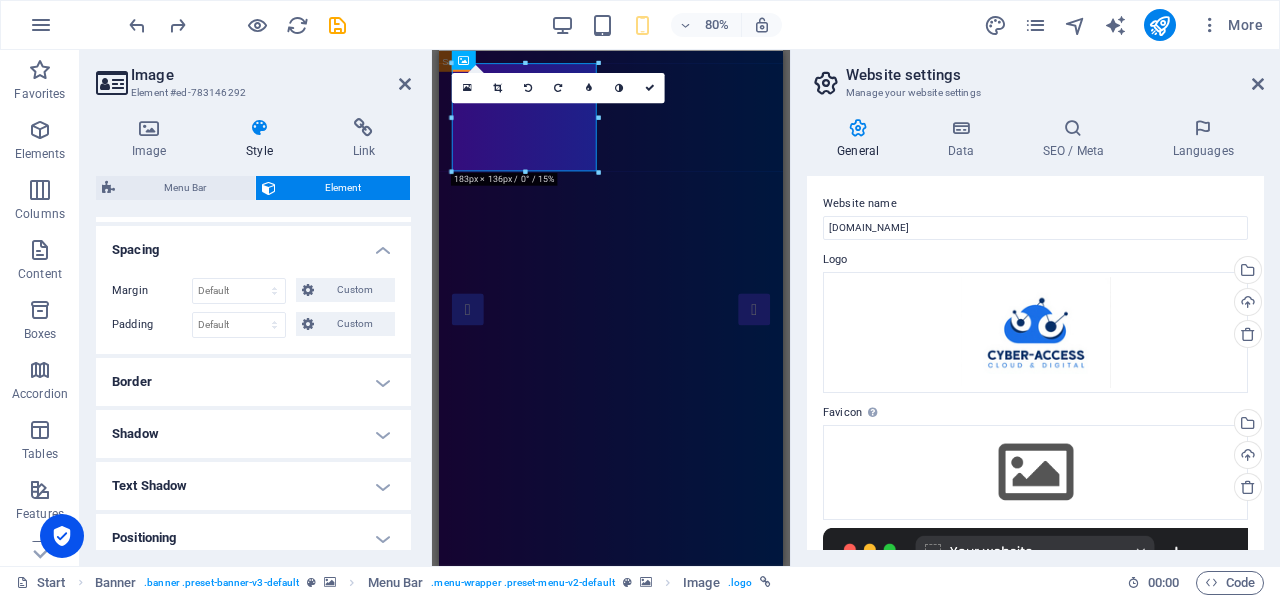 scroll, scrollTop: 390, scrollLeft: 0, axis: vertical 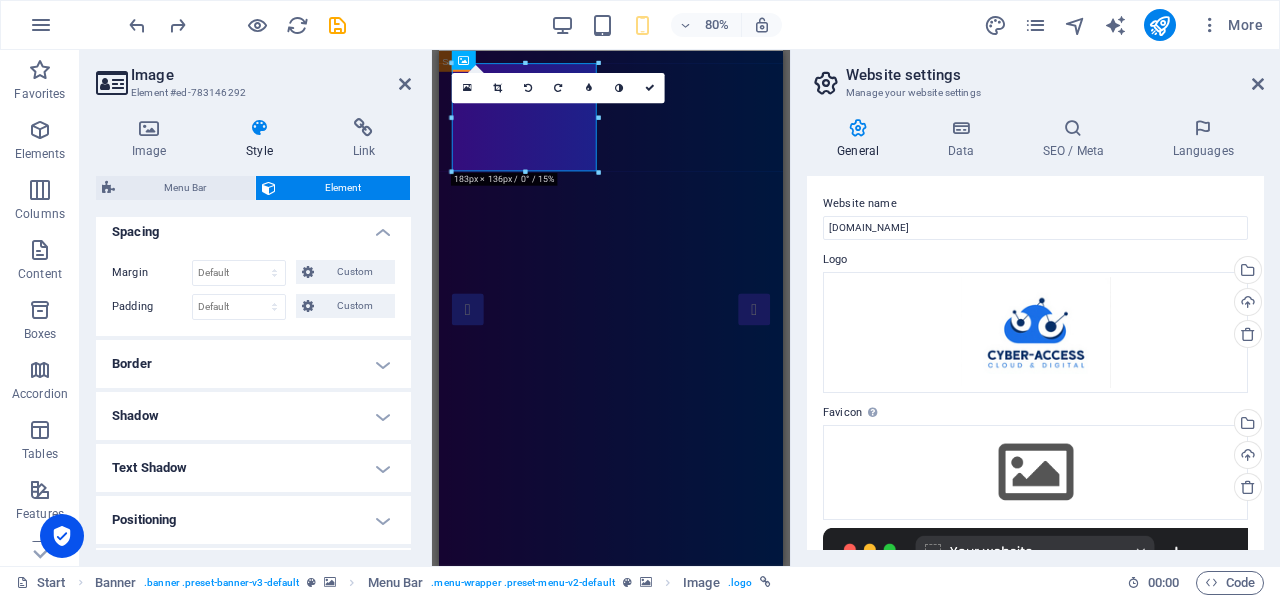 click on "Border" at bounding box center (253, 364) 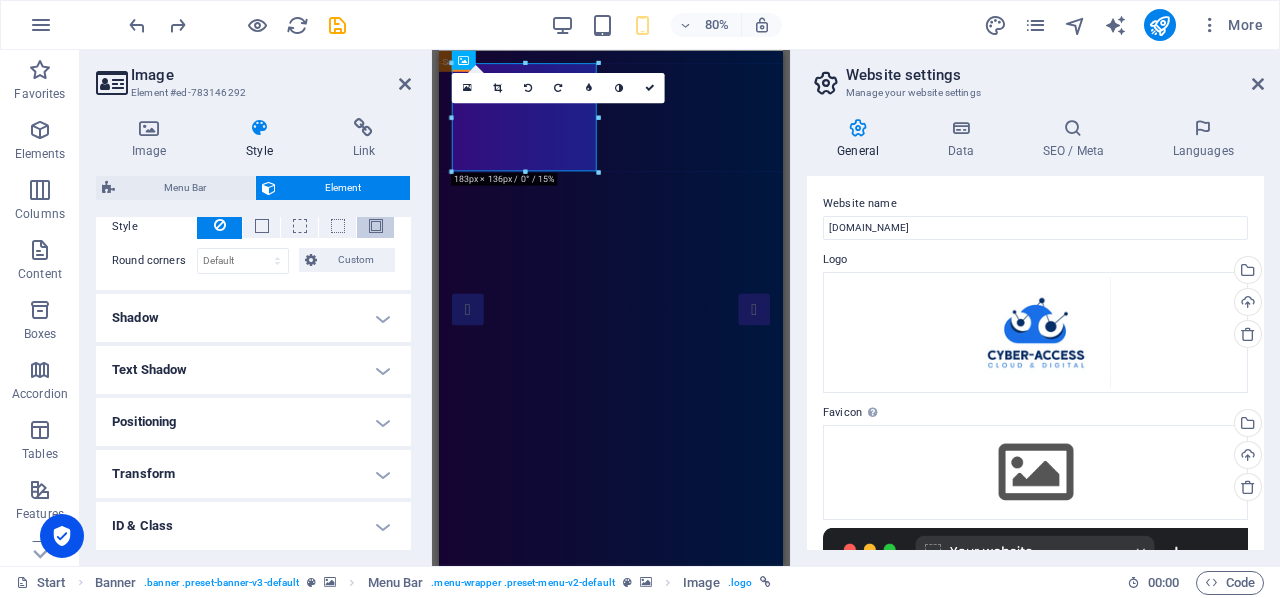 scroll, scrollTop: 567, scrollLeft: 0, axis: vertical 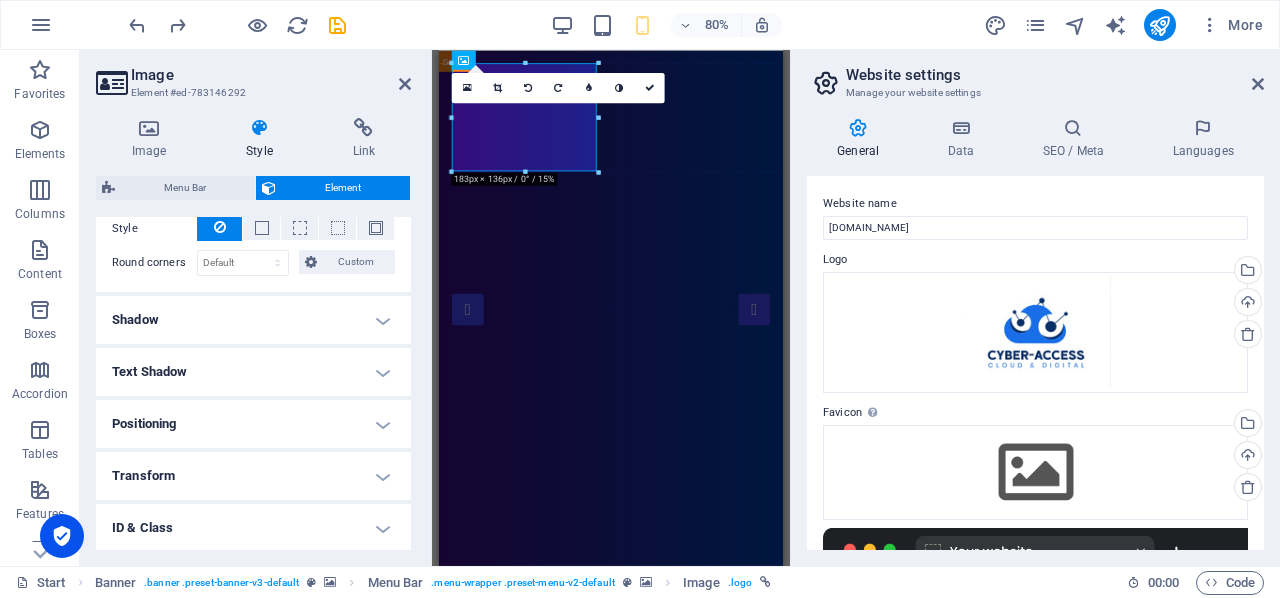 click on "Shadow" at bounding box center (253, 320) 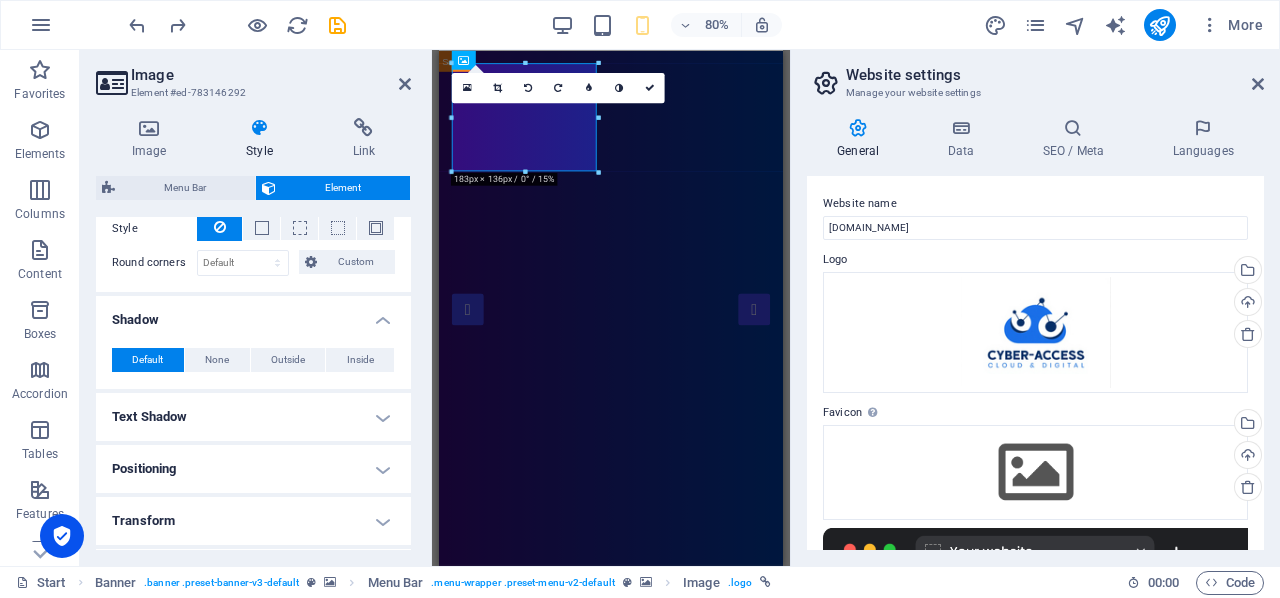 click on "Text Shadow" at bounding box center [253, 417] 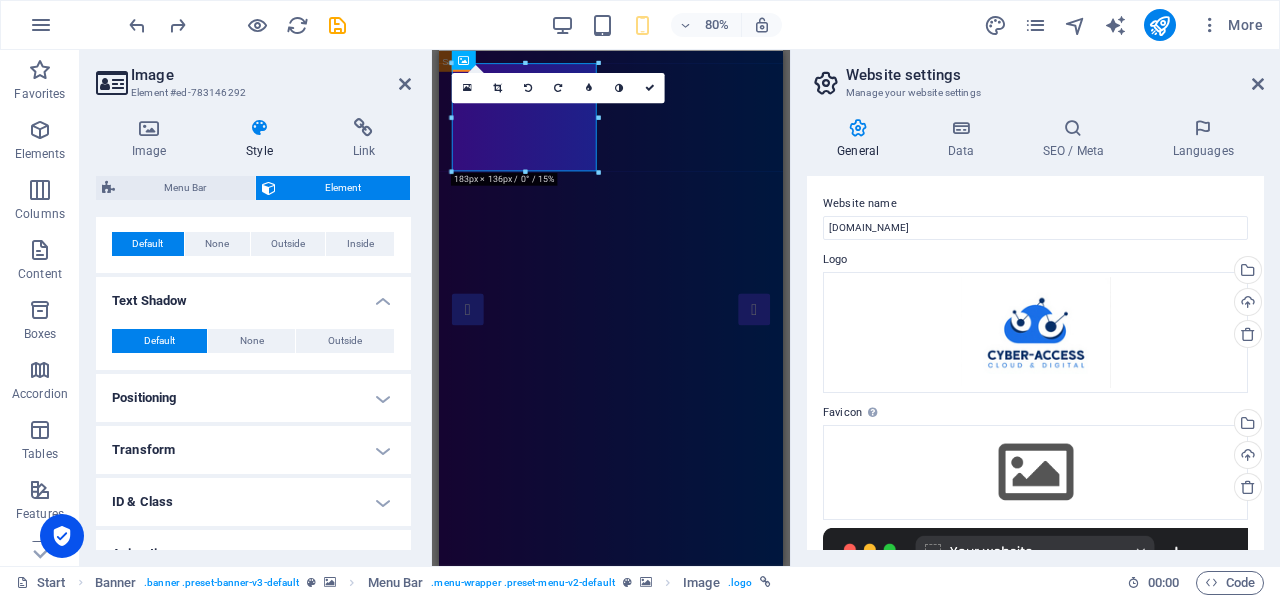 scroll, scrollTop: 685, scrollLeft: 0, axis: vertical 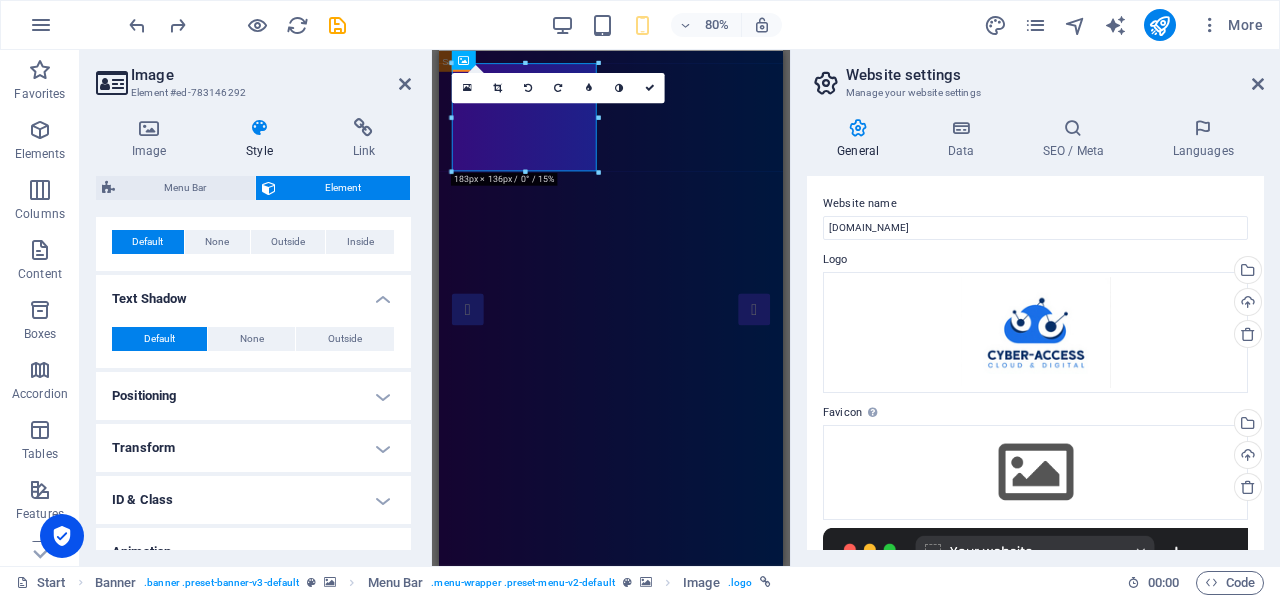 click on "Positioning" at bounding box center (253, 396) 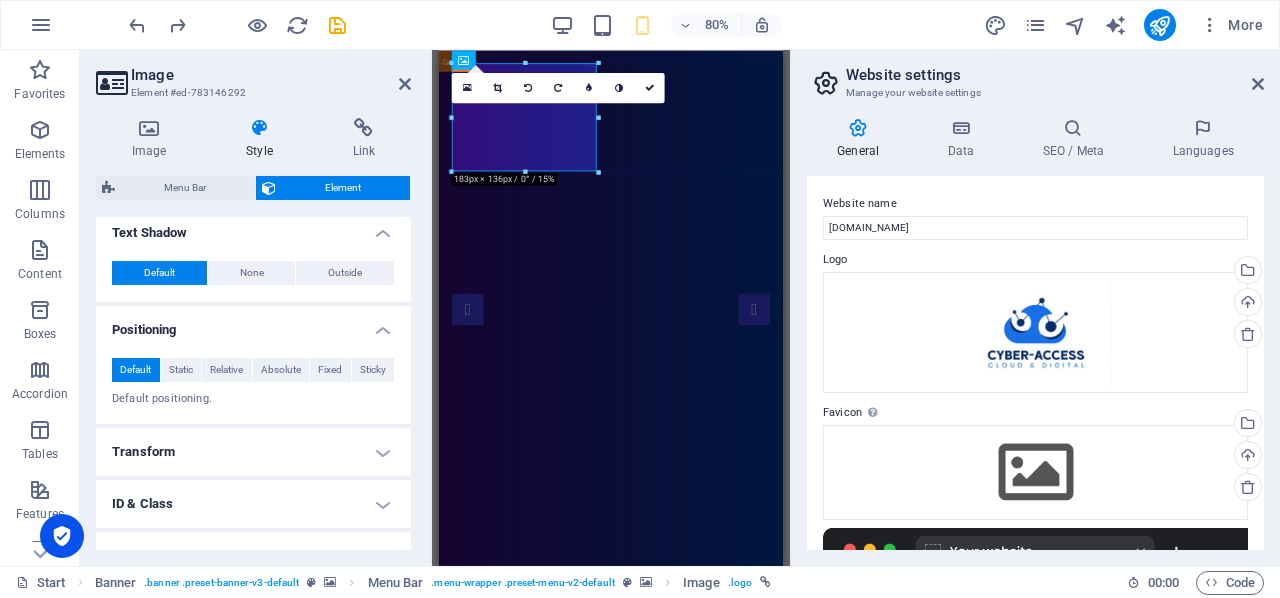 scroll, scrollTop: 829, scrollLeft: 0, axis: vertical 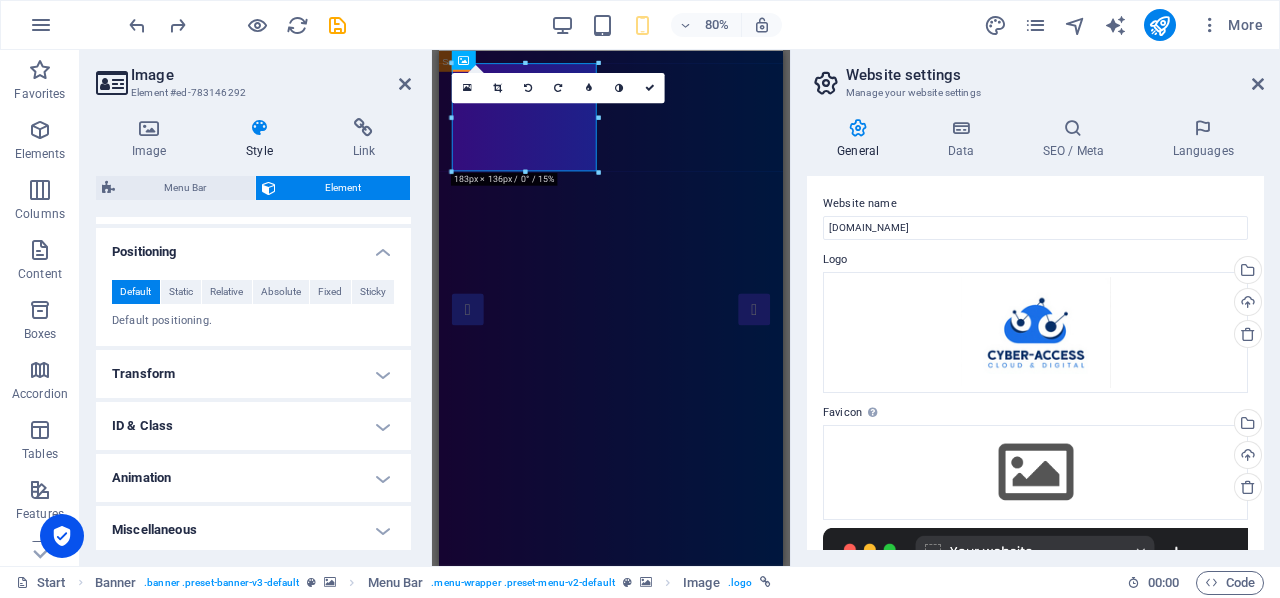 click on "Transform" at bounding box center (253, 374) 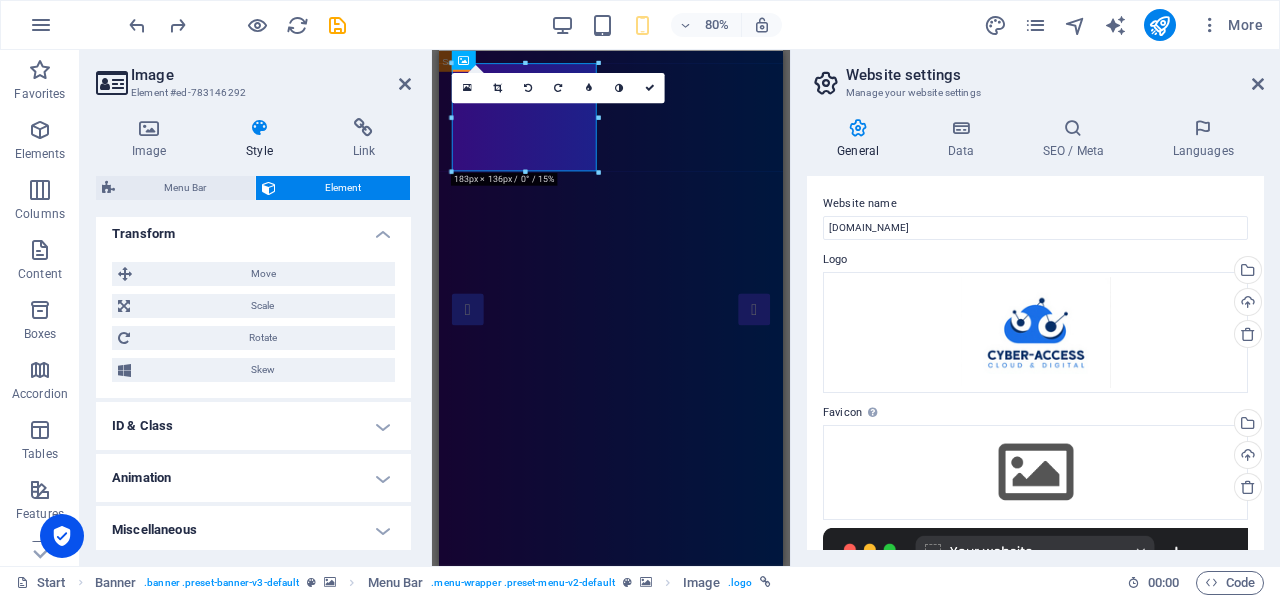 scroll, scrollTop: 967, scrollLeft: 0, axis: vertical 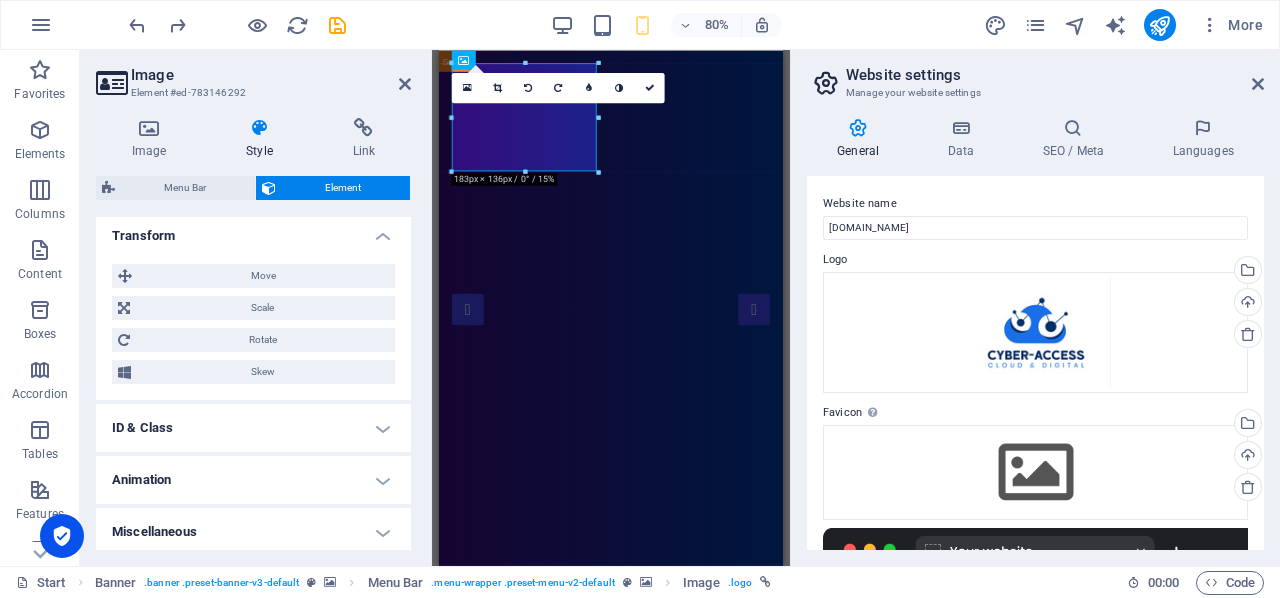 click on "Miscellaneous" at bounding box center [253, 532] 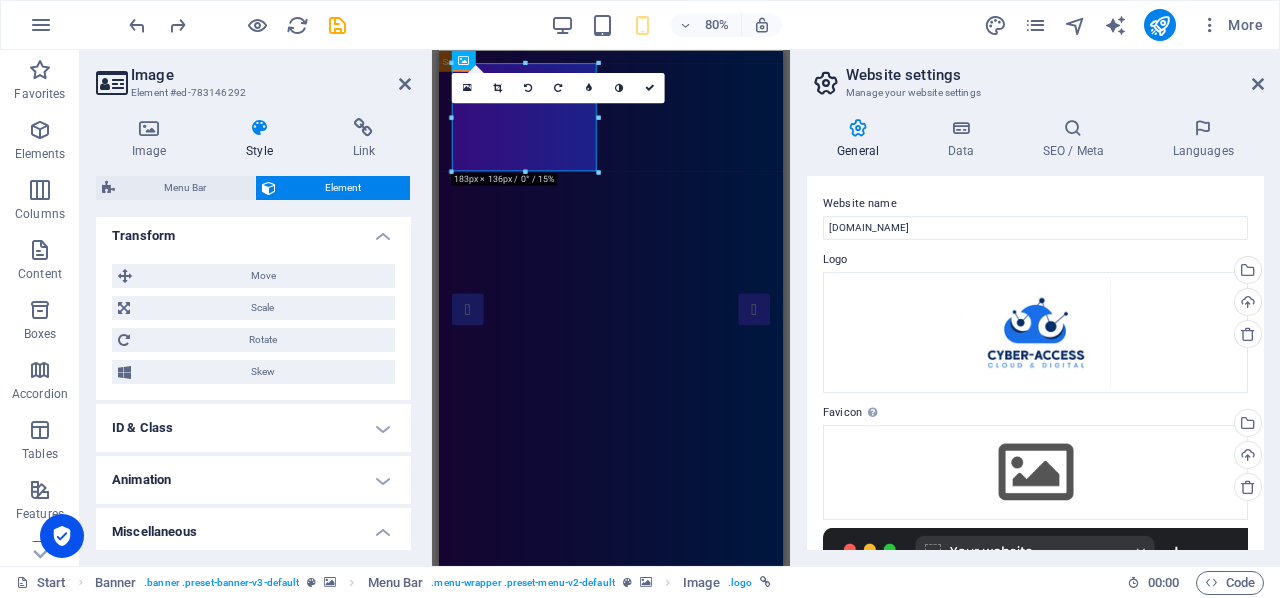 scroll, scrollTop: 1092, scrollLeft: 0, axis: vertical 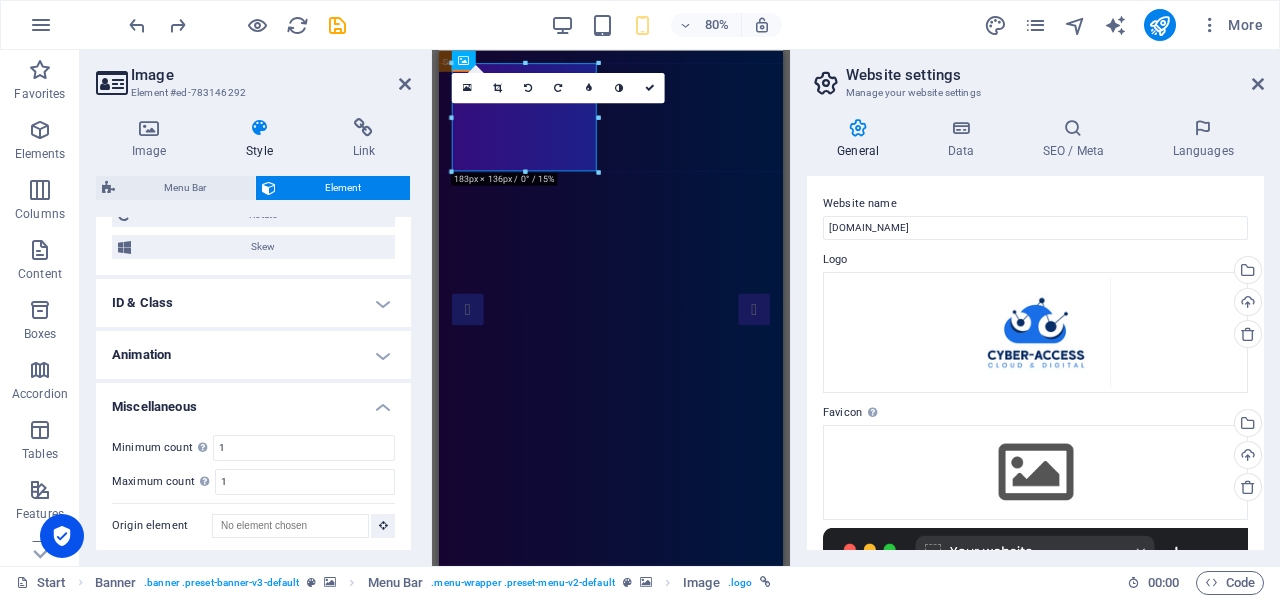 click at bounding box center (654, 776) 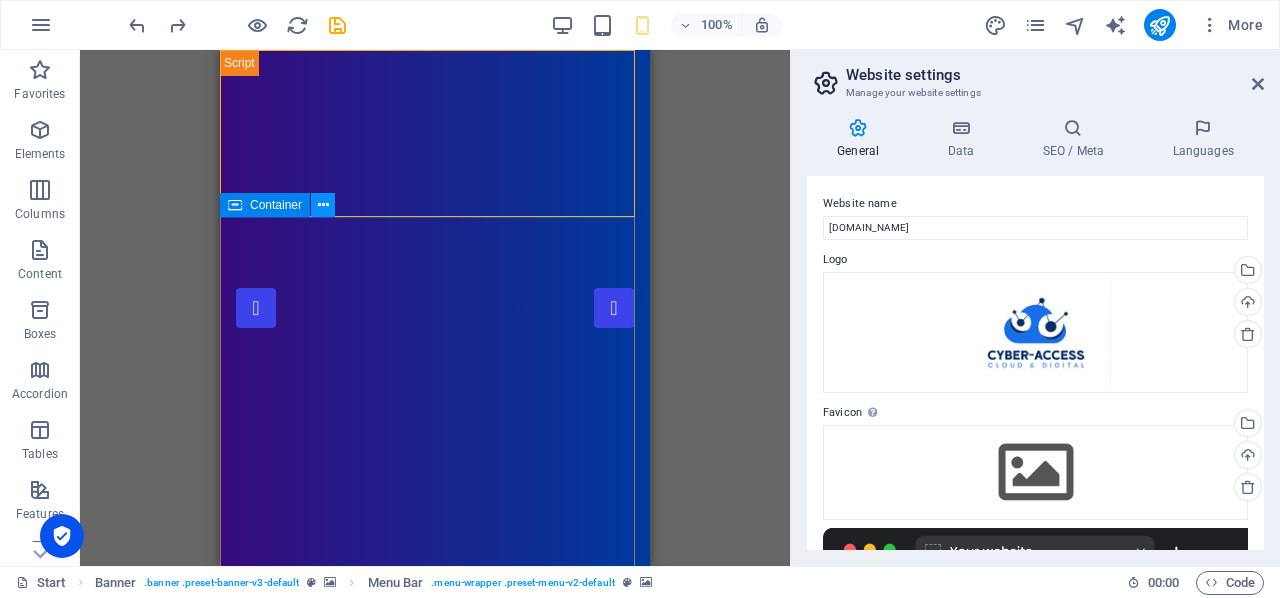 click at bounding box center (323, 205) 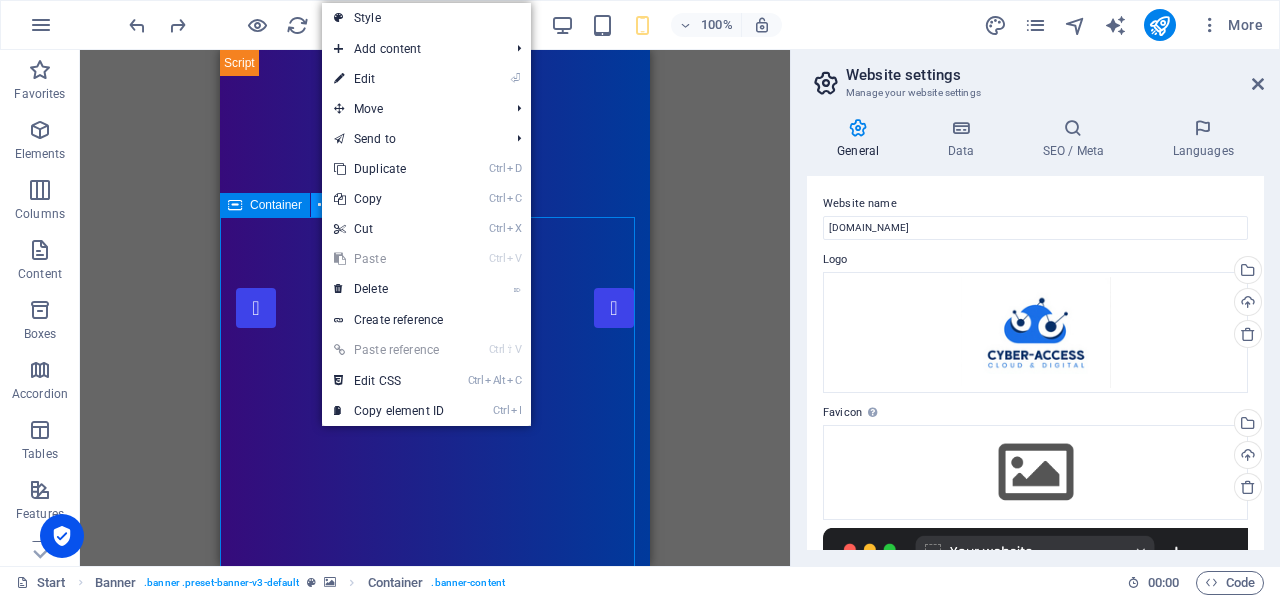 click at bounding box center (323, 205) 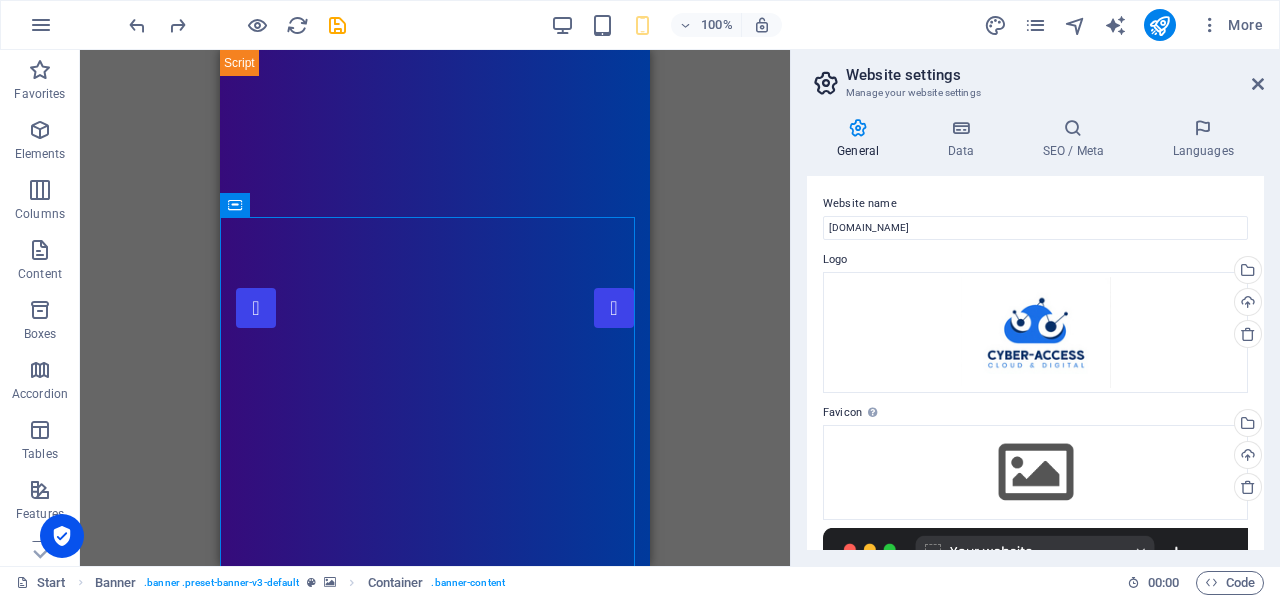 click on "H1   Banner   Container   Spacer   H3   Menu   Banner   Menu Bar   Menu Bar   Banner   Image   Button   Container   HTML   Container" at bounding box center (435, 308) 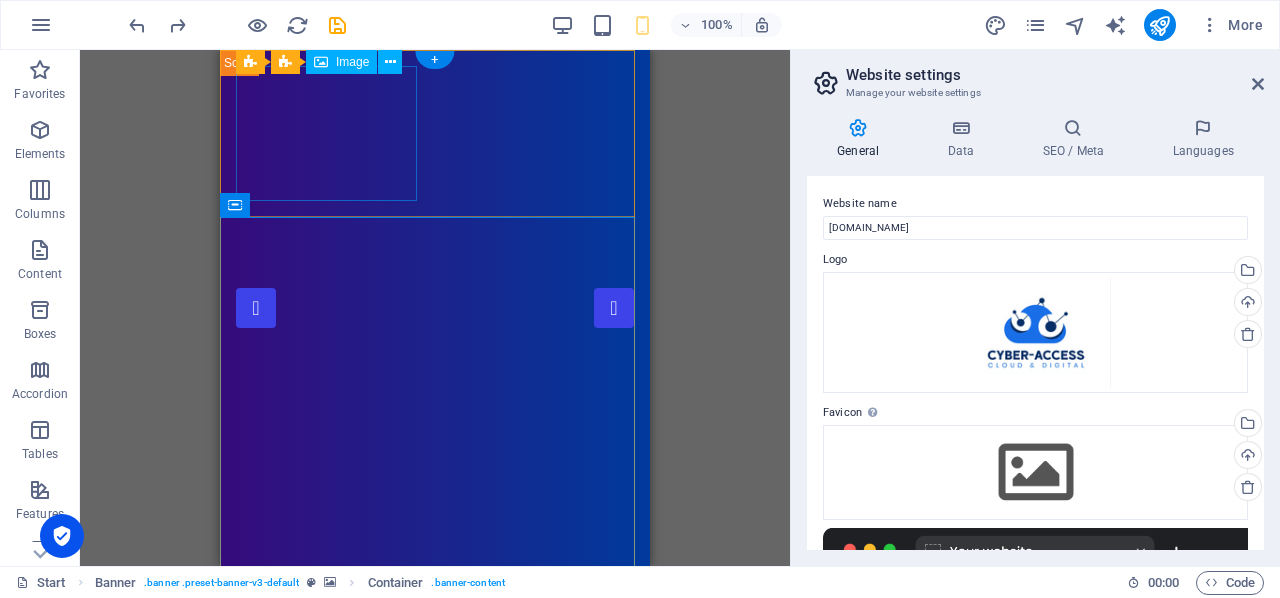 click at bounding box center [435, 944] 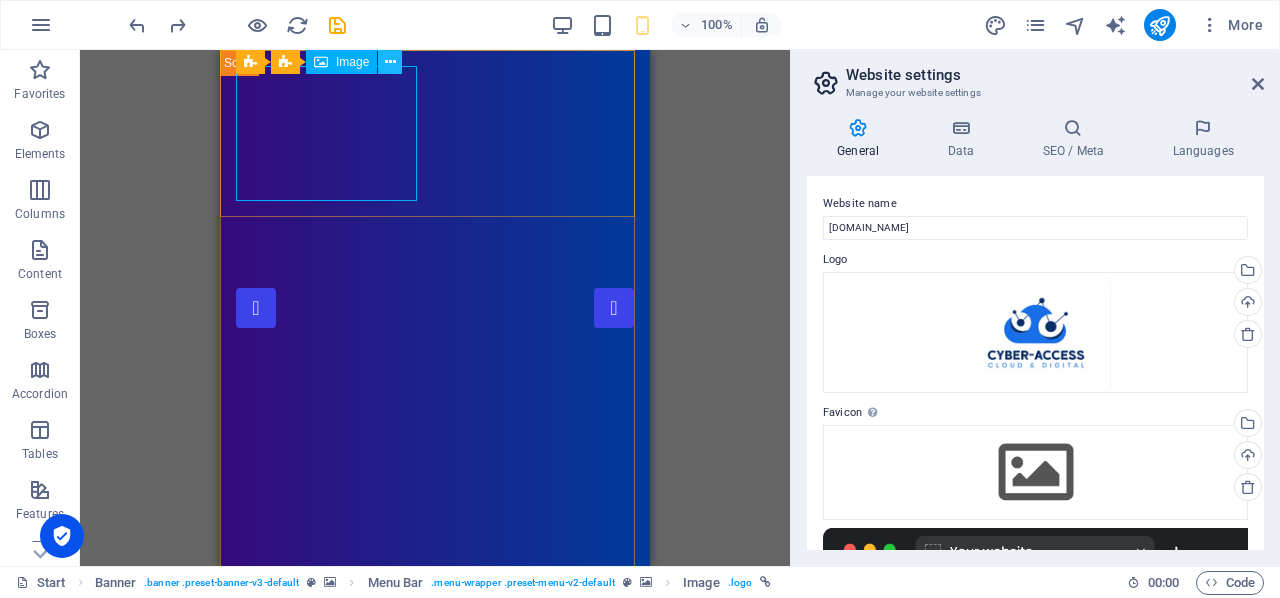 click at bounding box center (390, 62) 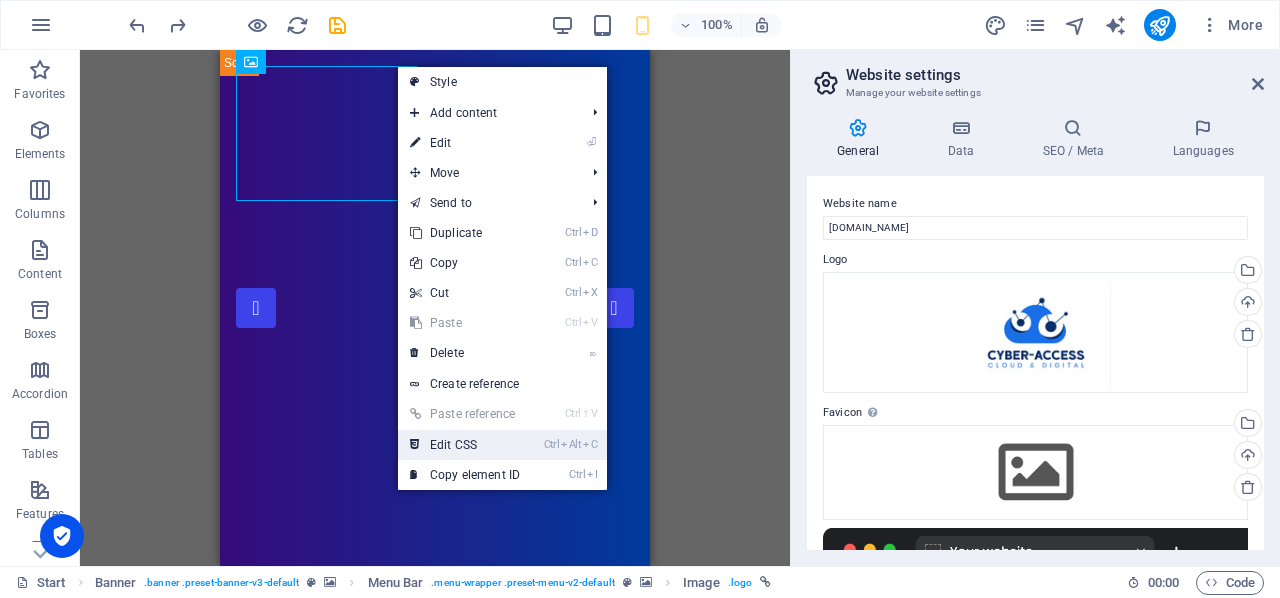 click on "Ctrl Alt C  Edit CSS" at bounding box center [465, 445] 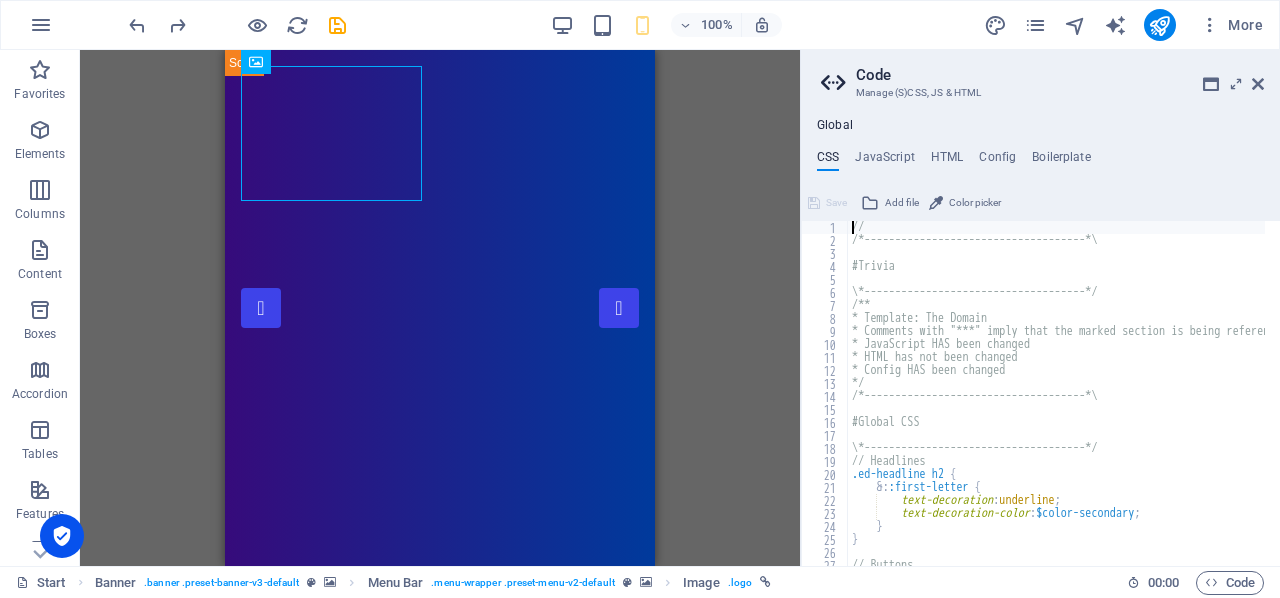 type on "/*------------------------------------*\" 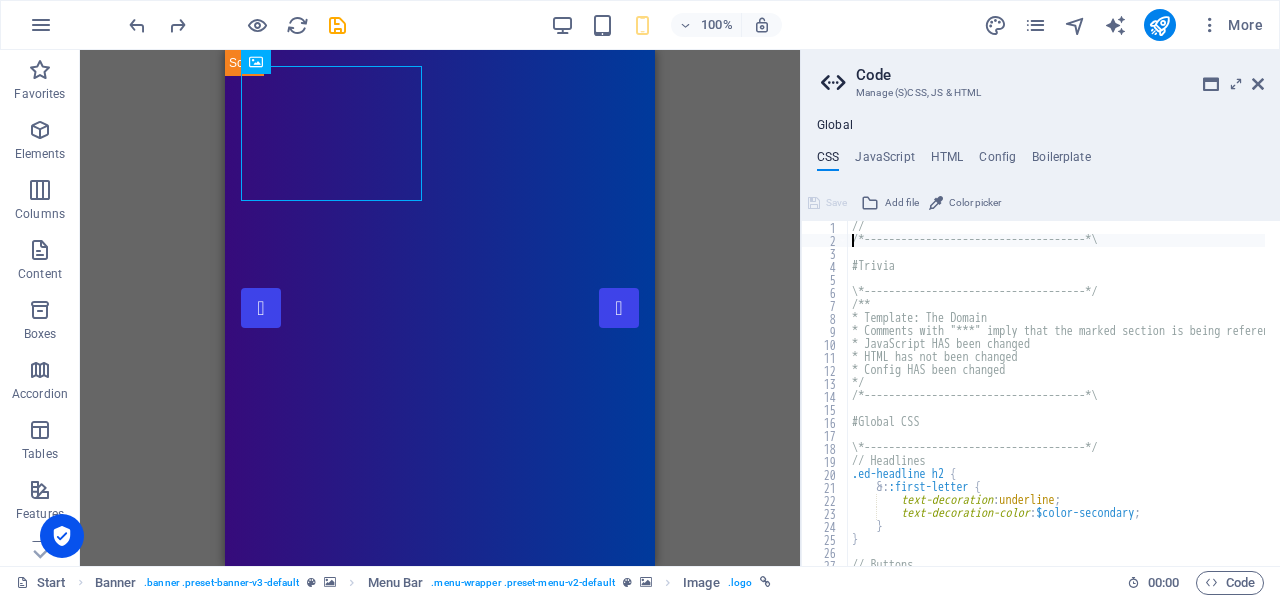 type on "#Trivia" 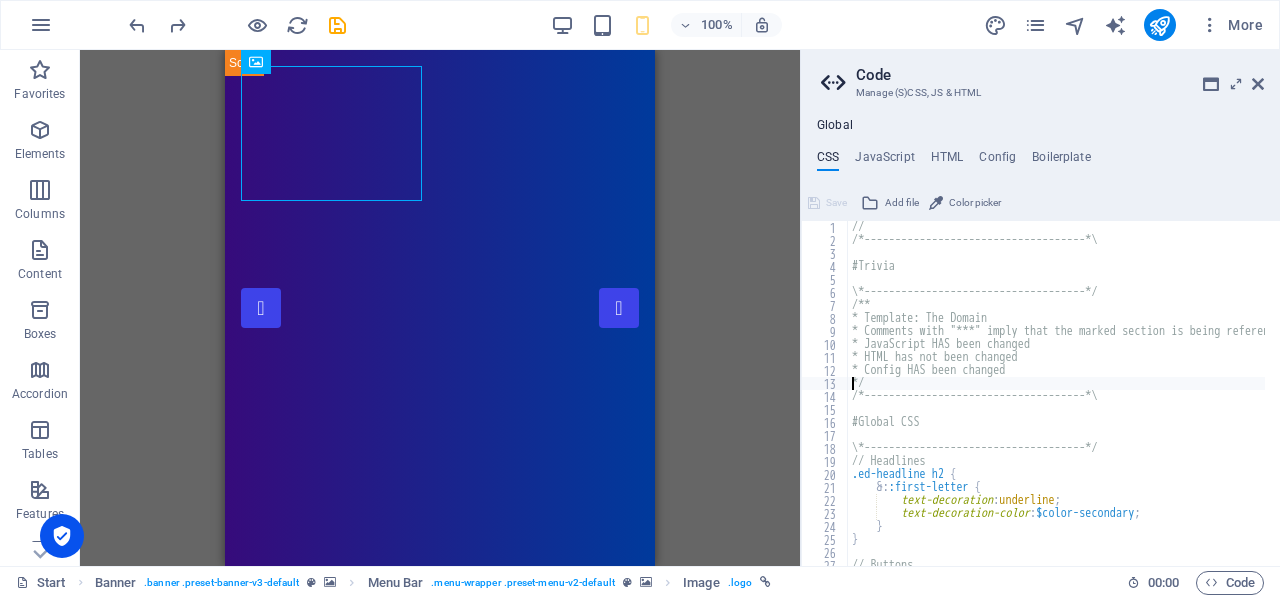 type on "/*------------------------------------*\" 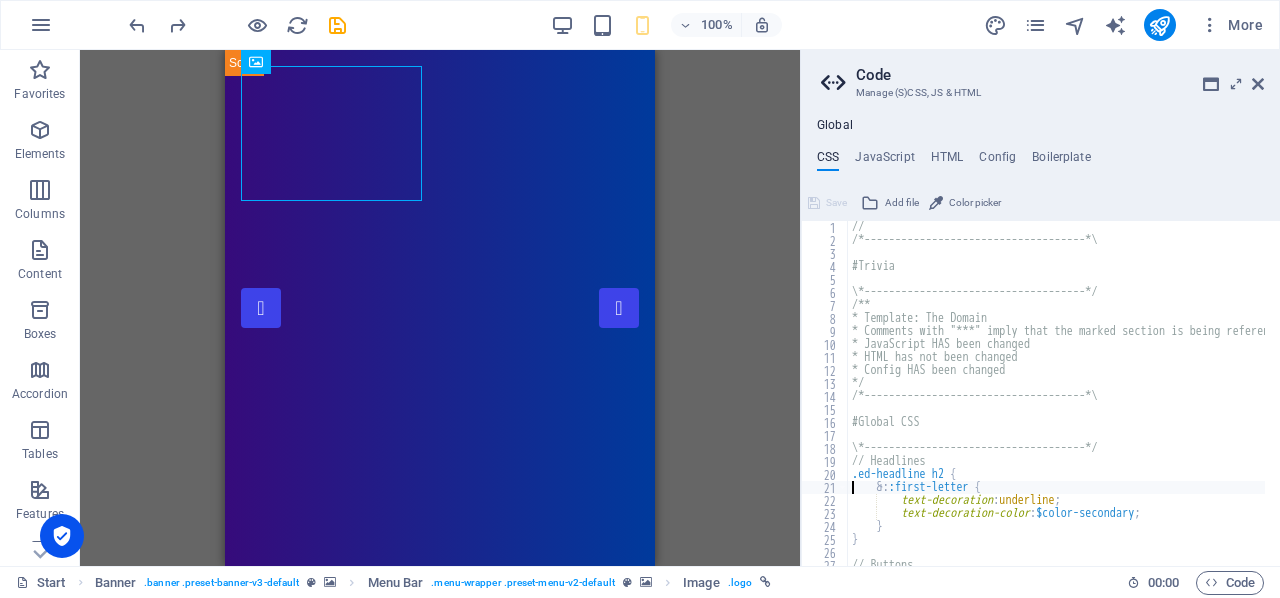 type on "}" 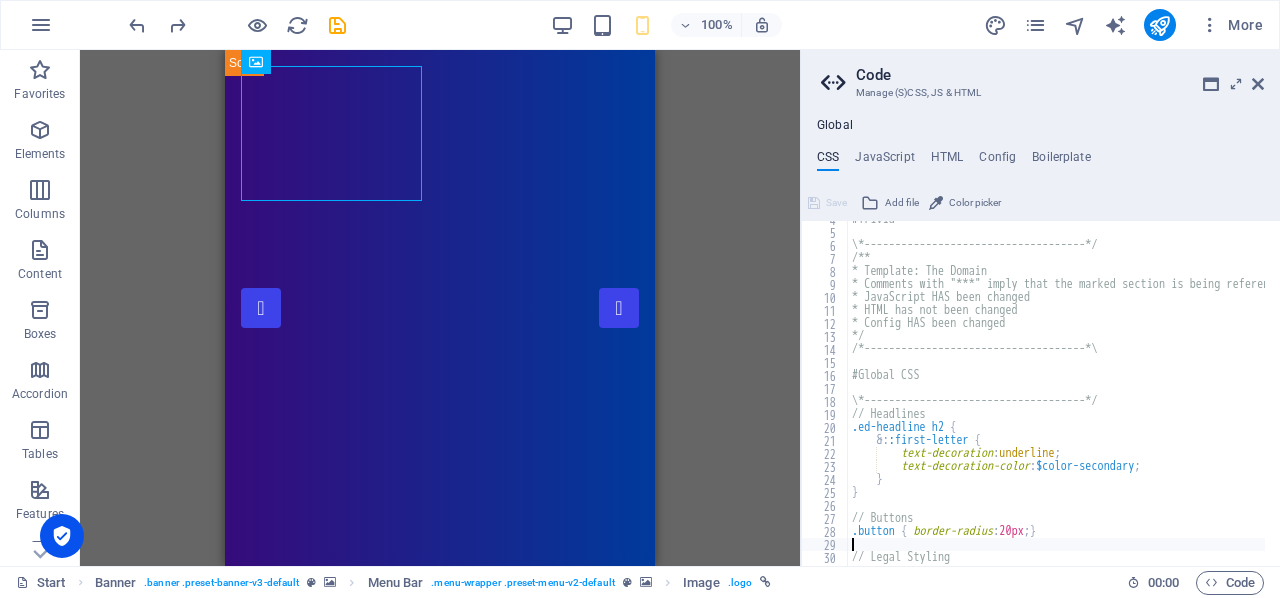 type on "}" 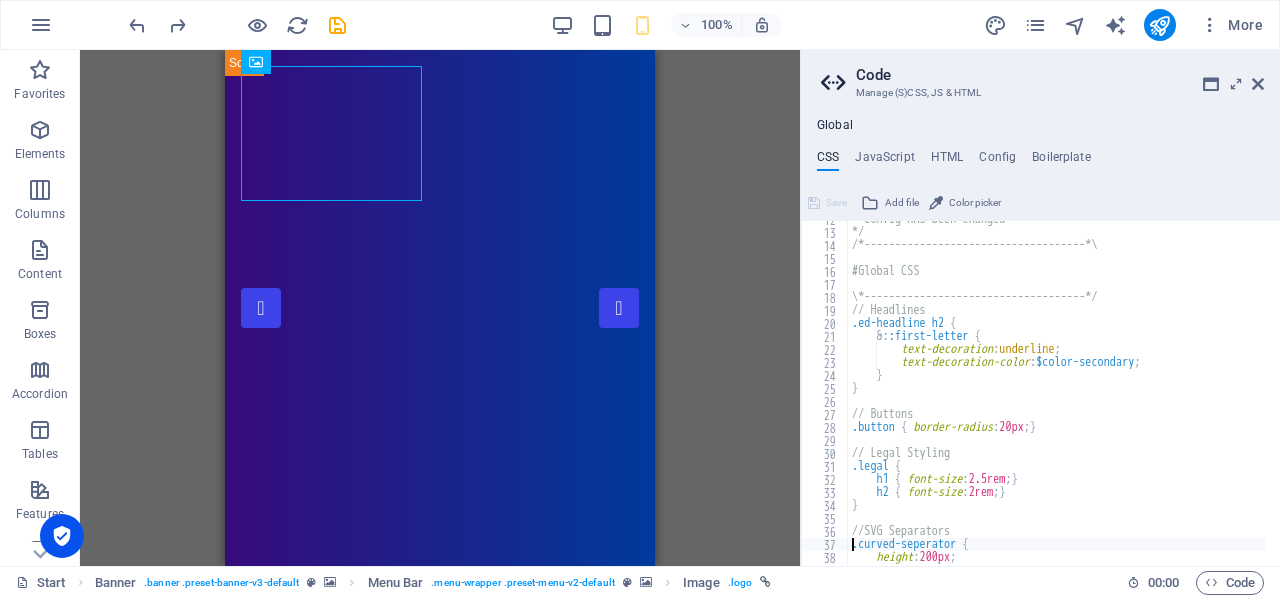scroll, scrollTop: 151, scrollLeft: 0, axis: vertical 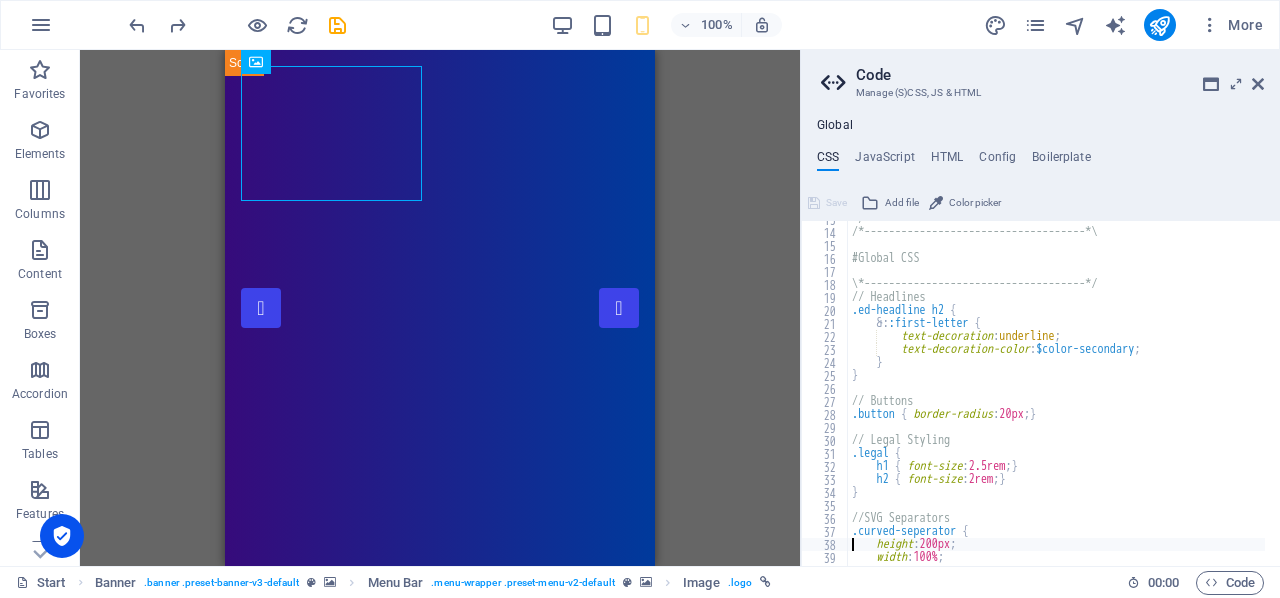 type on "pointer-events: none;" 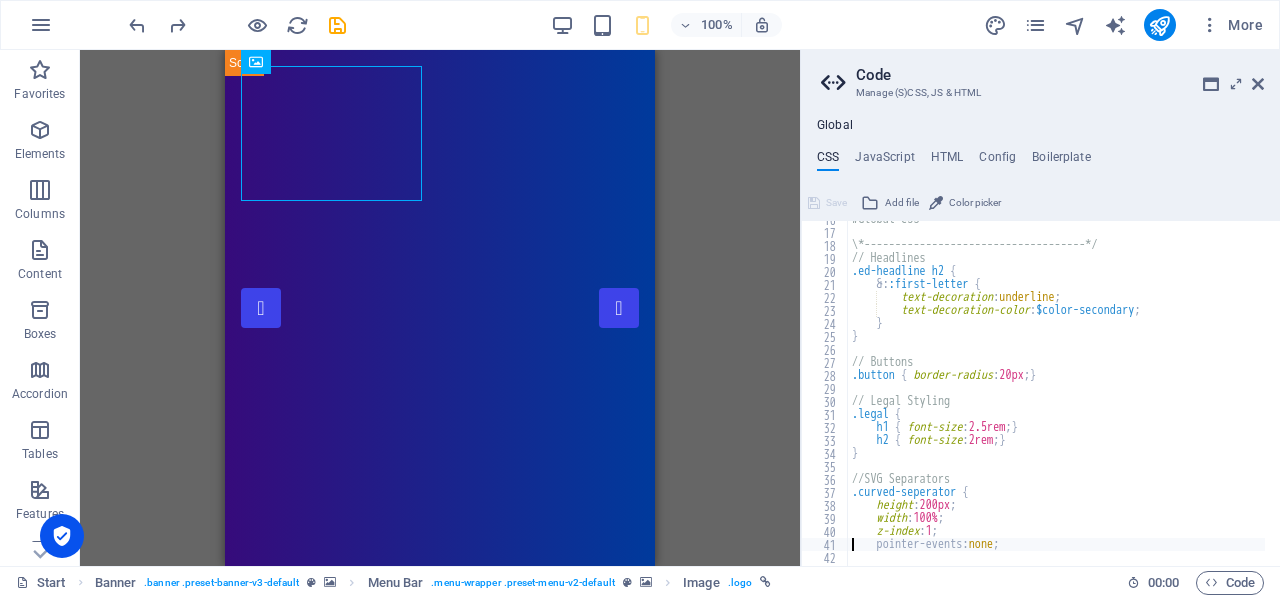 type on "}" 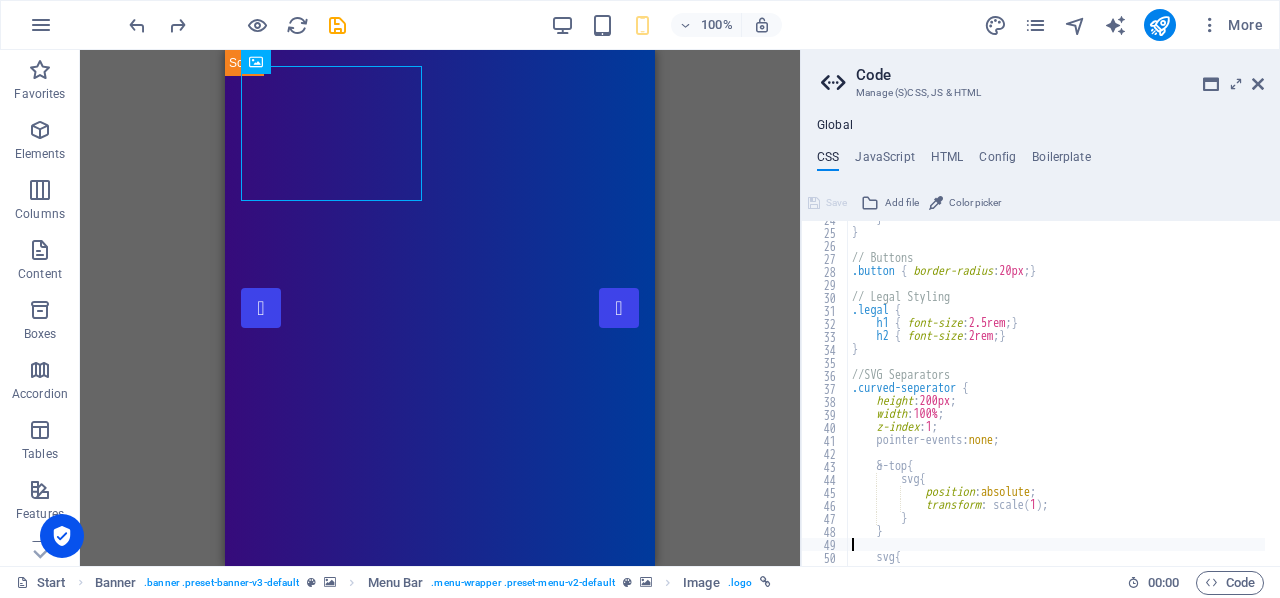 type on "display: block;" 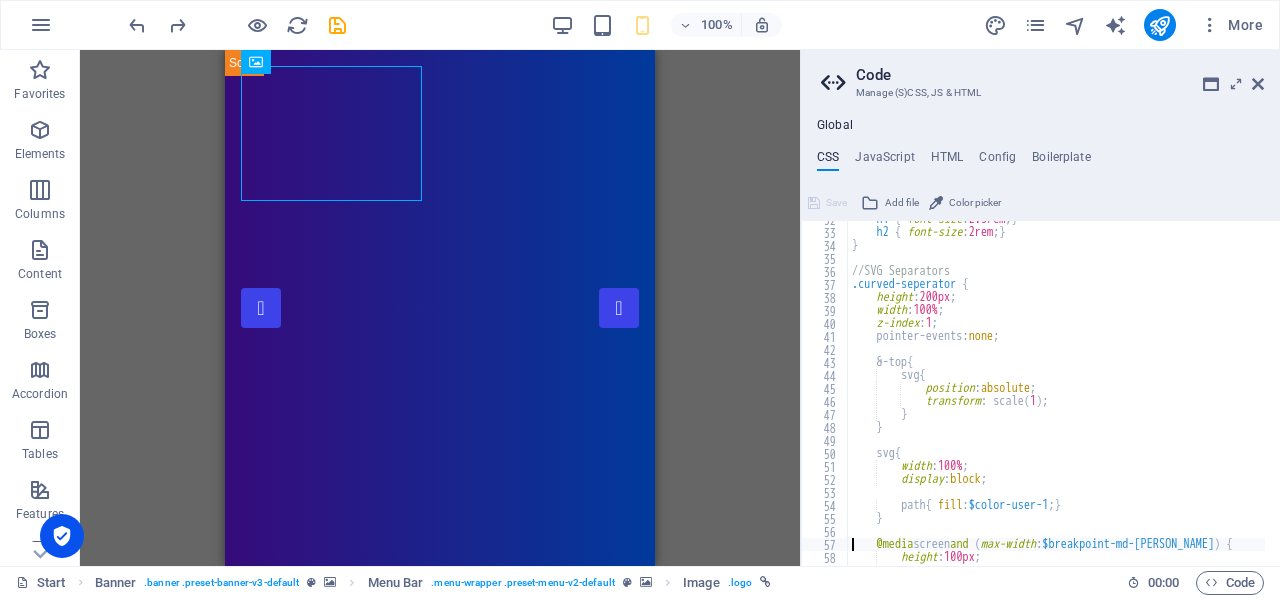 type on "height: 100px;" 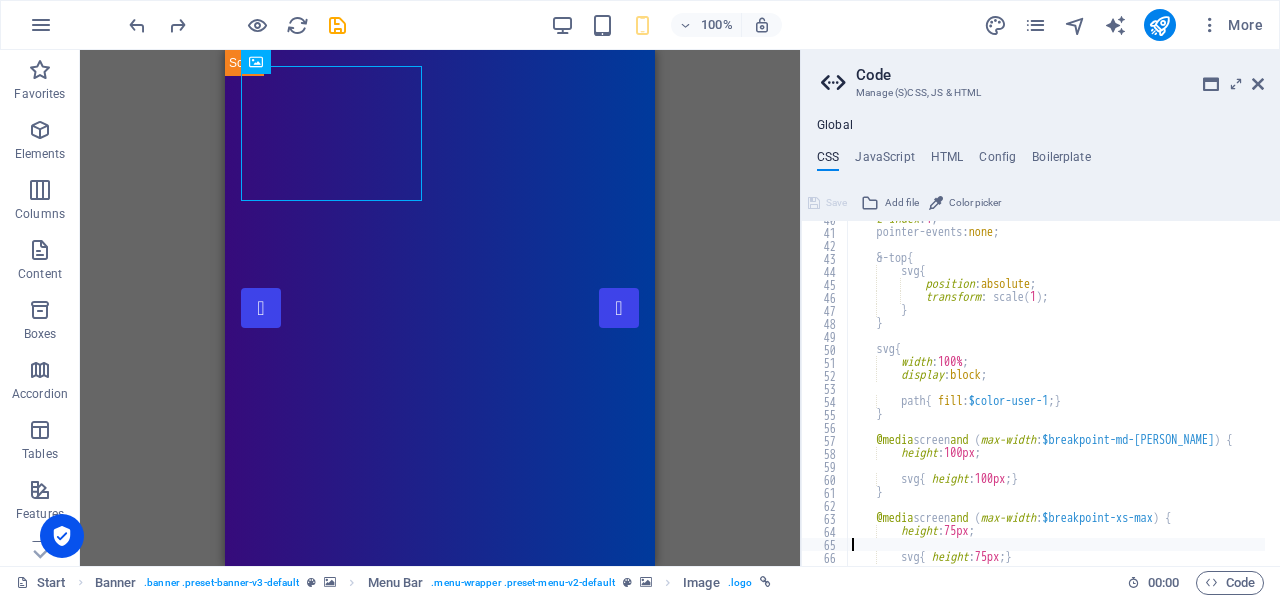 type on "}" 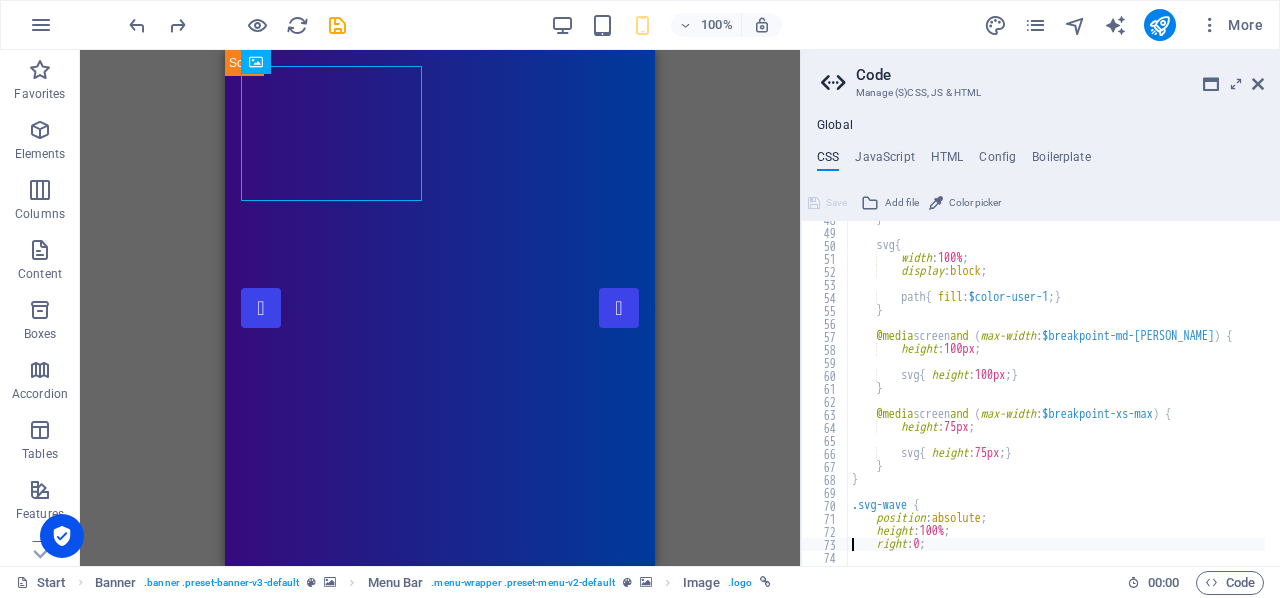 type on "right: 0;" 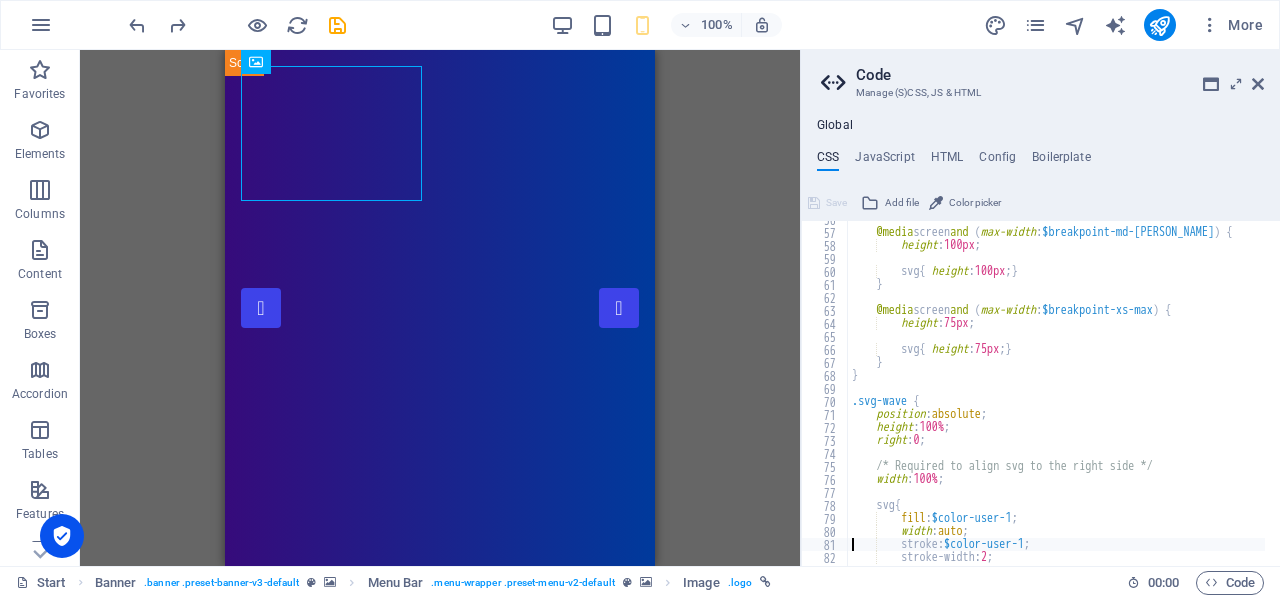 type on "}" 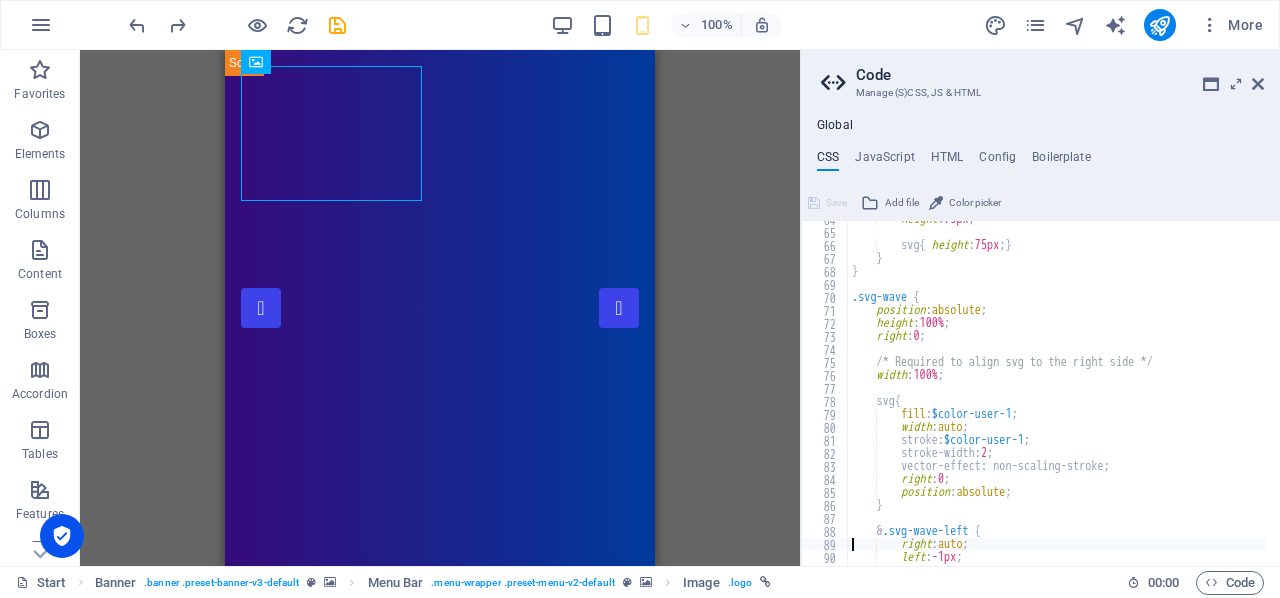 type on "left: -1px;" 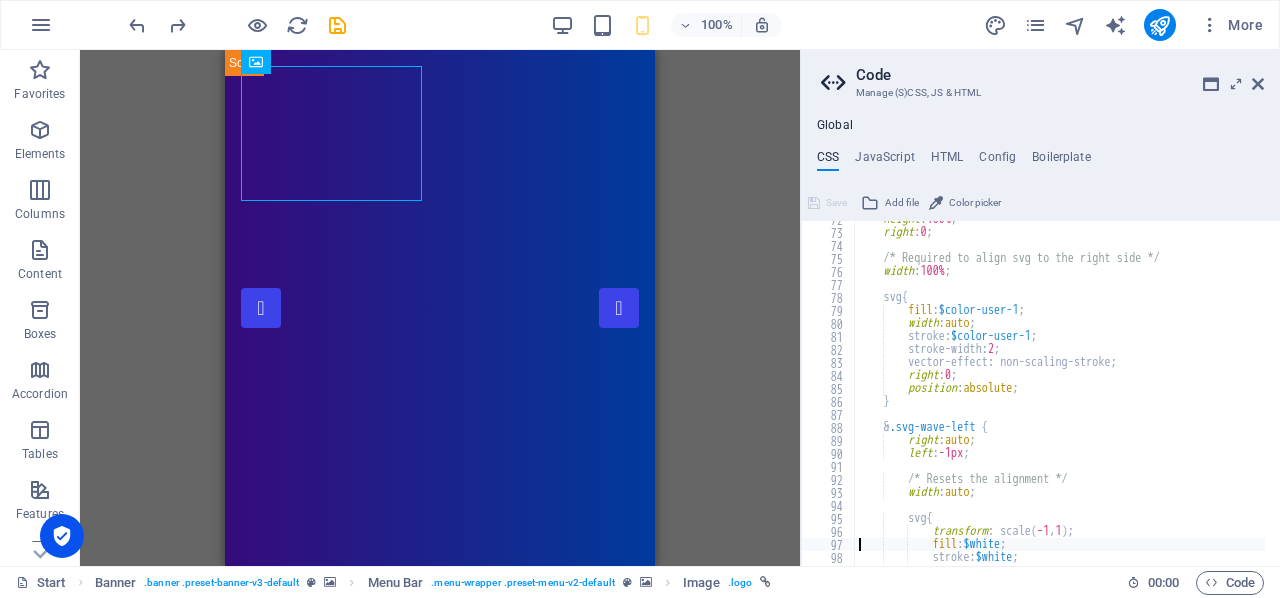 type on "}" 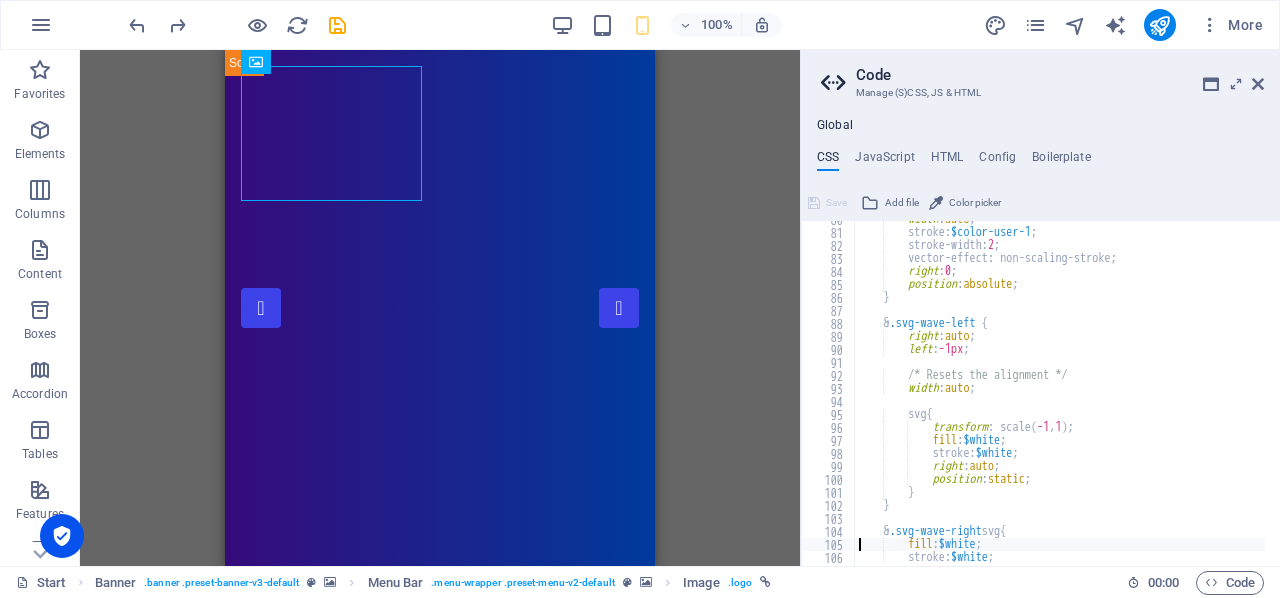 type on "}" 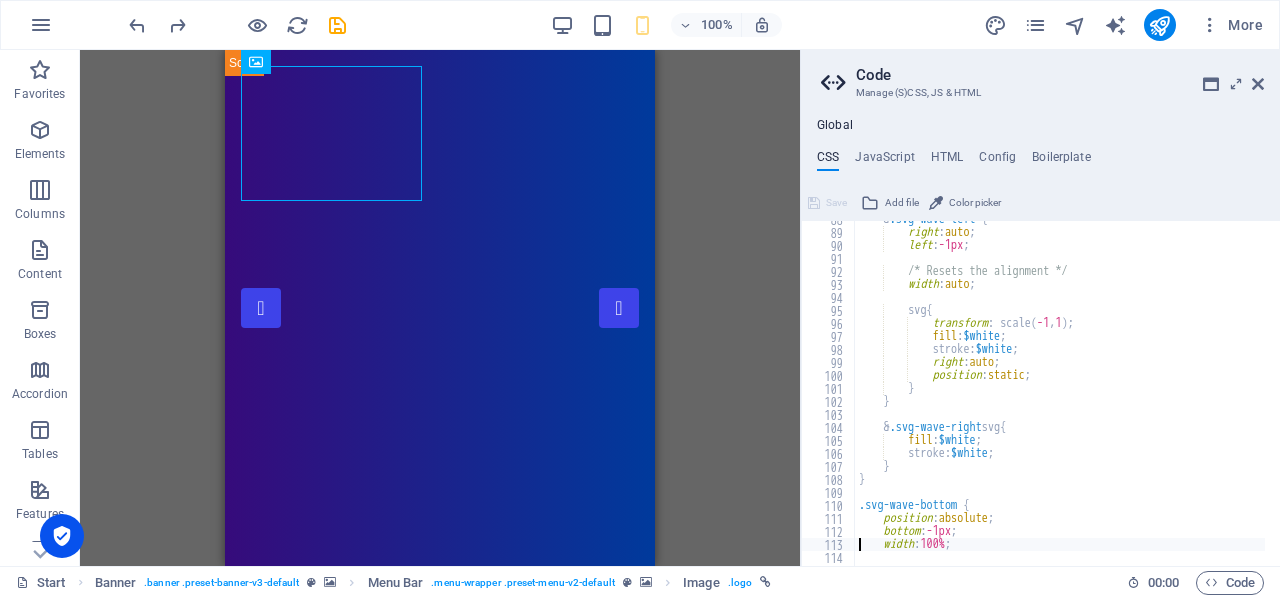 type on "width: 100%;" 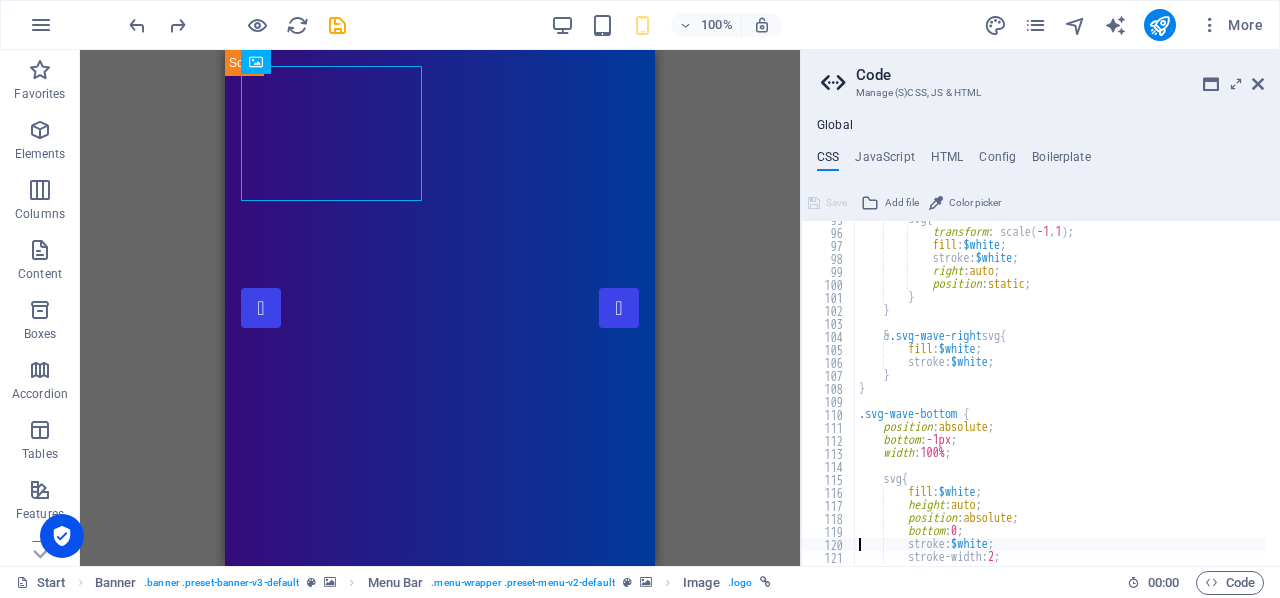 type on "}" 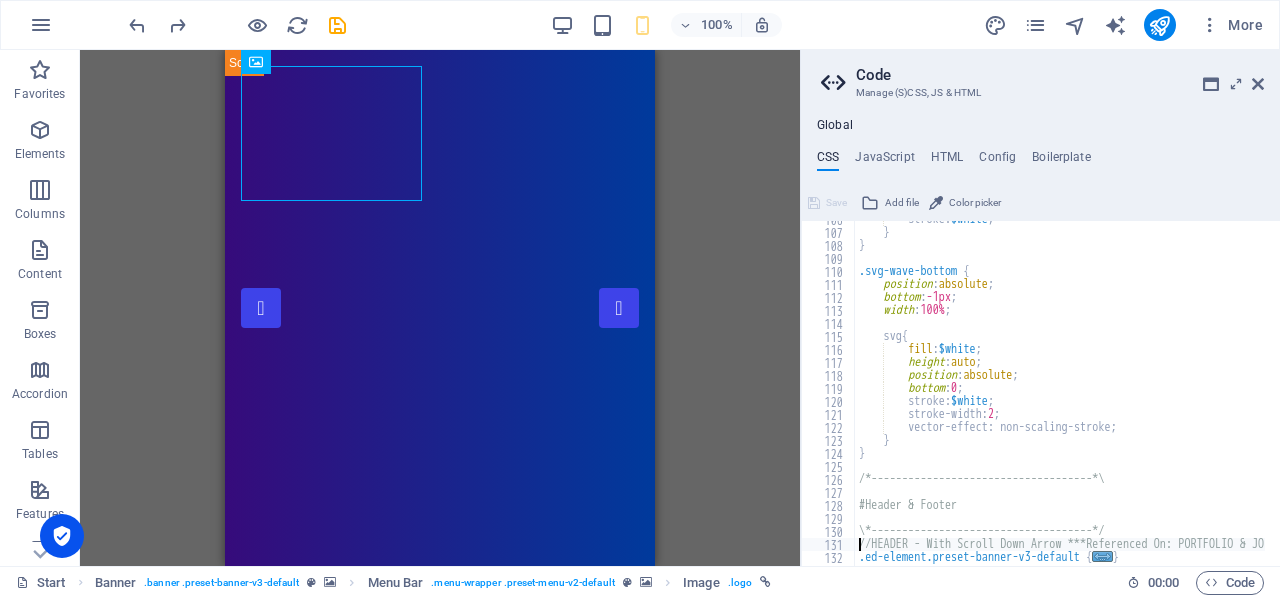 type on ".ed-element.preset-banner-v3-default {" 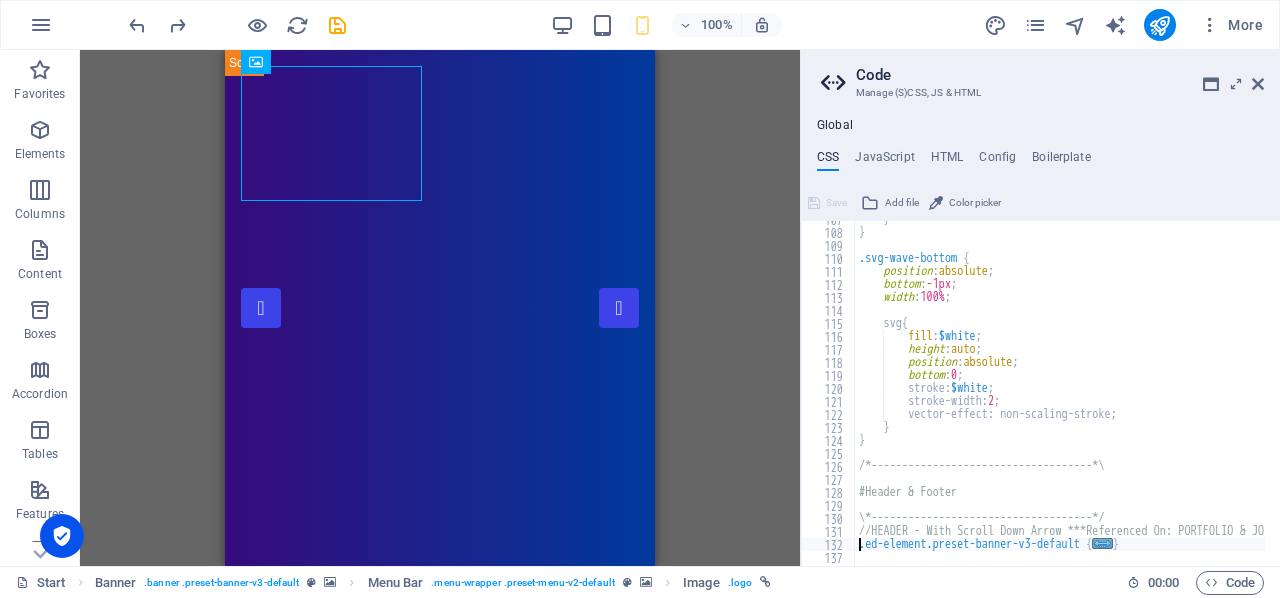 type on ".ed-element.preset-scroll-down-default {" 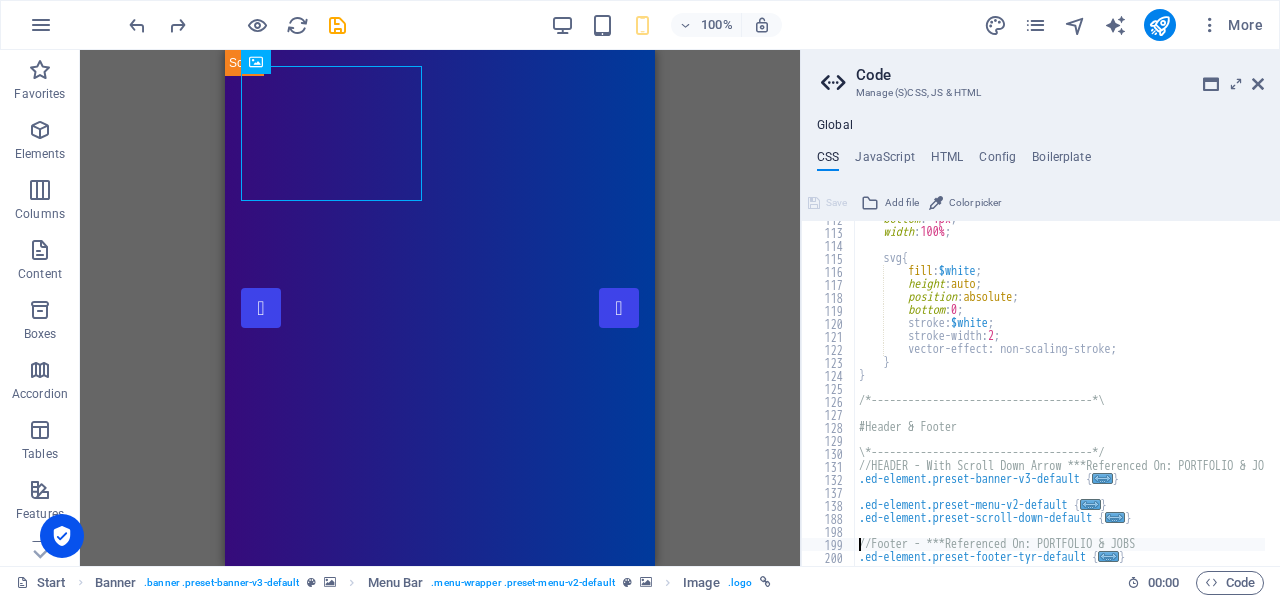 type on ".ed-element.preset-footer-tyr-default {" 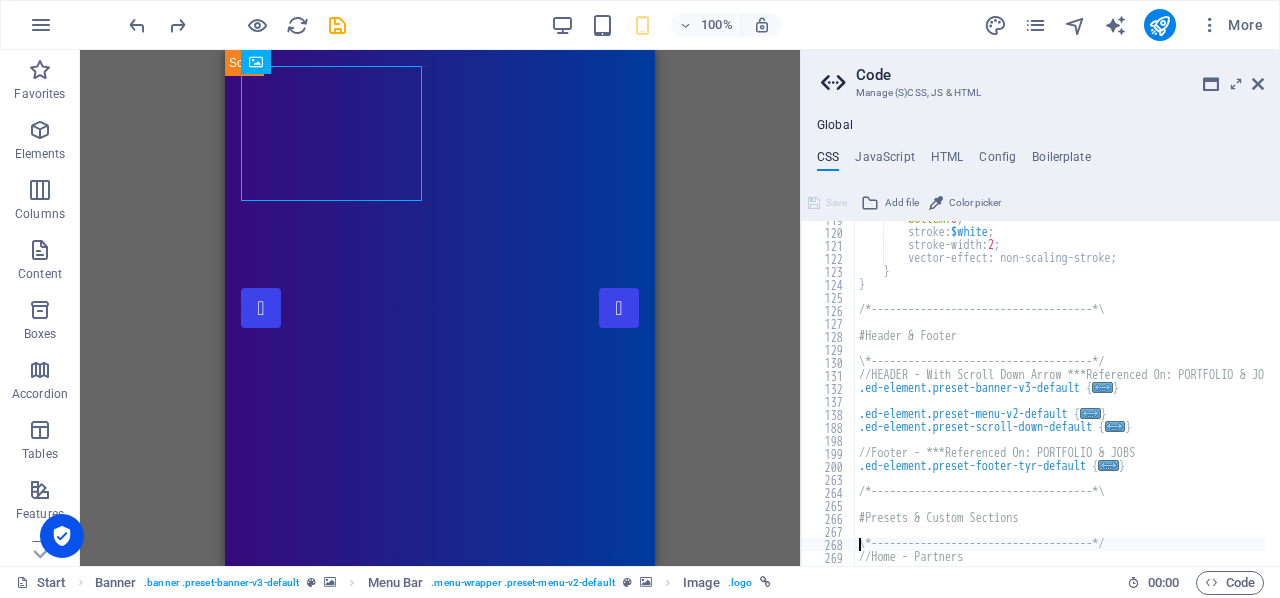 type on ".ed-element.preset-partners-default {" 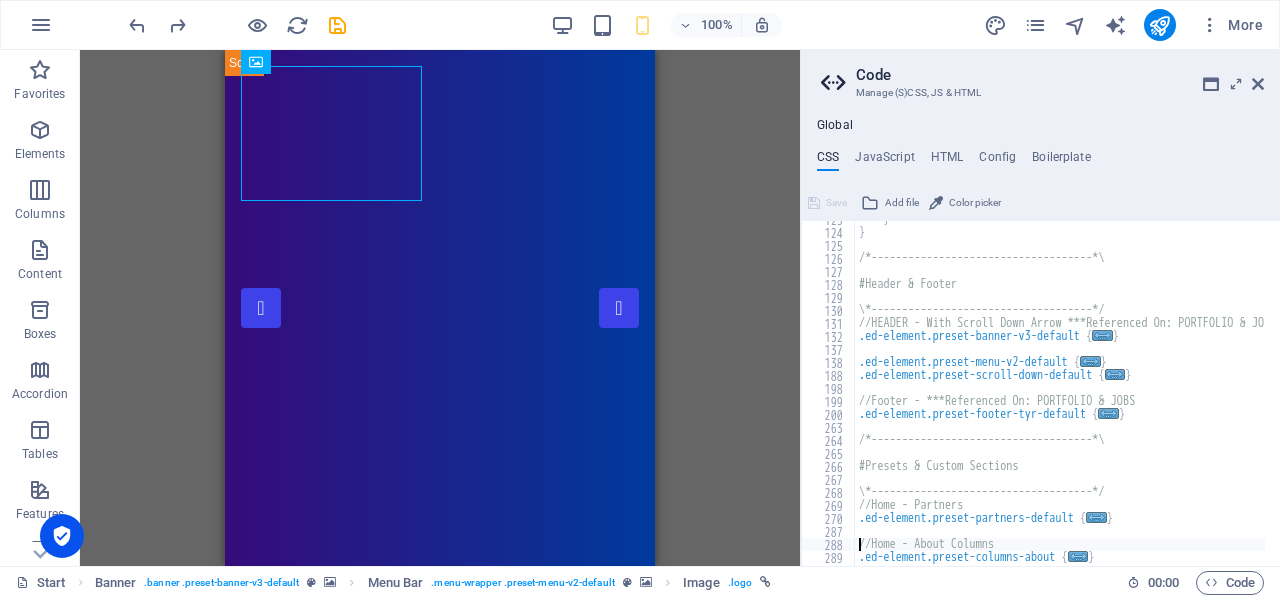 type on ".ed-element.preset-columns-about {" 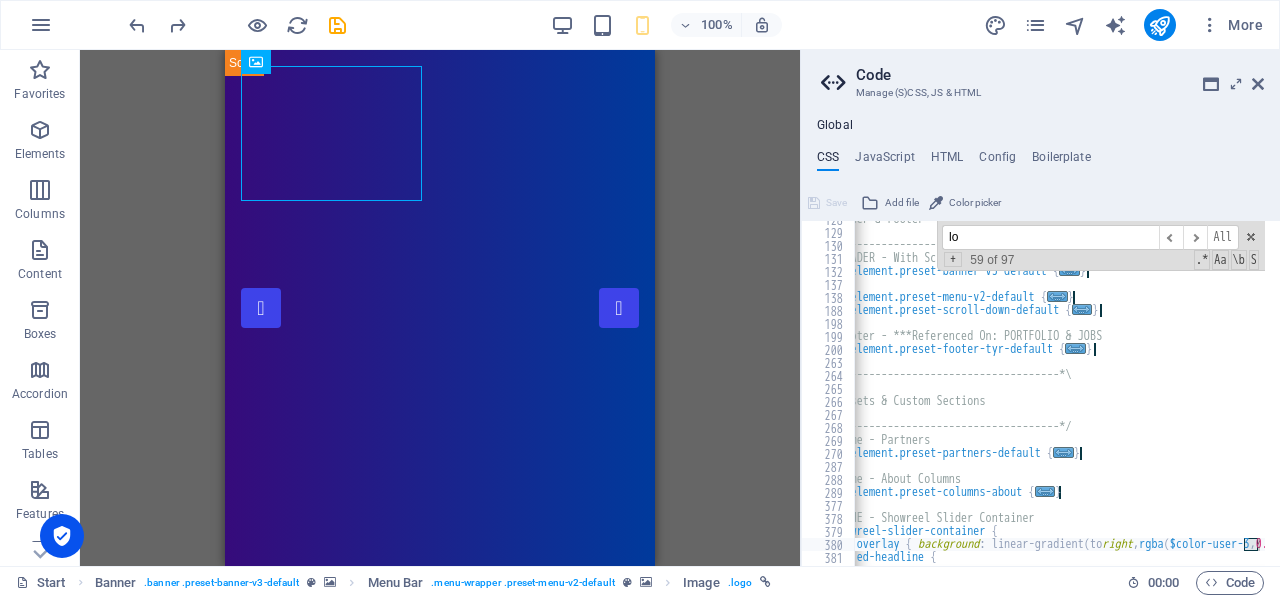 scroll, scrollTop: 0, scrollLeft: 33, axis: horizontal 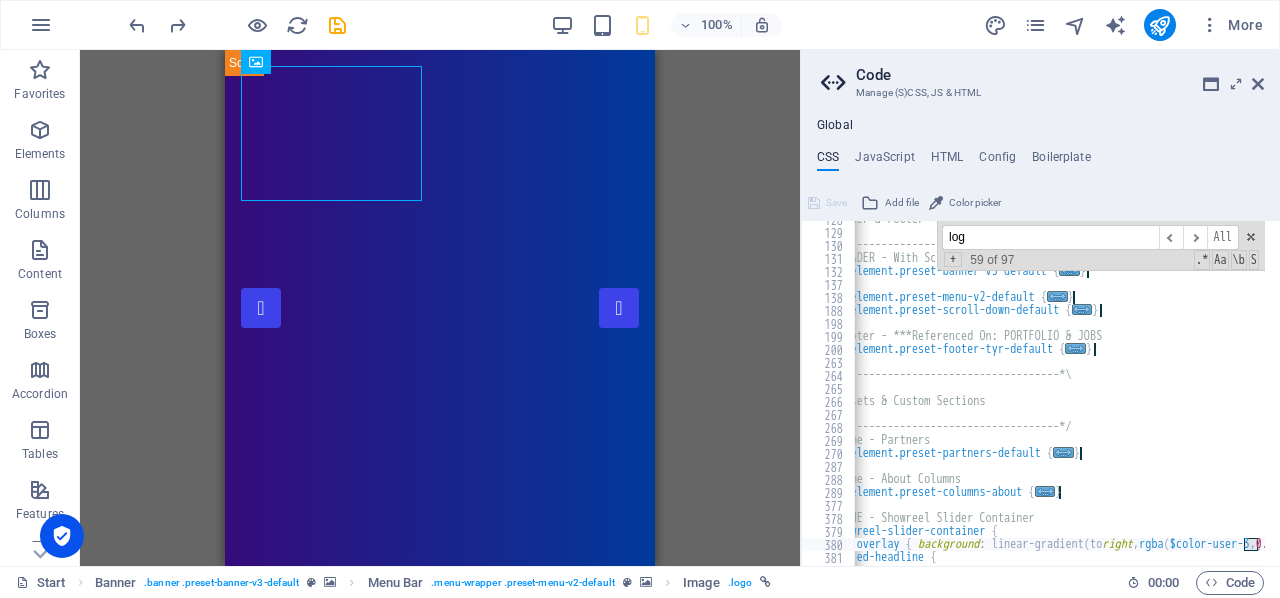 type on "logo" 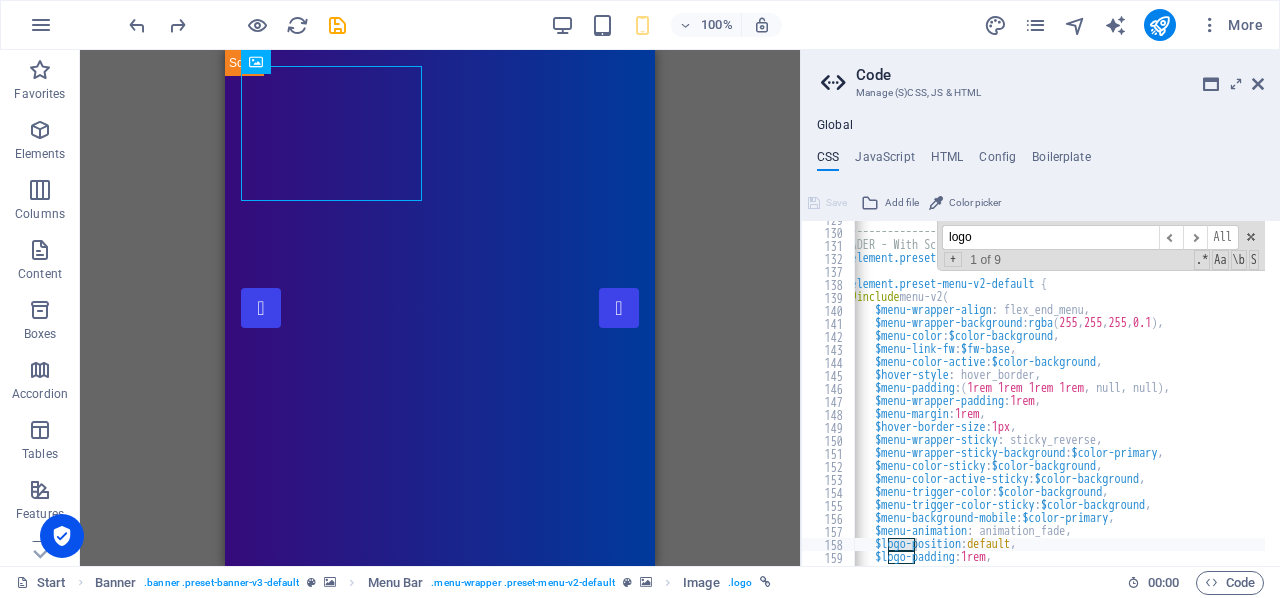 scroll, scrollTop: 1685, scrollLeft: 0, axis: vertical 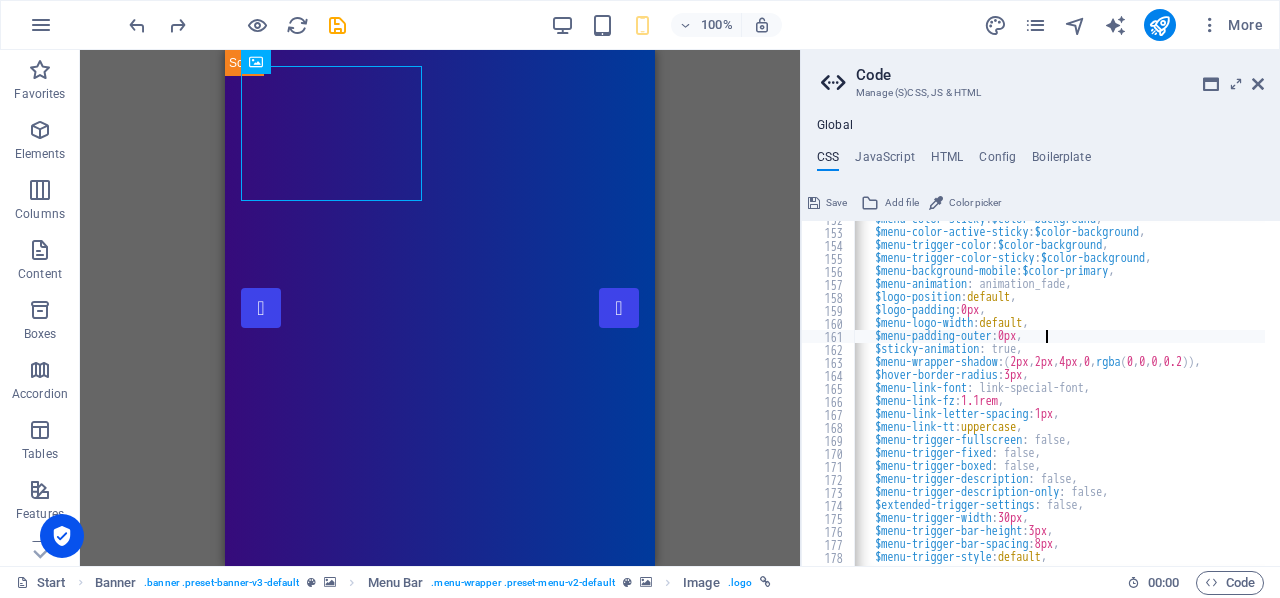 type on "$menu-padding-outer: 0px," 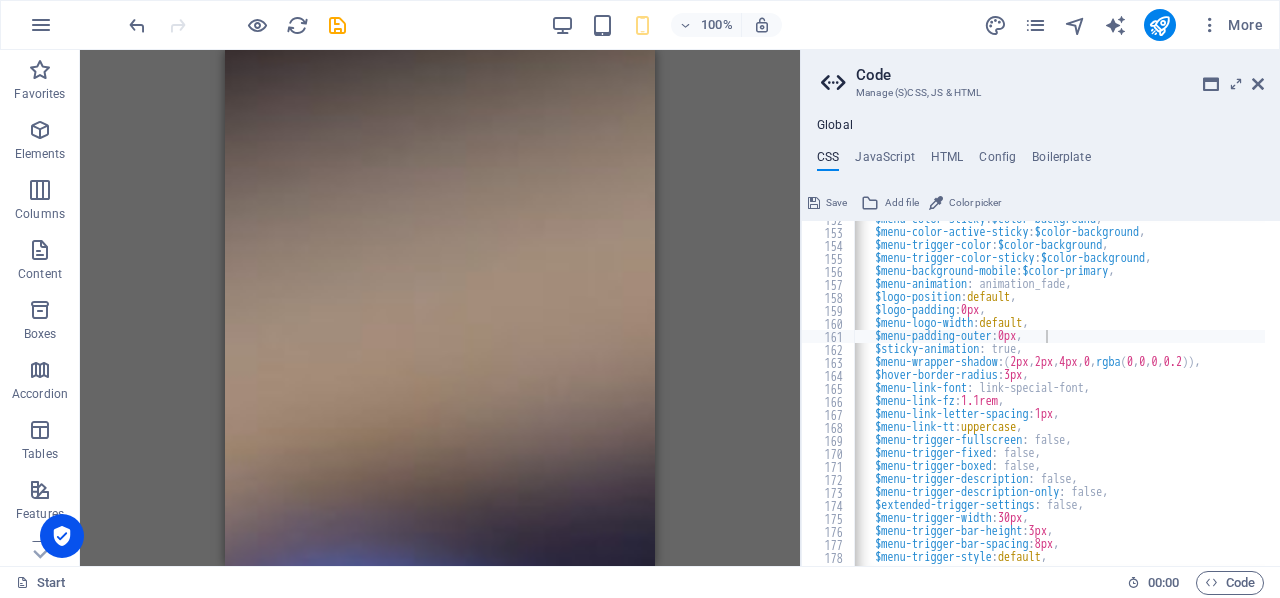scroll, scrollTop: 5972, scrollLeft: 0, axis: vertical 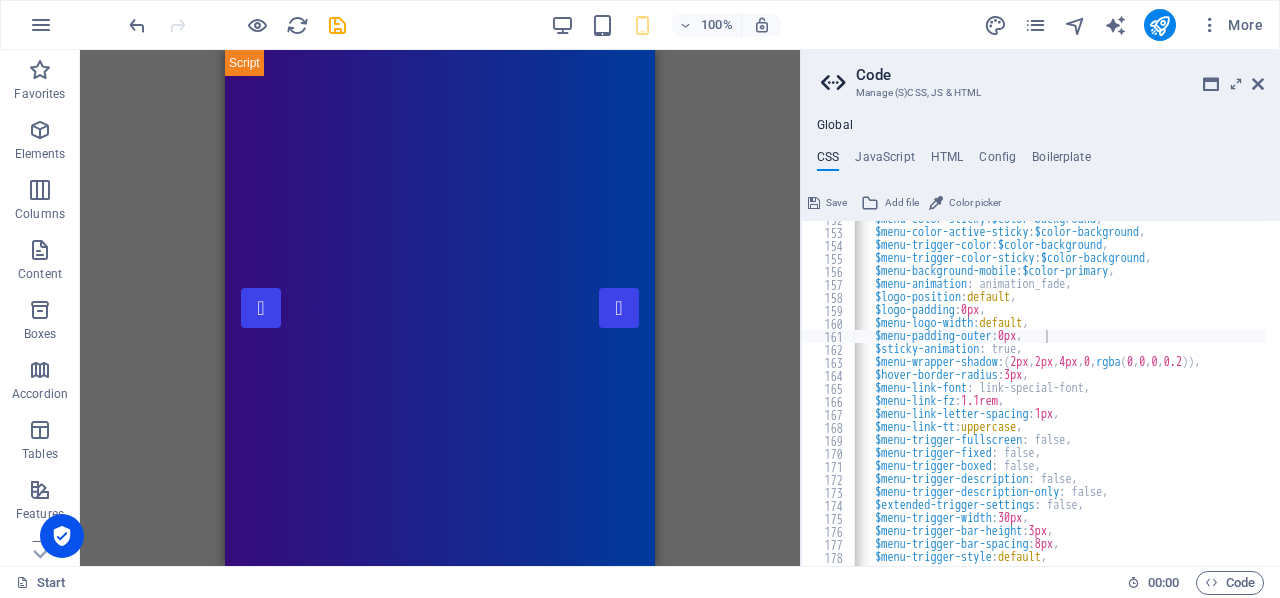 drag, startPoint x: 648, startPoint y: 319, endPoint x: 975, endPoint y: 69, distance: 411.61755 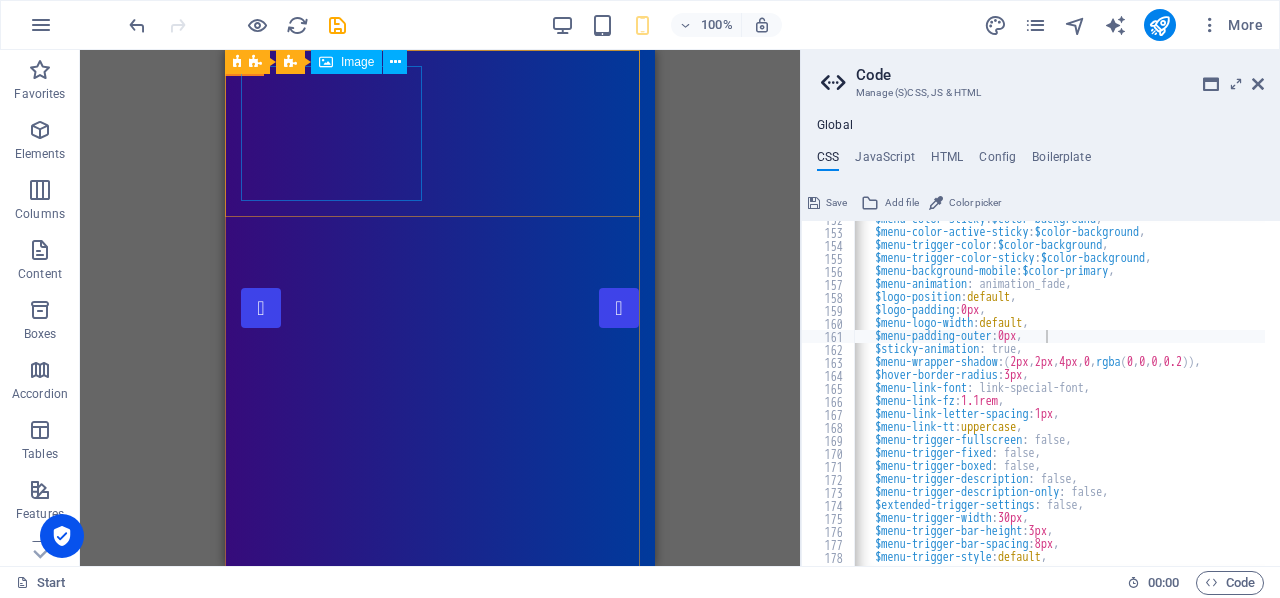 click on "Image" at bounding box center (357, 62) 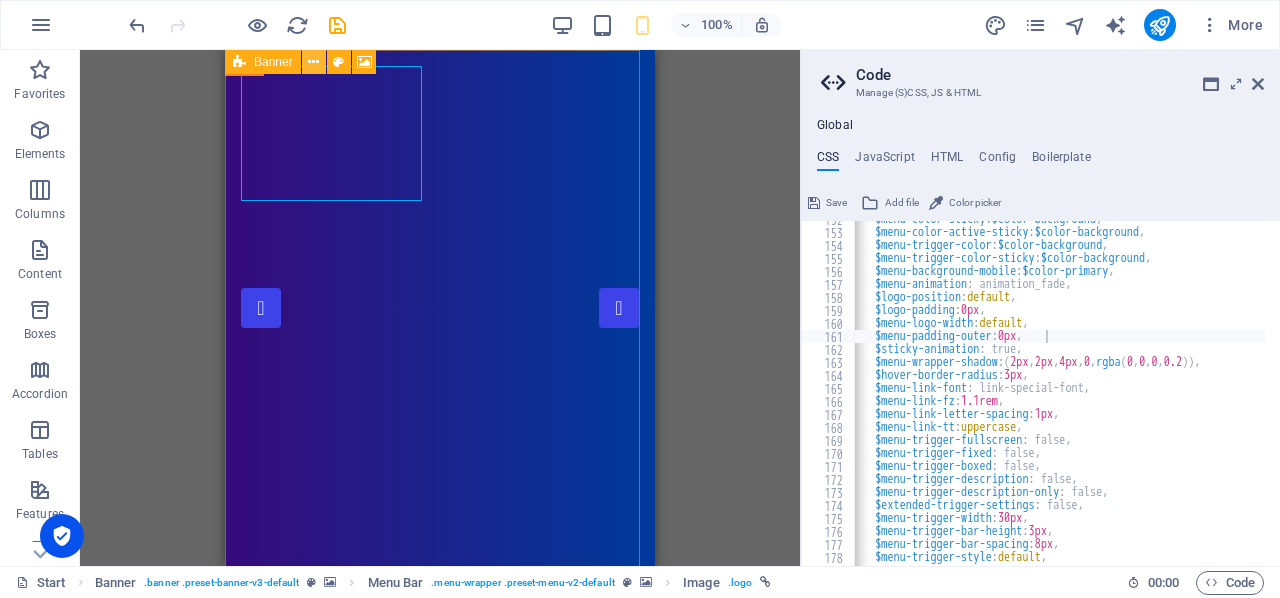 click at bounding box center [313, 62] 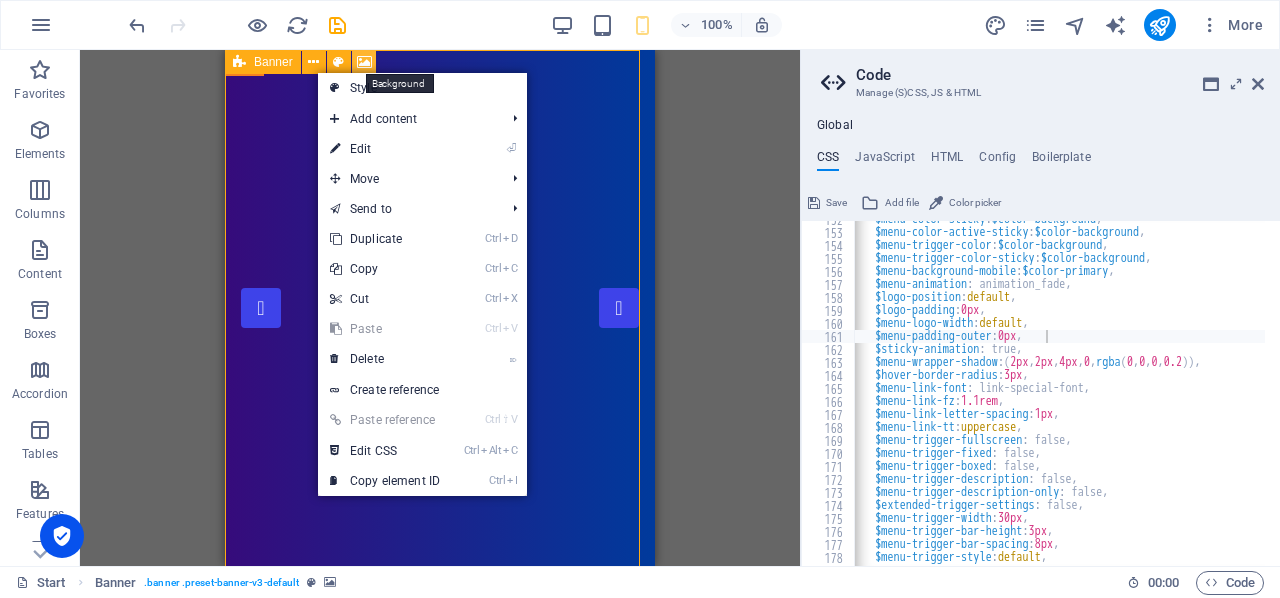 click at bounding box center (364, 62) 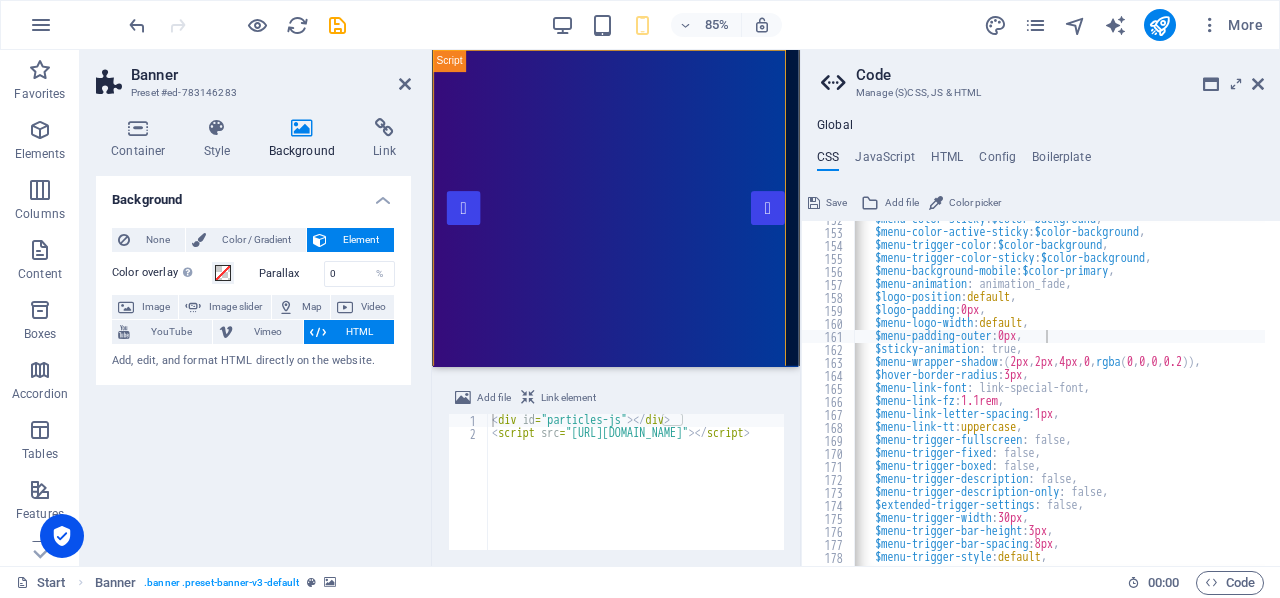click at bounding box center (648, 774) 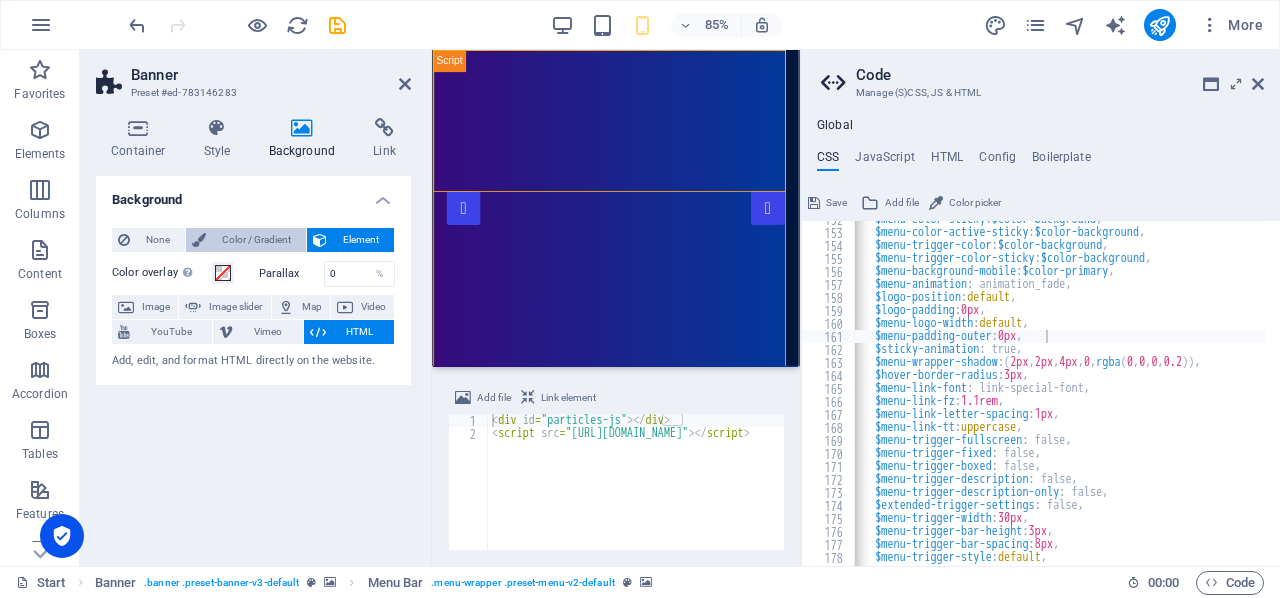 click on "Color / Gradient" at bounding box center (256, 240) 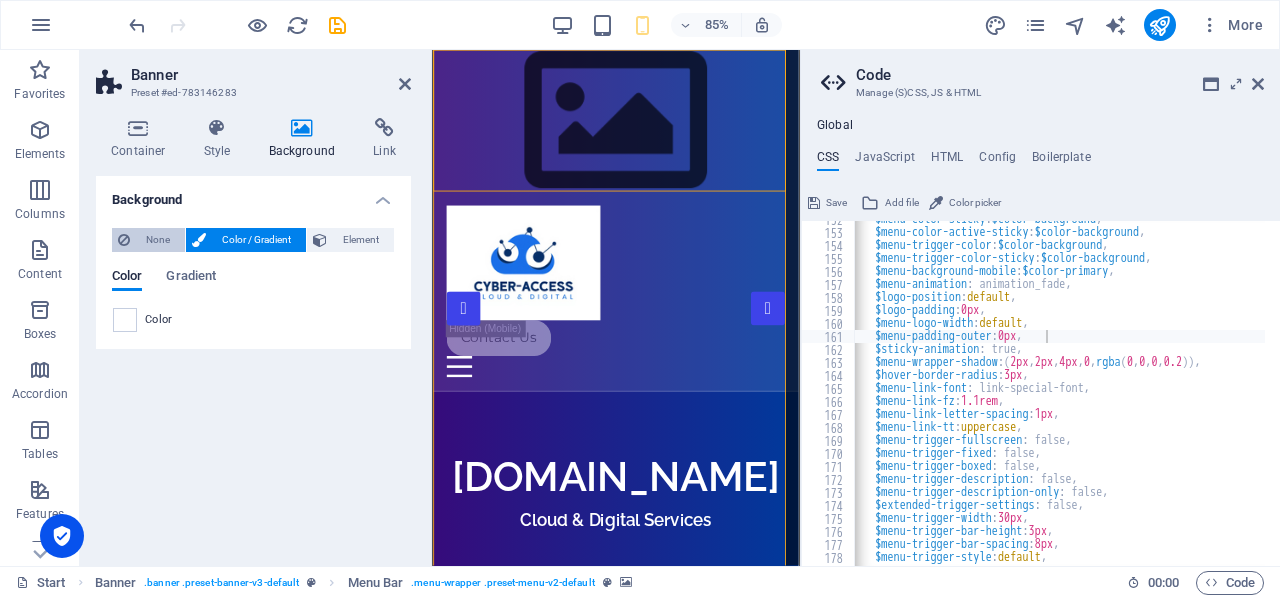 click on "None" at bounding box center [157, 240] 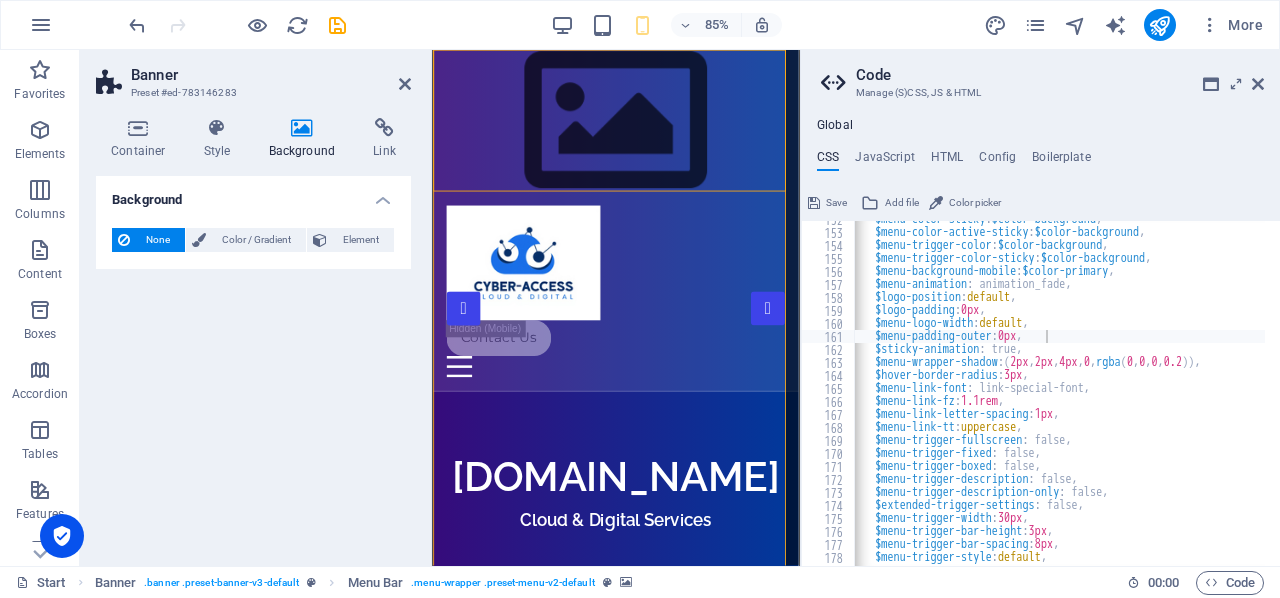 click at bounding box center (648, 133) 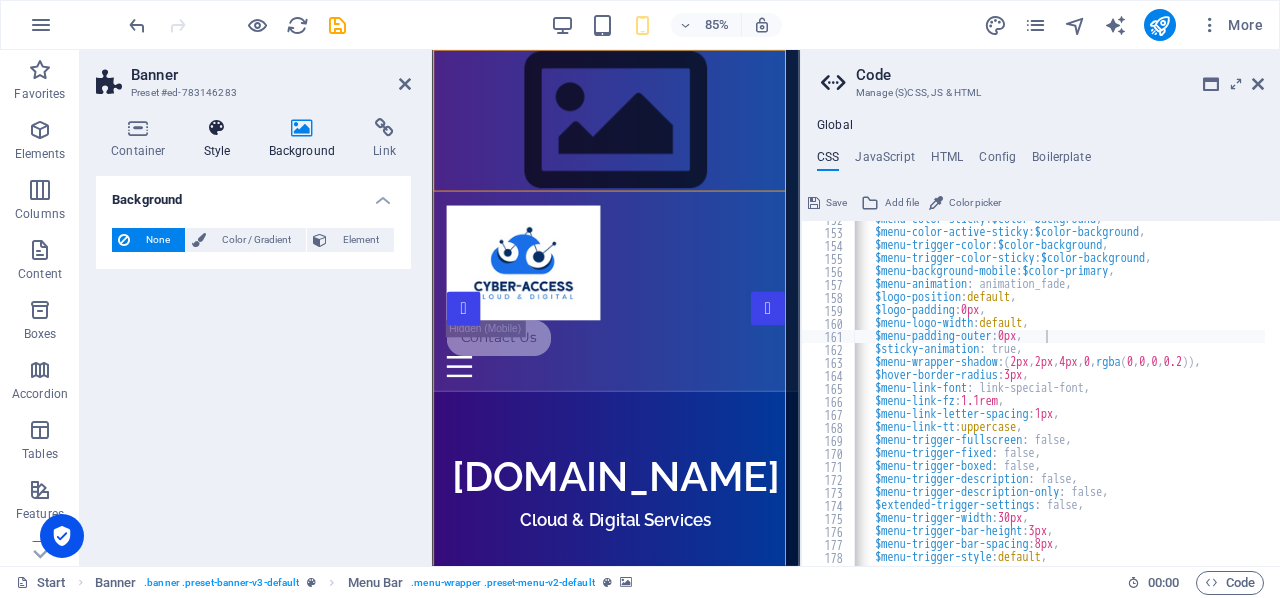 click on "Style" at bounding box center [221, 139] 